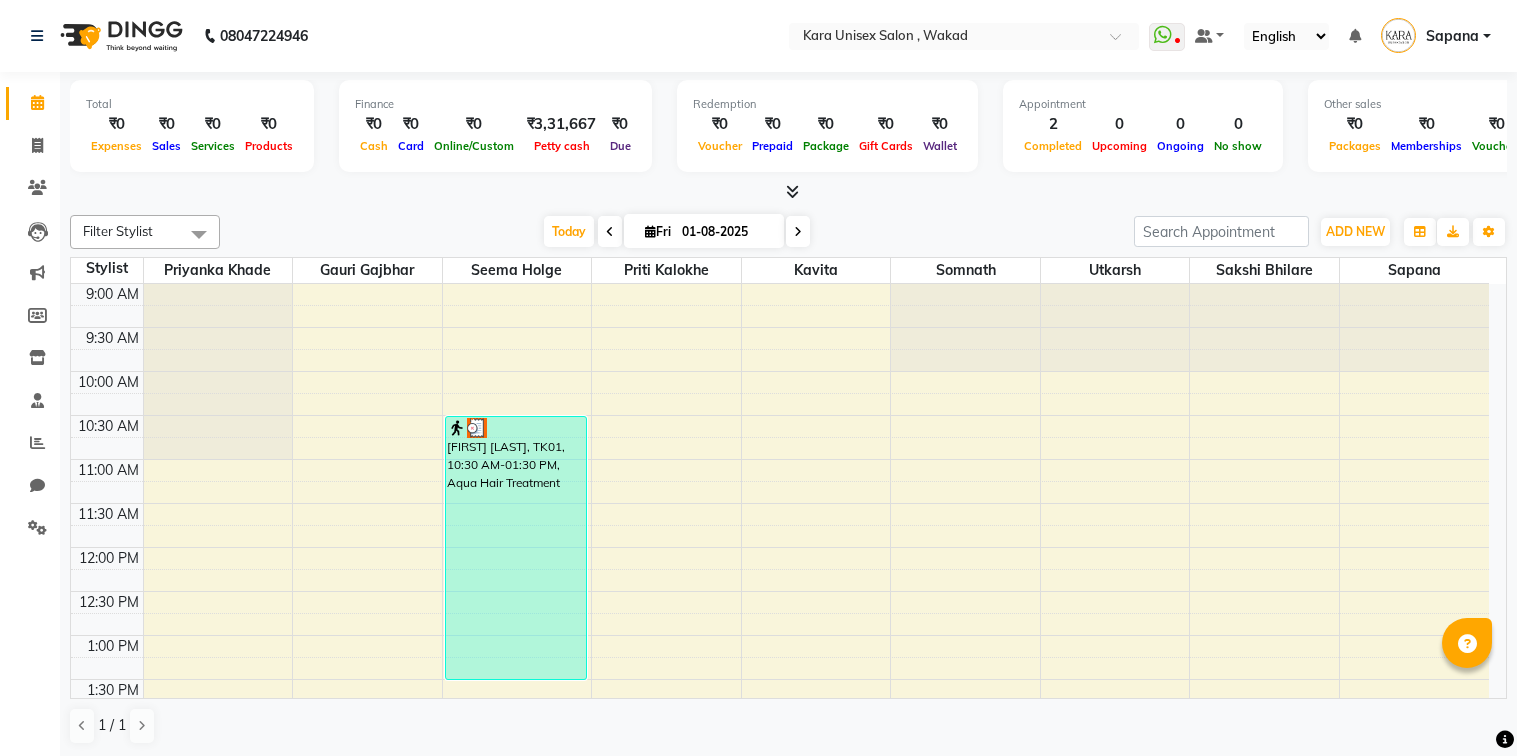 scroll, scrollTop: 0, scrollLeft: 0, axis: both 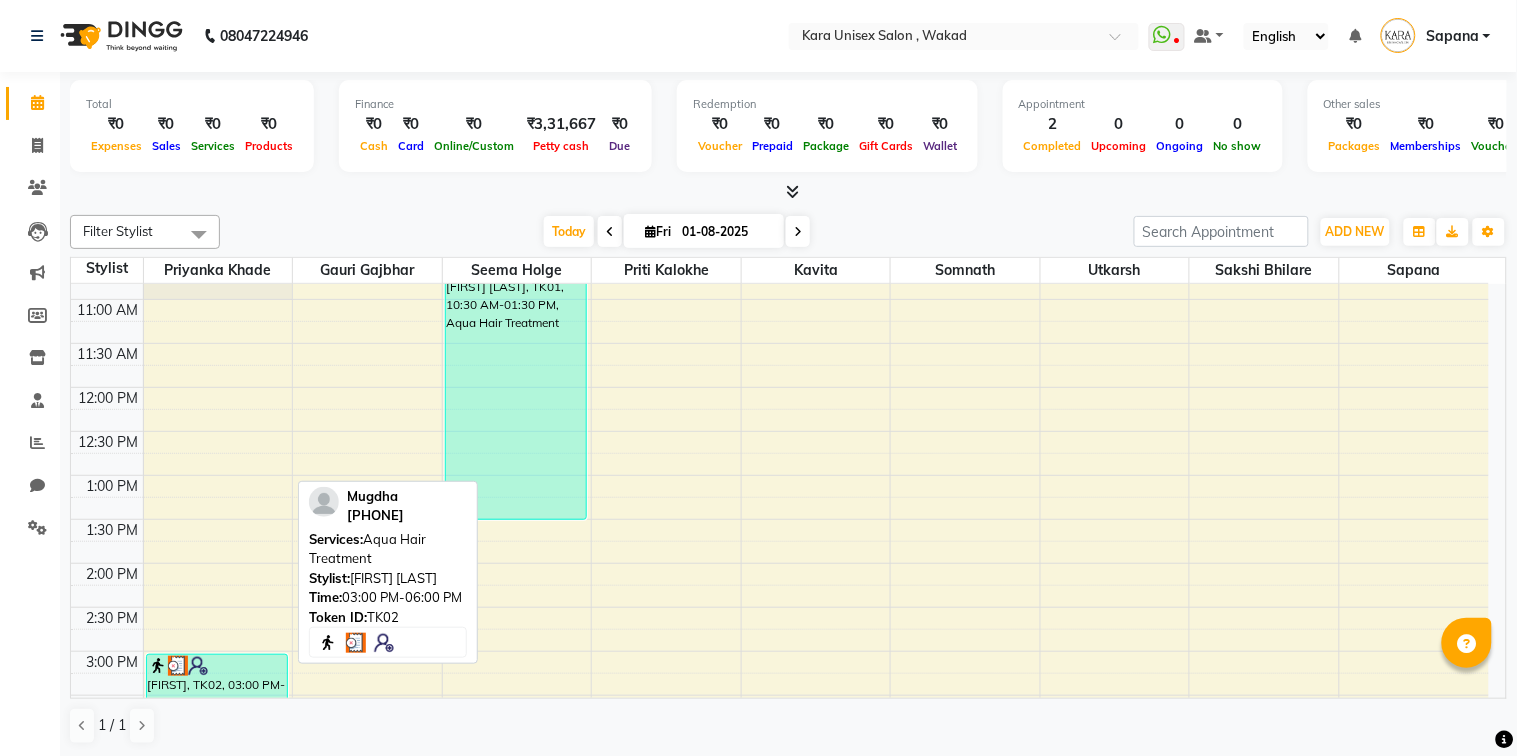 click on "[FIRST], TK02, 03:00 PM-06:00 PM, Aqua Hair Treatment" at bounding box center [217, 786] 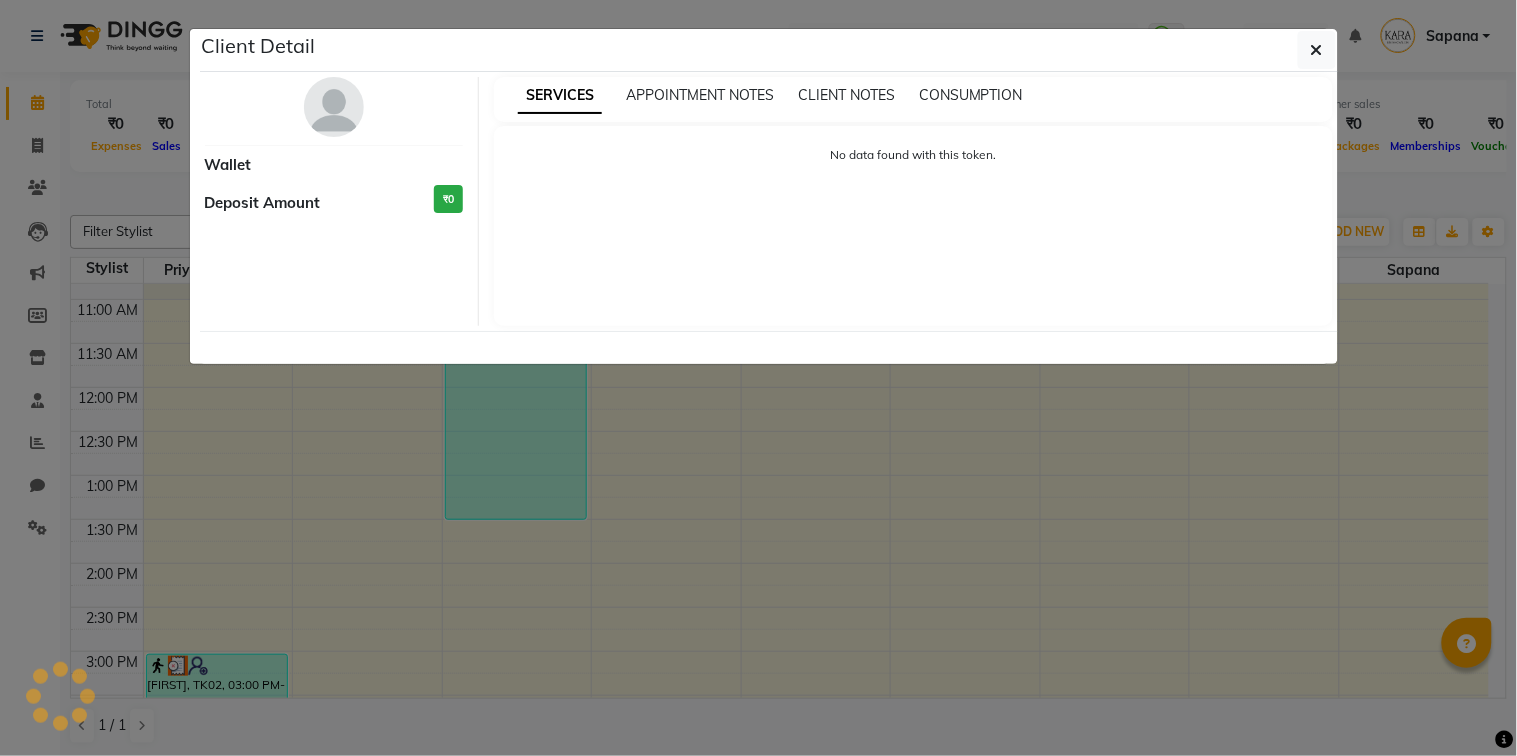 select on "3" 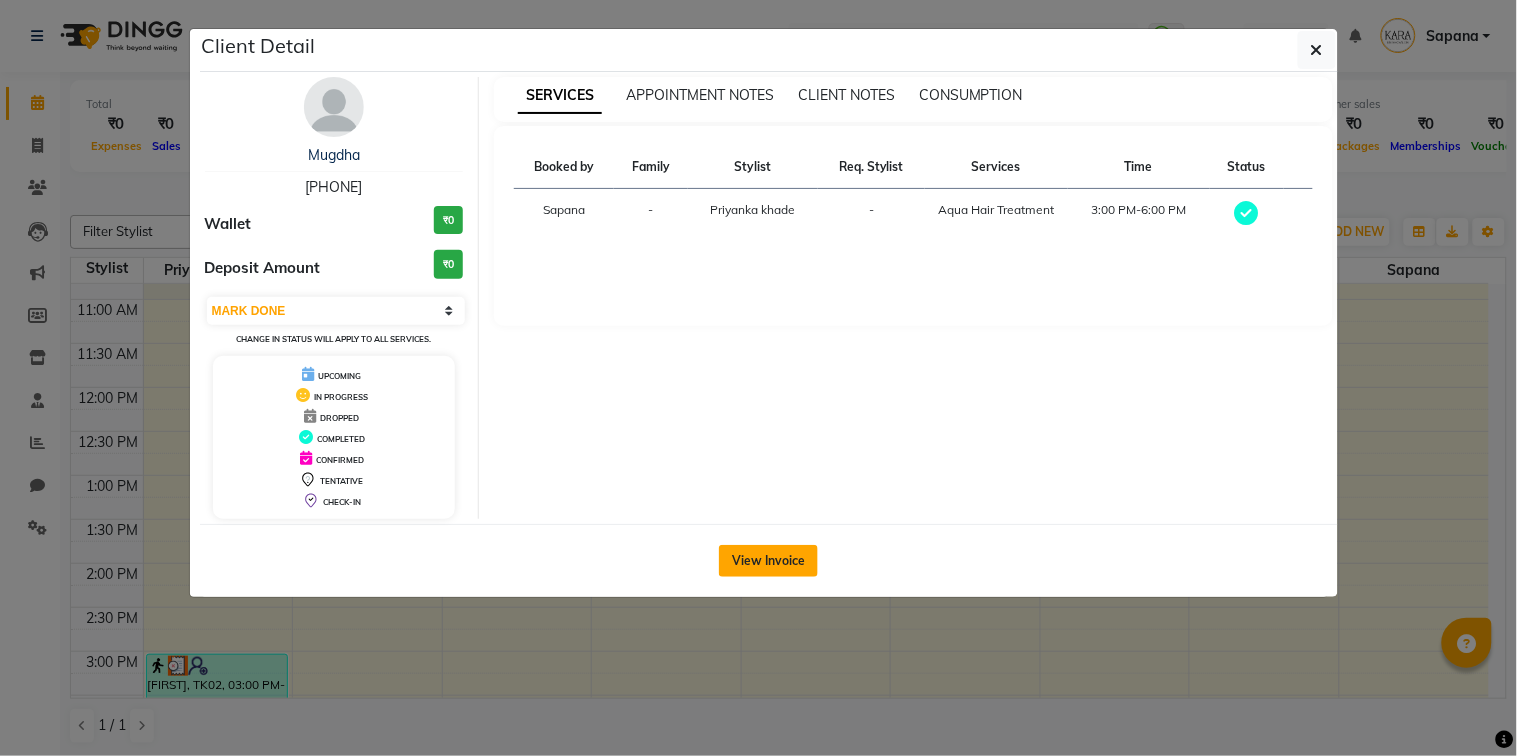 click on "View Invoice" 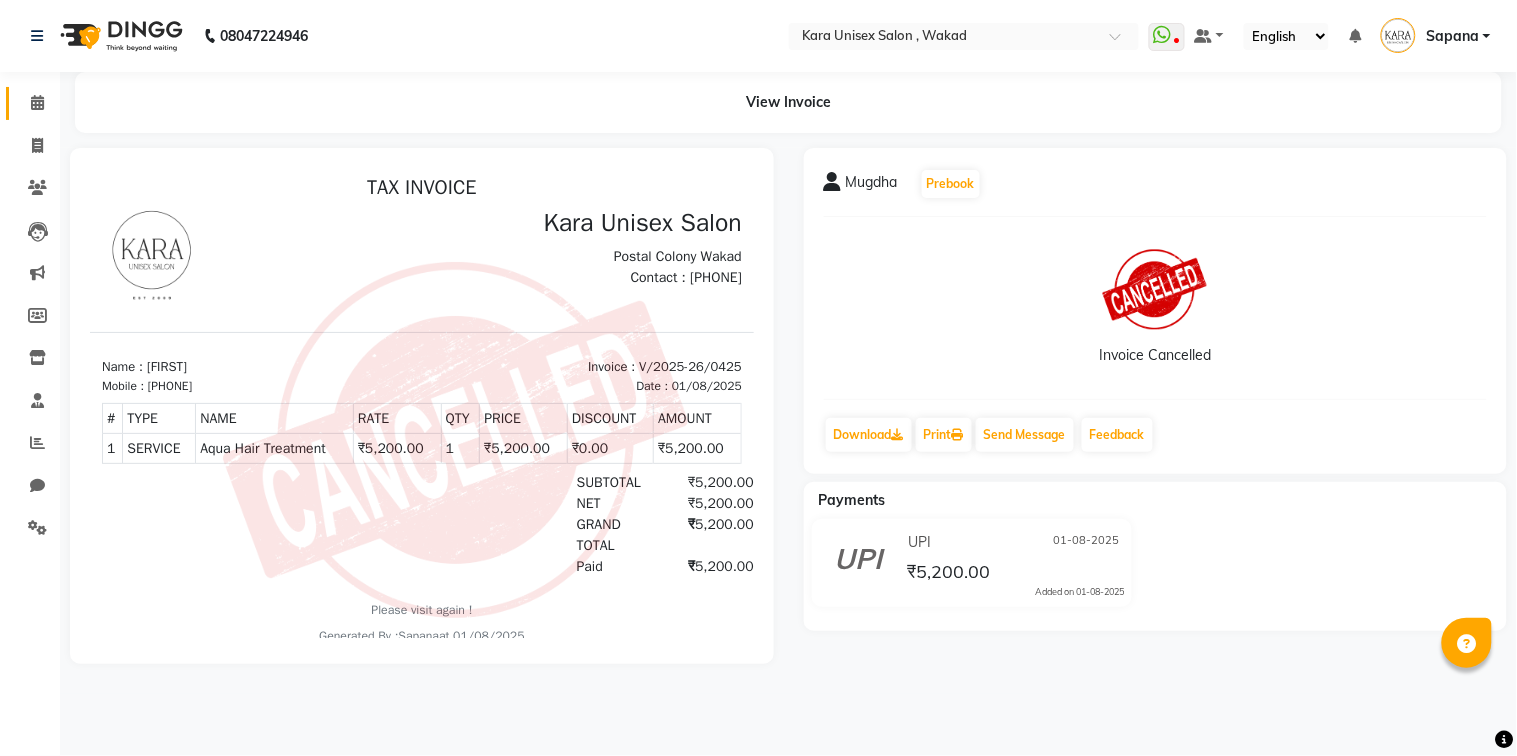 scroll, scrollTop: 0, scrollLeft: 0, axis: both 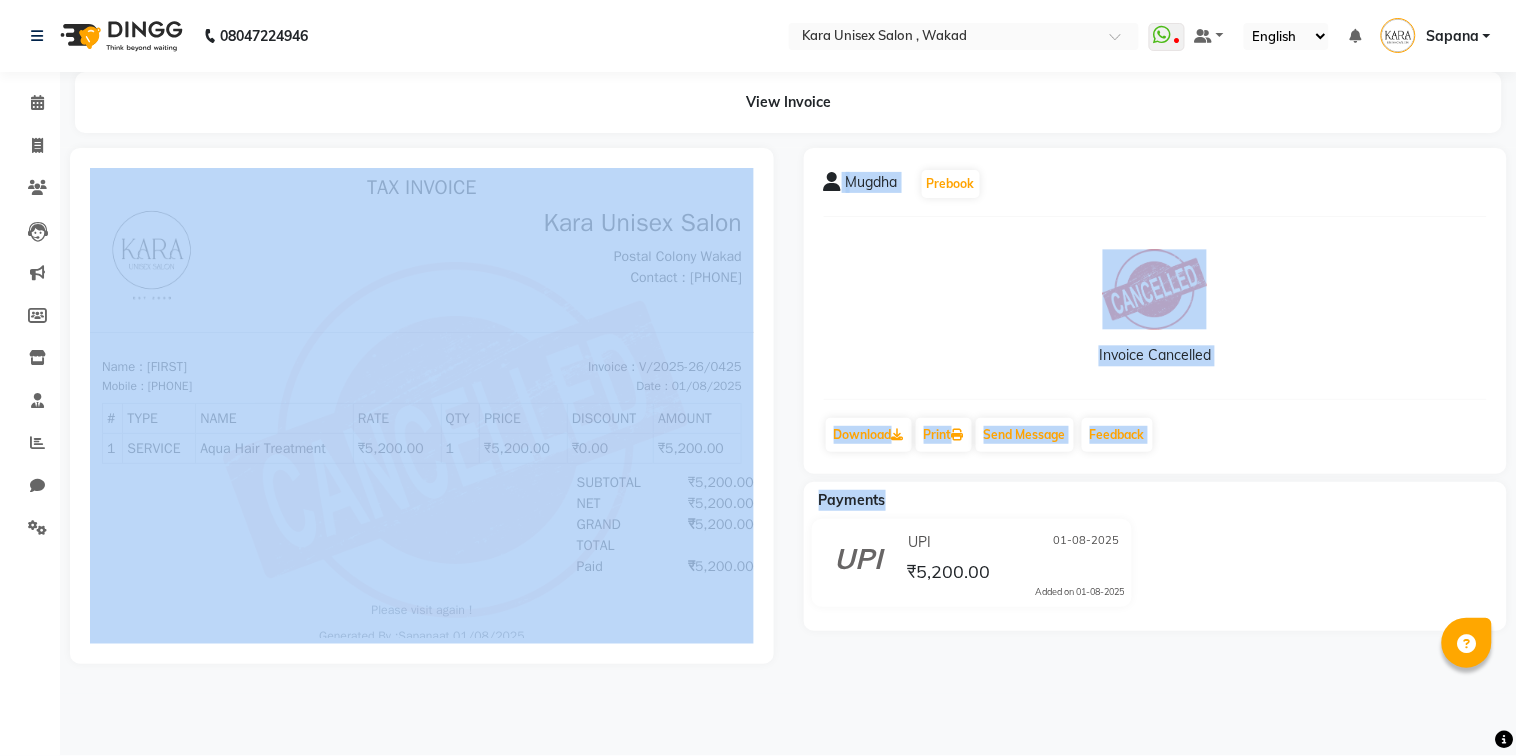 drag, startPoint x: 786, startPoint y: 557, endPoint x: 1194, endPoint y: 508, distance: 410.93185 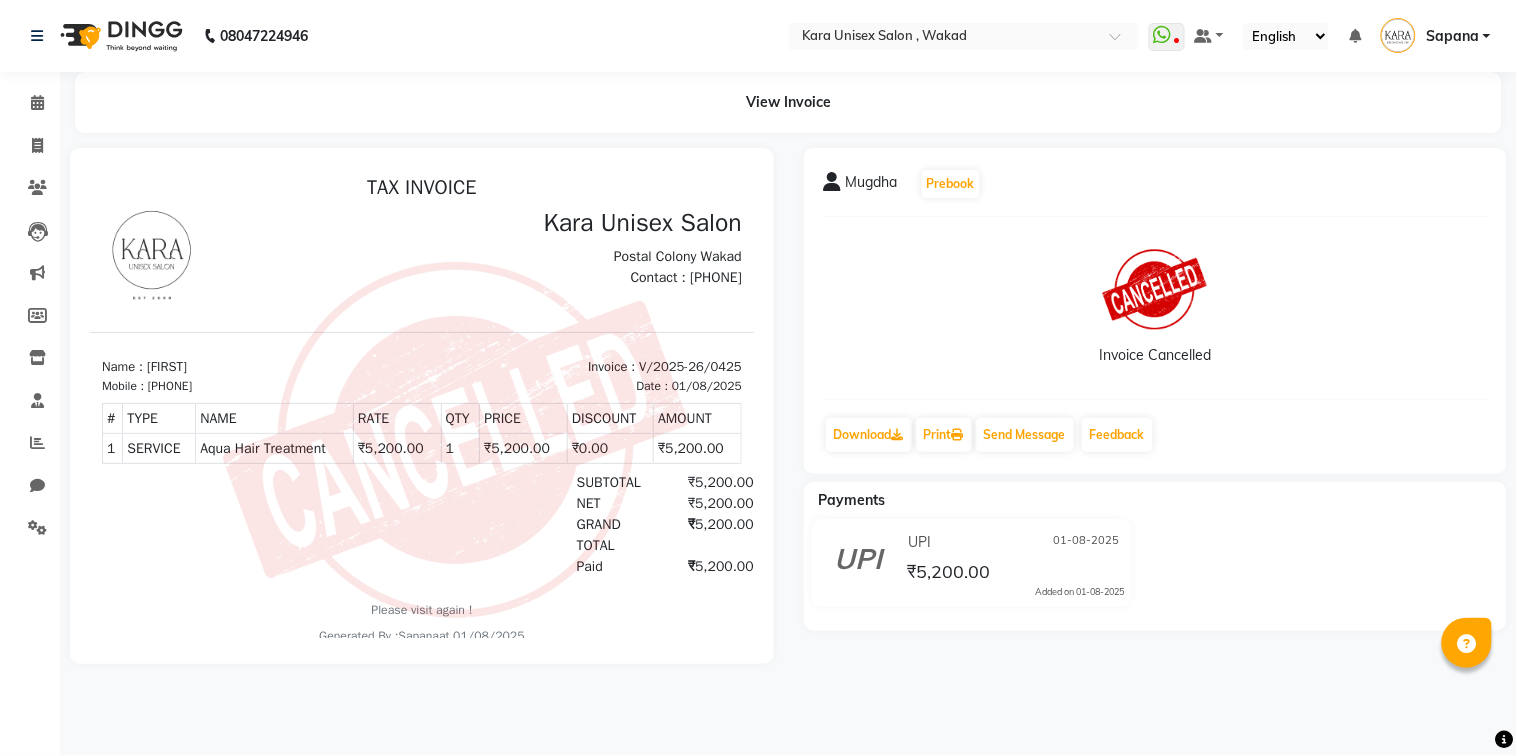click on "[LAST]   Prebook   Invoice Cancelled  Download  Print   Send Message Feedback  UPI [DATE] ₹5,200.00  Added on [DATE]" 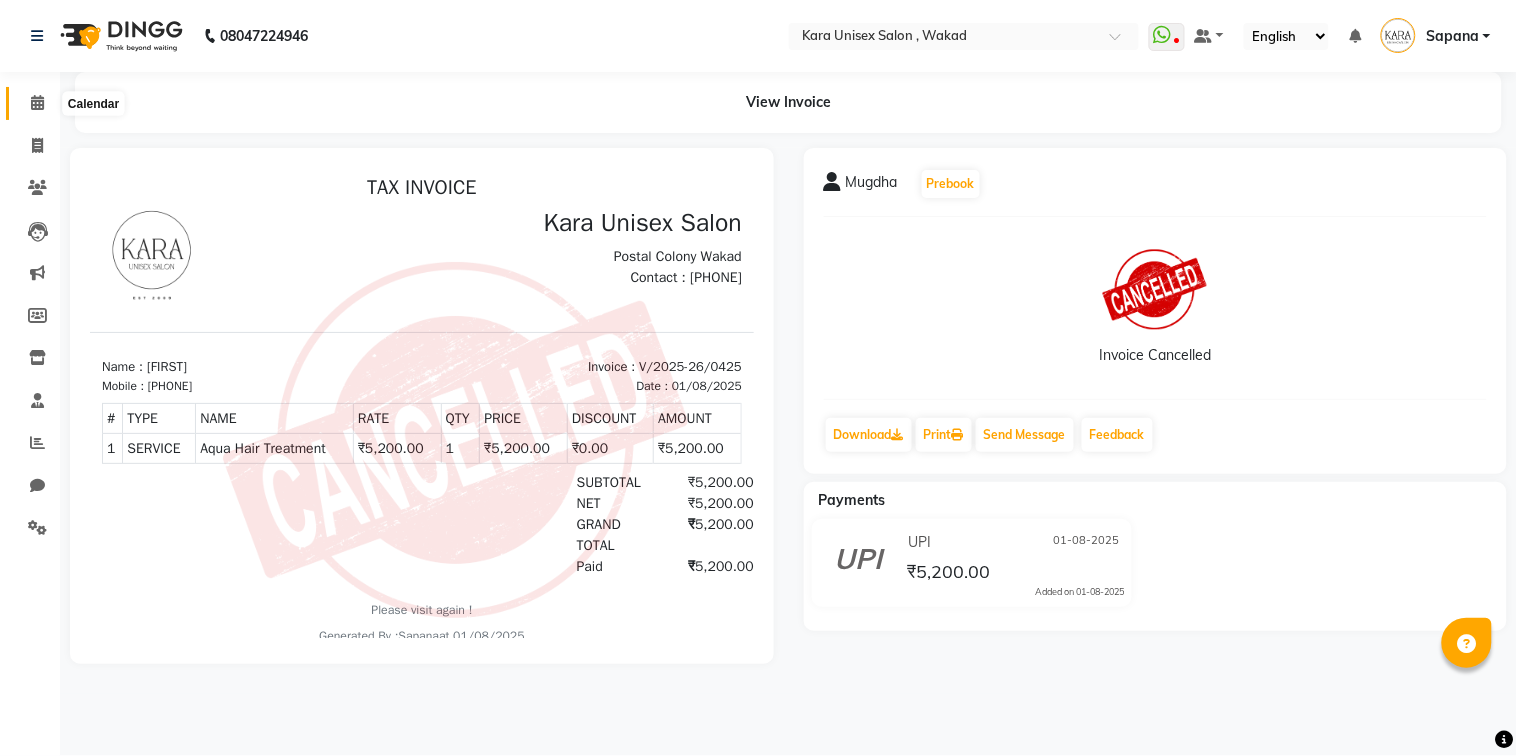 click 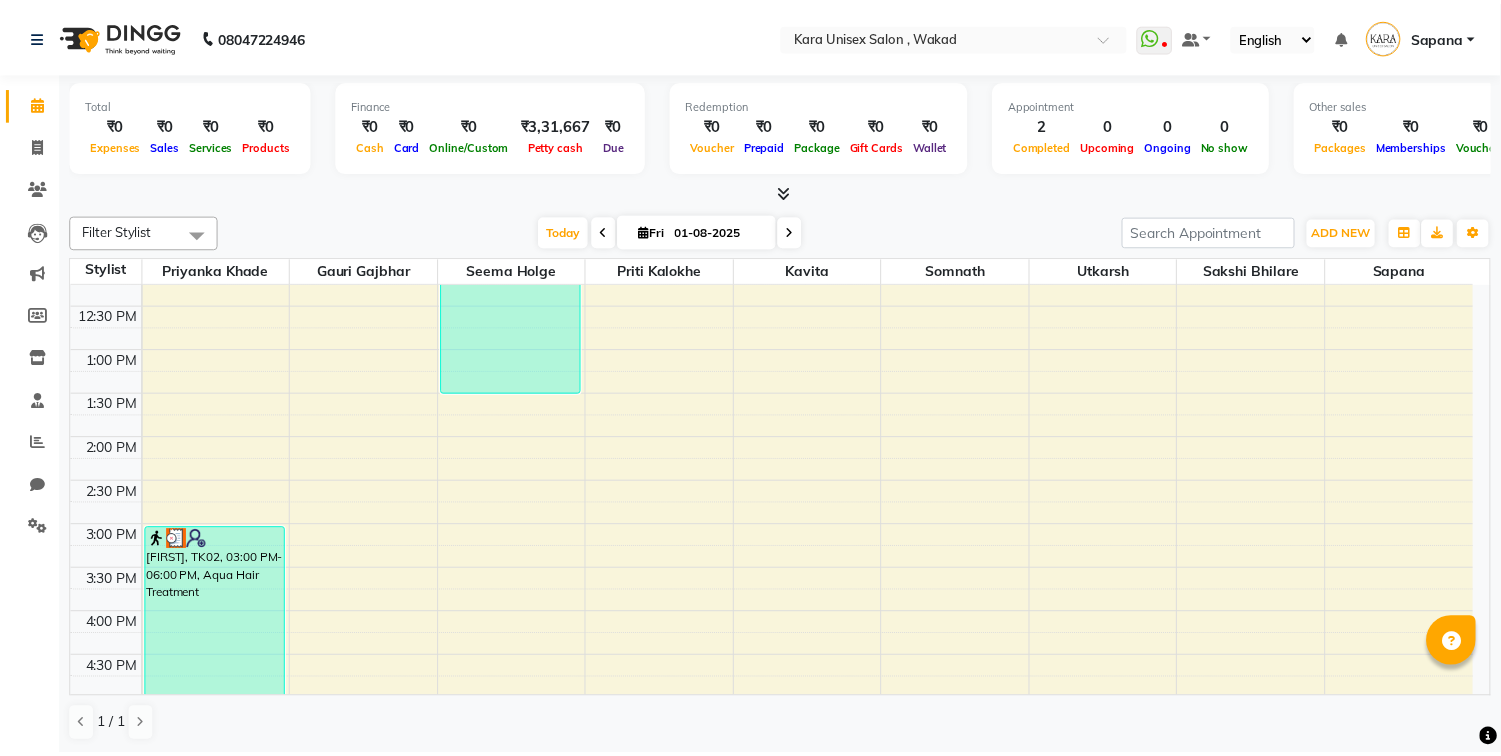 scroll, scrollTop: 284, scrollLeft: 0, axis: vertical 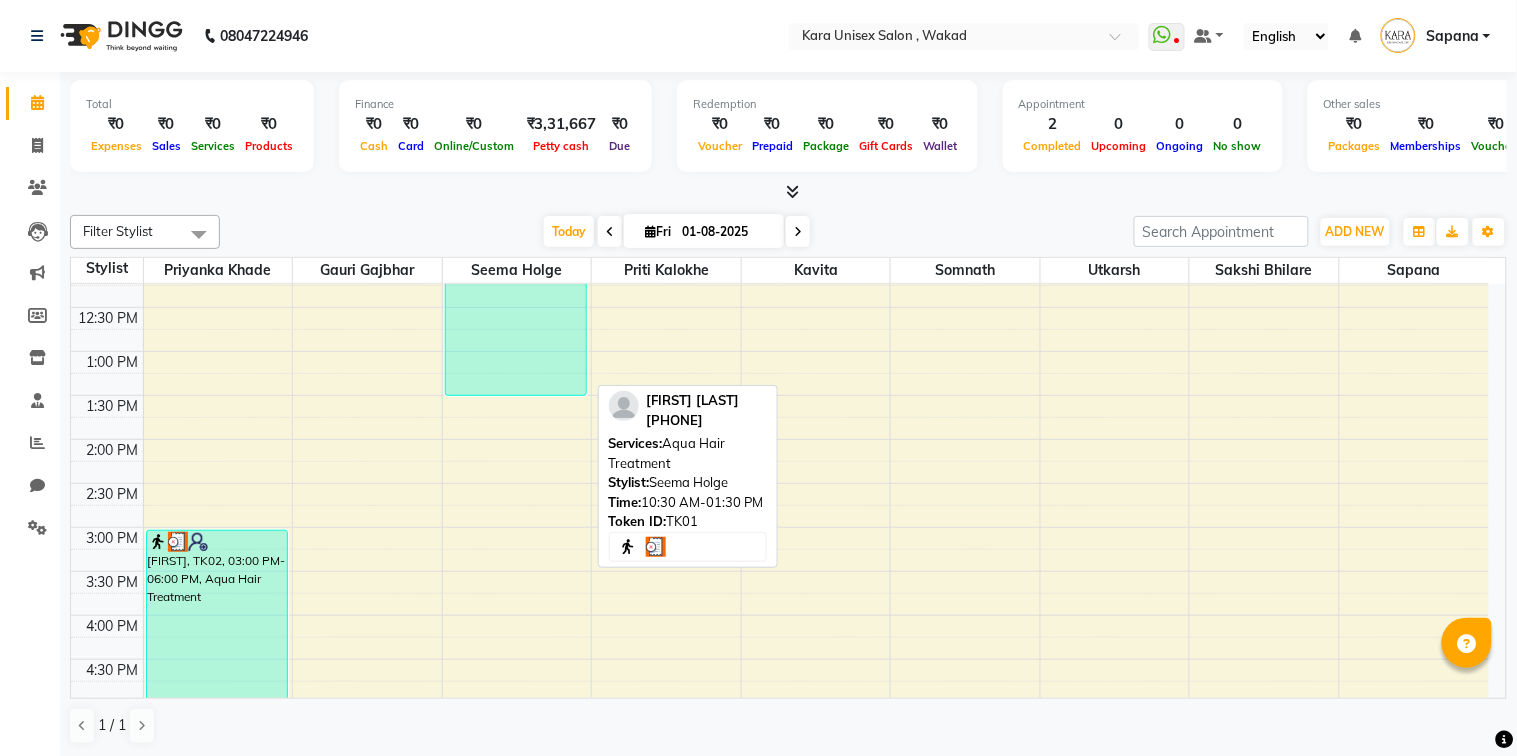 click on "[FIRST] [LAST], TK01, 10:30 AM-01:30 PM, Aqua Hair Treatment" at bounding box center [516, 264] 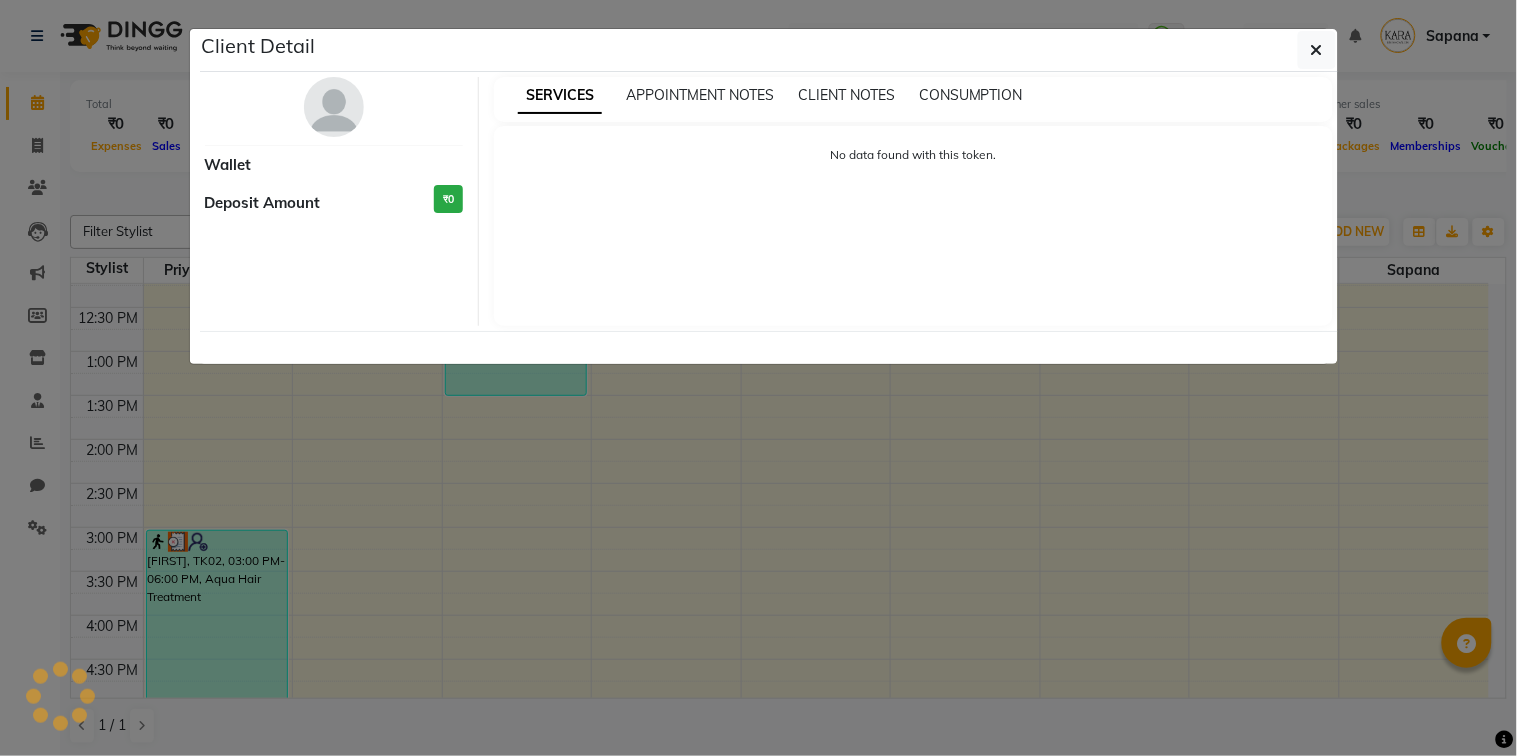 select on "3" 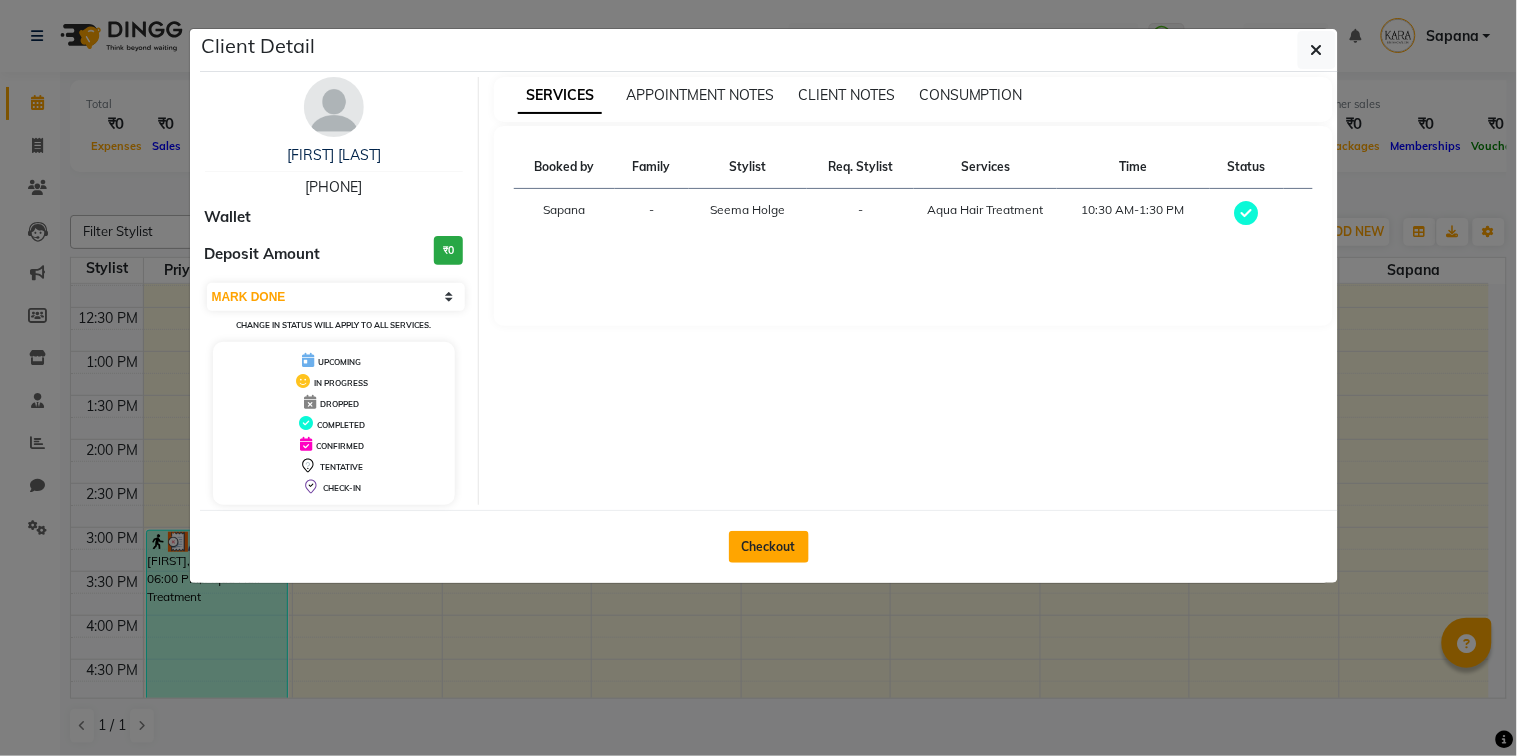 click on "Checkout" 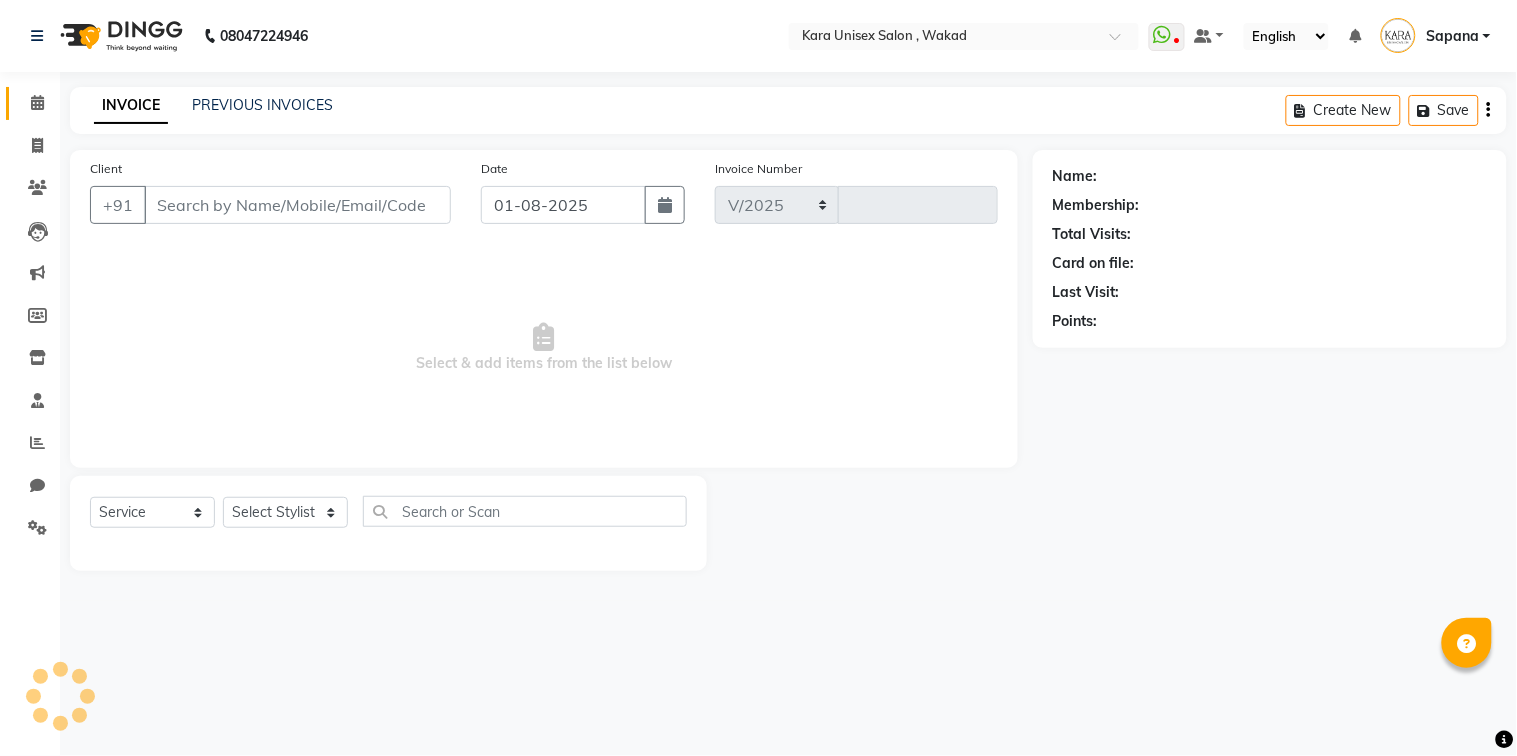 select on "7293" 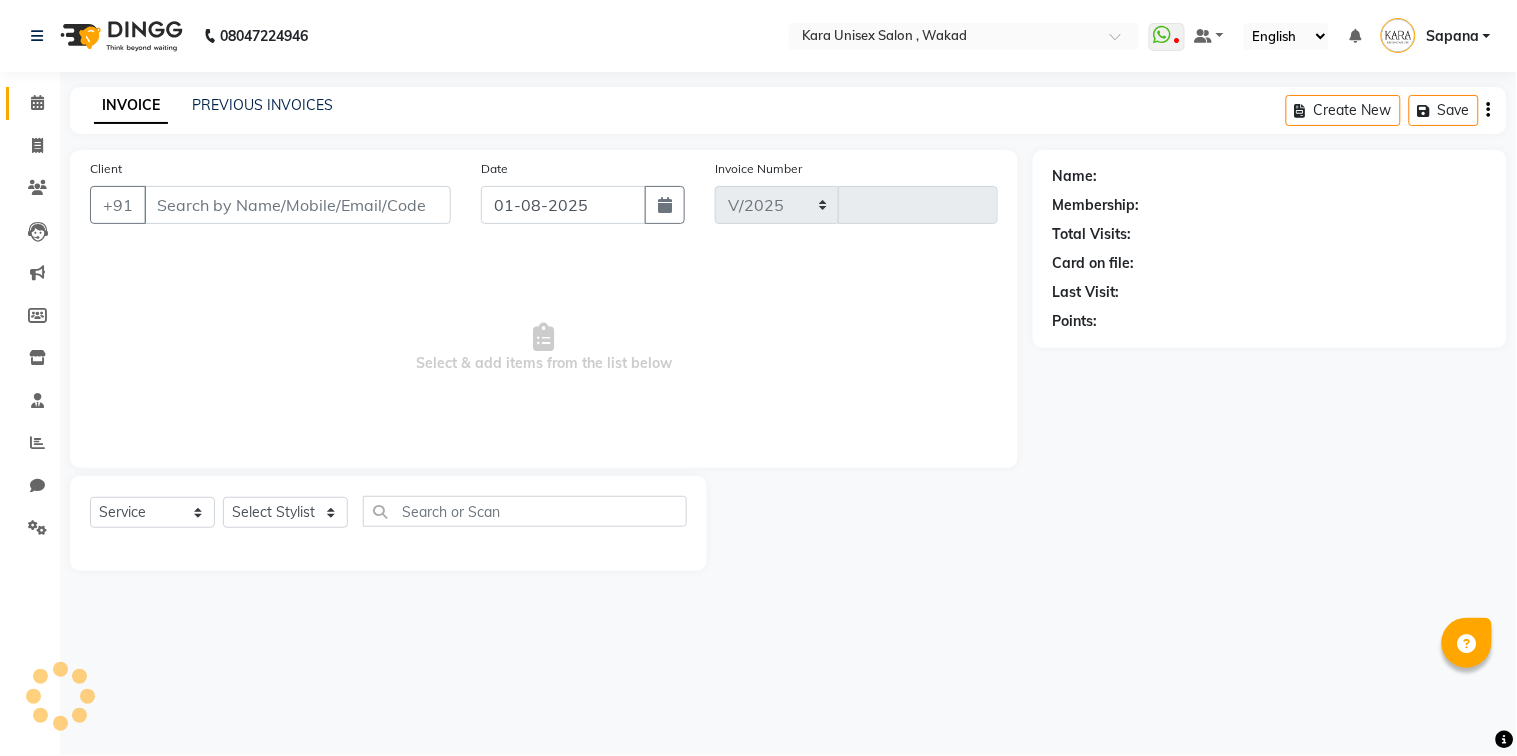 type on "0426" 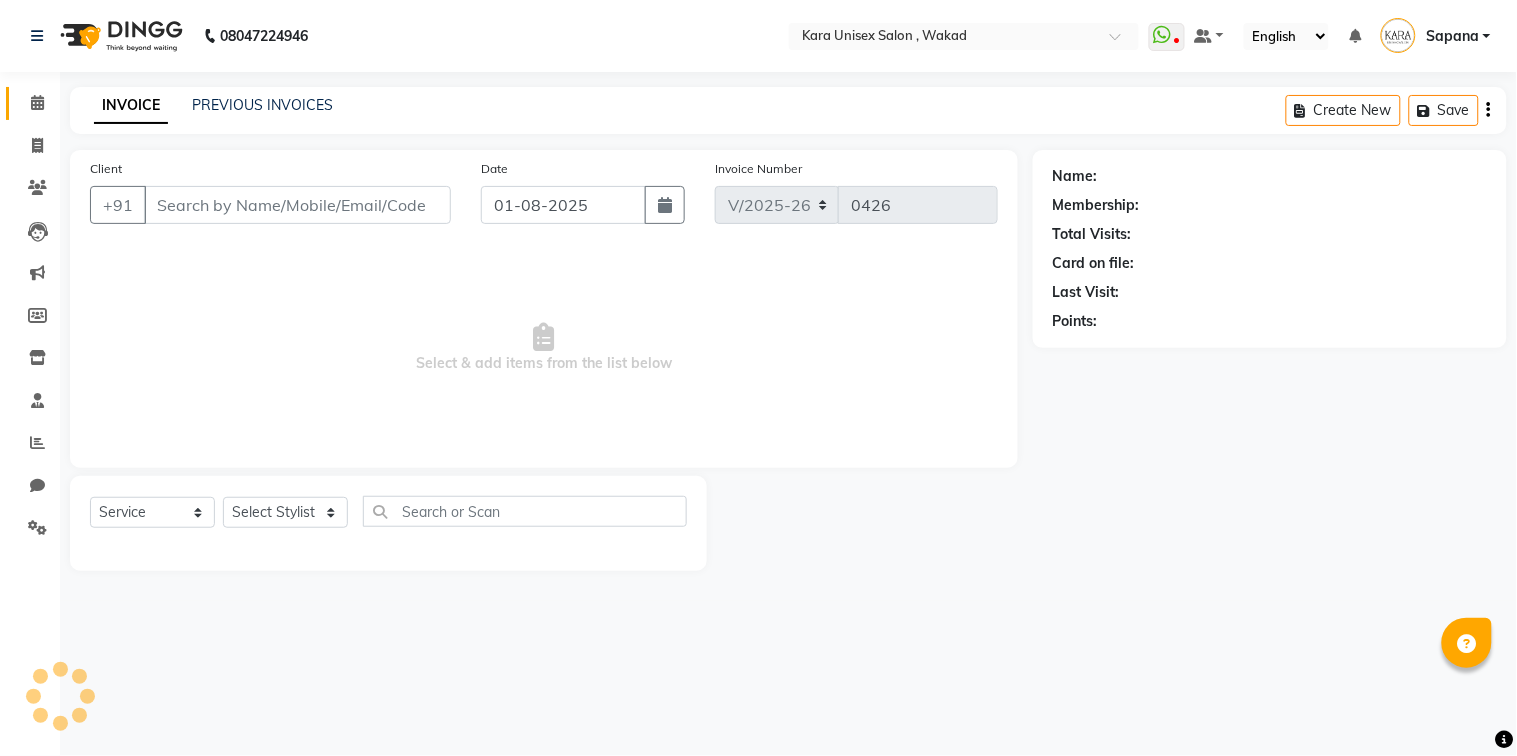 type on "[PHONE]" 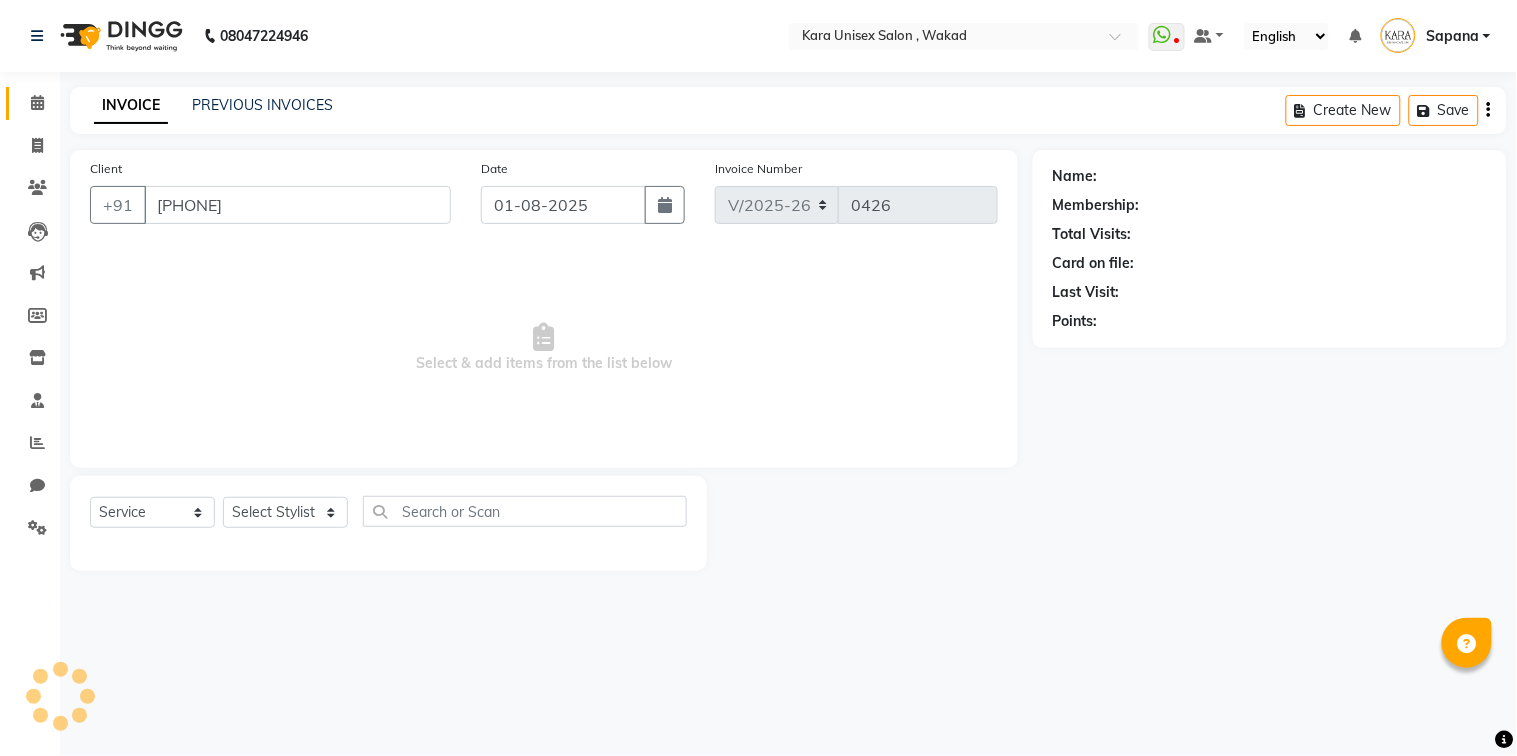 select on "70484" 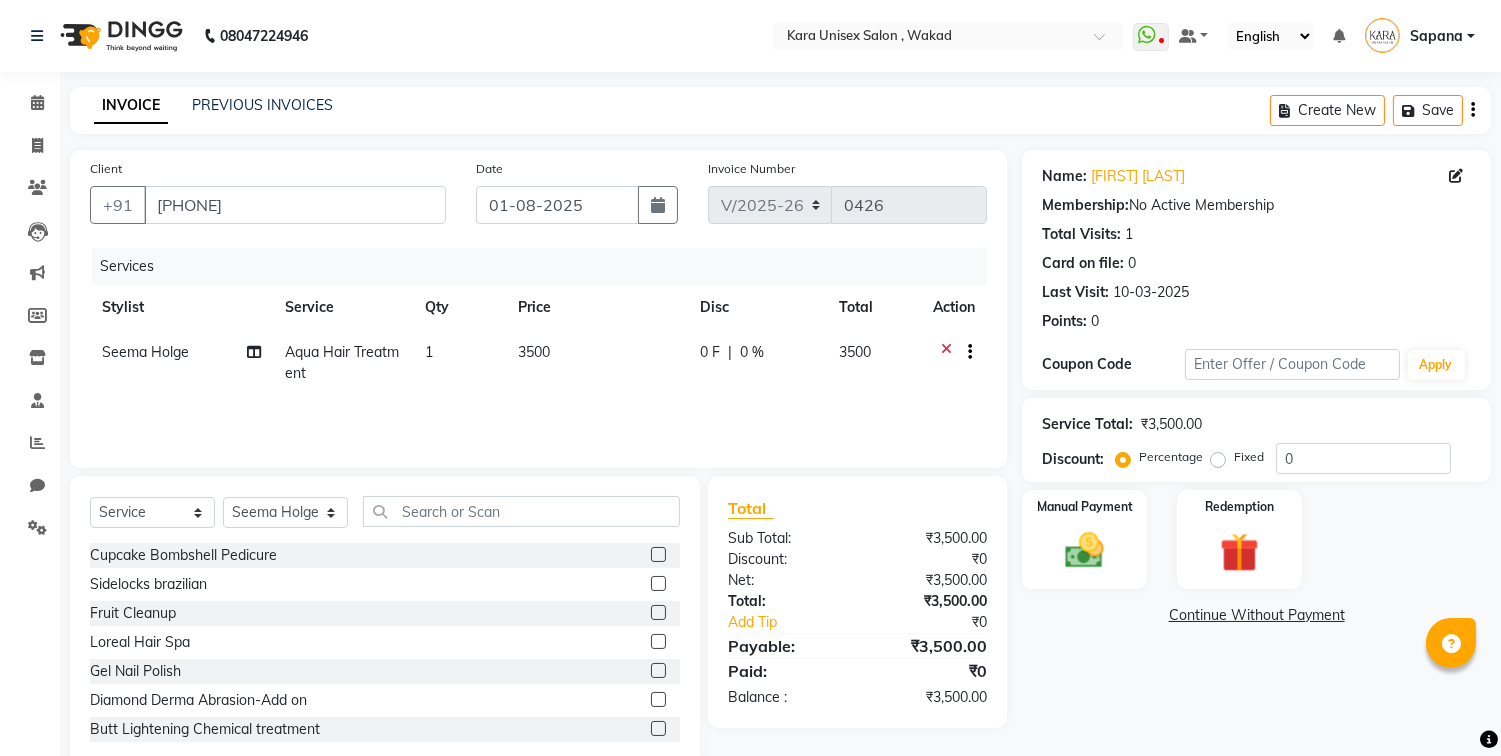 drag, startPoint x: 778, startPoint y: 535, endPoint x: 523, endPoint y: 447, distance: 269.7573 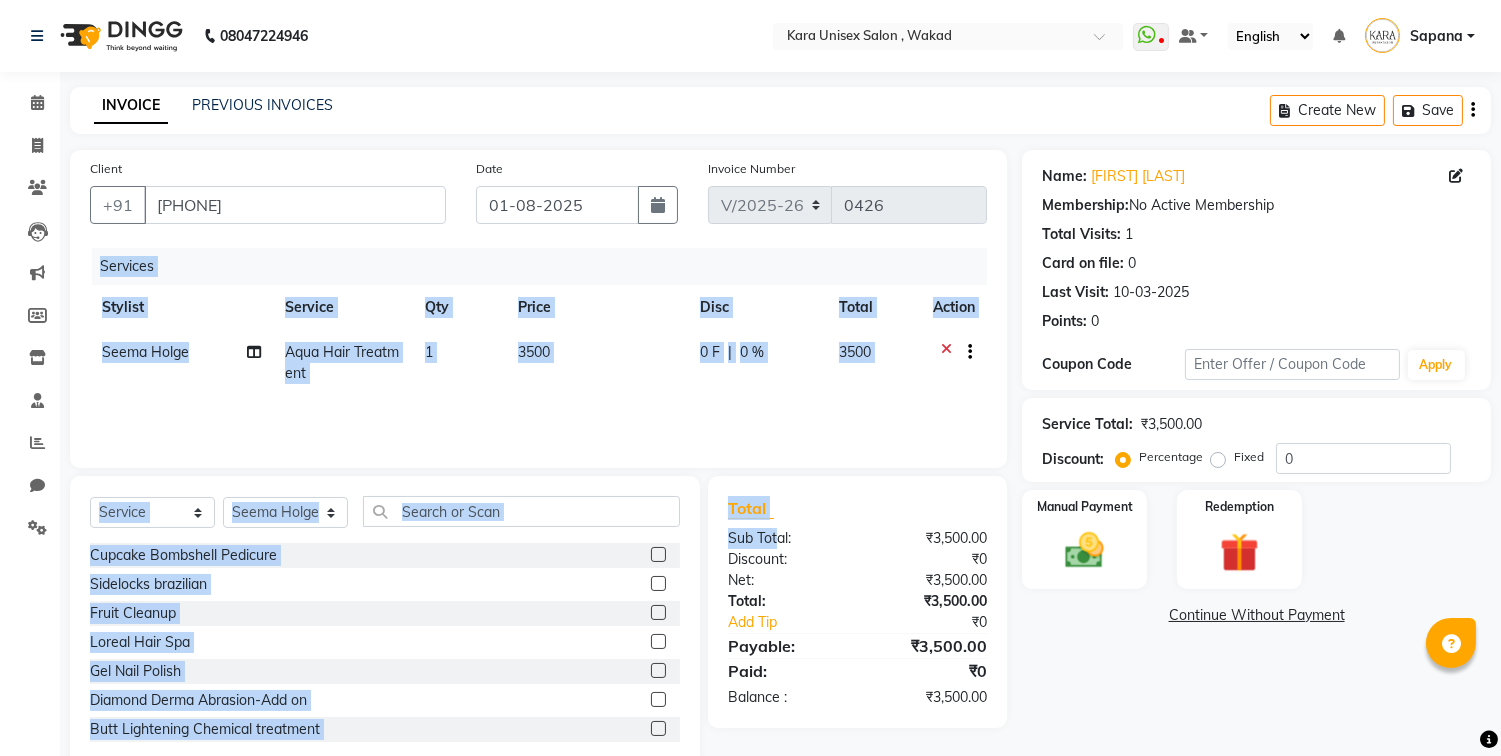 click on "3500" 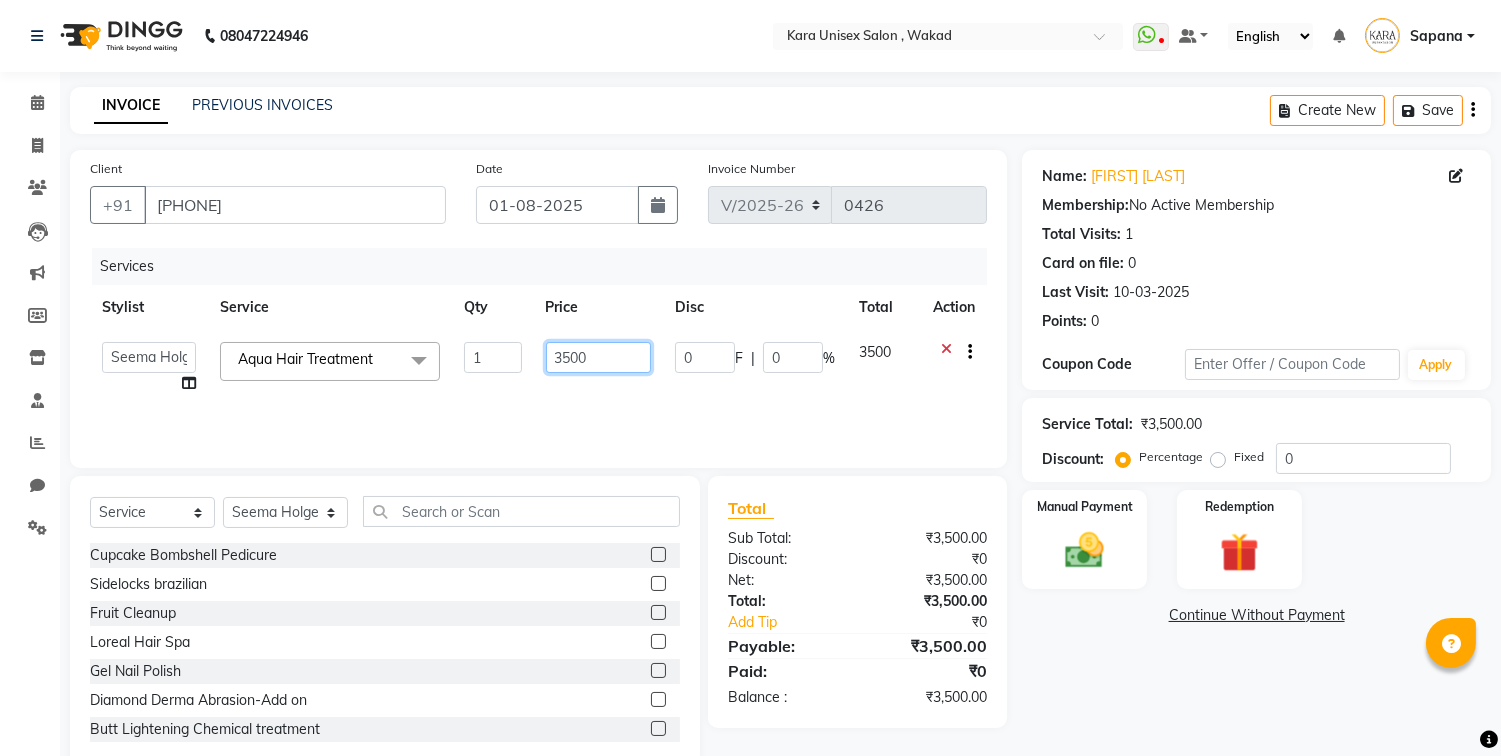 click on "3500" 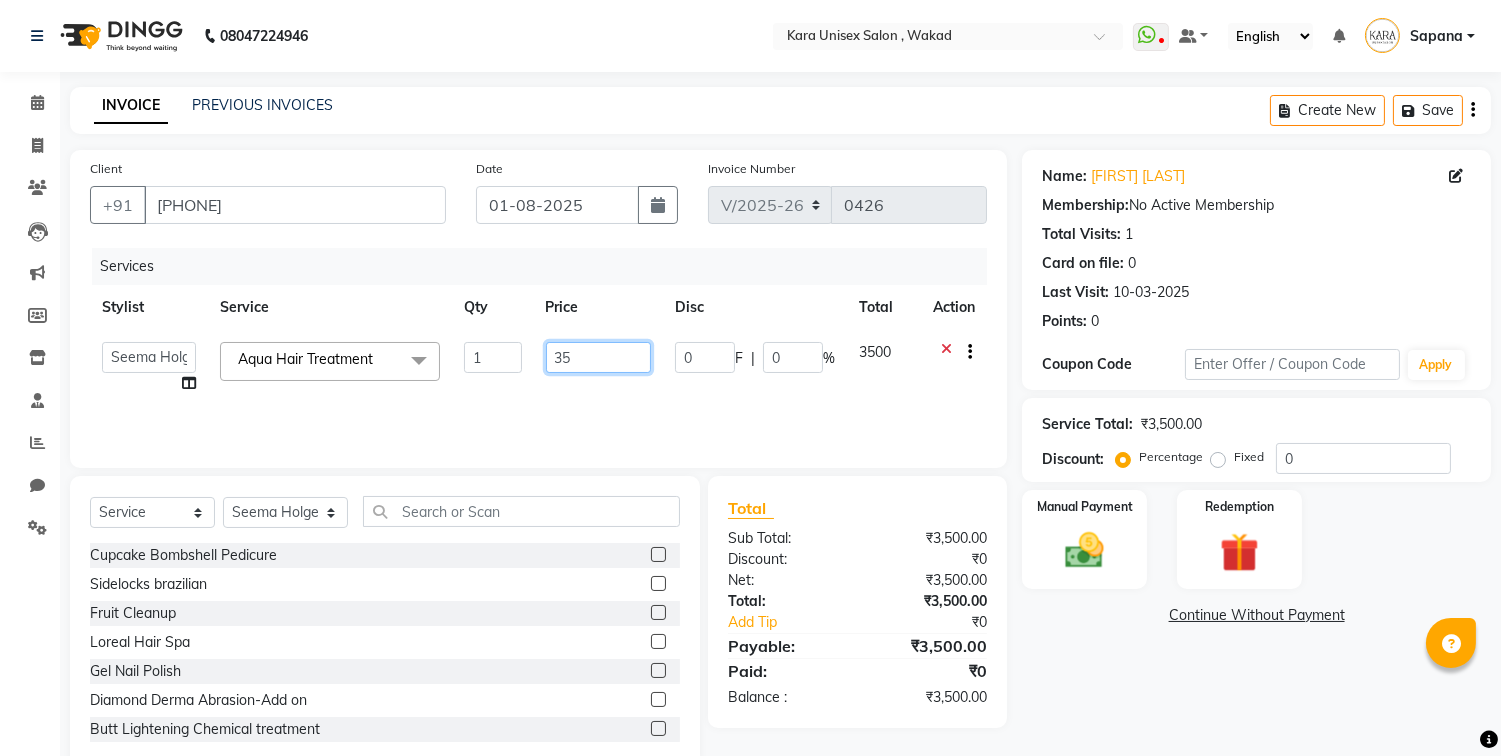 type on "3" 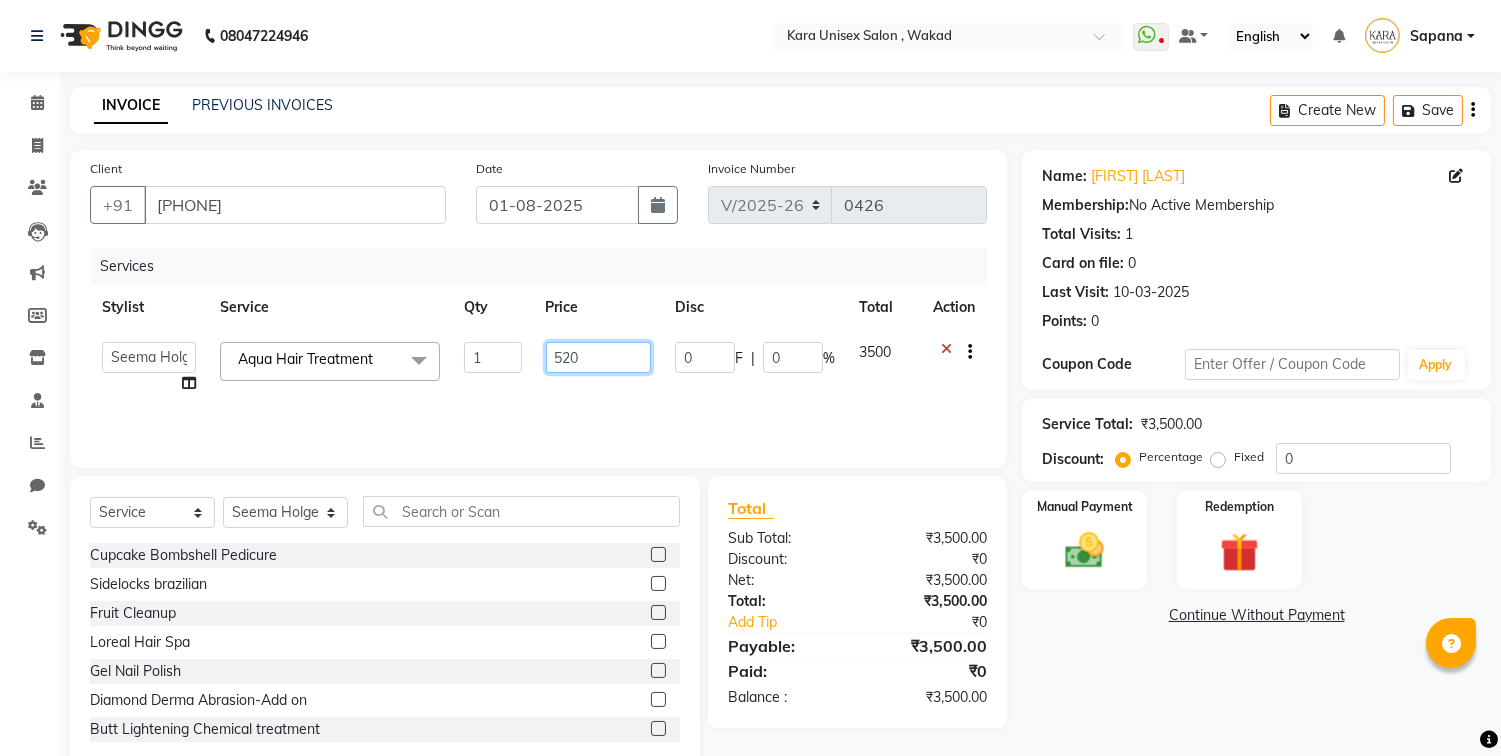 type on "5200" 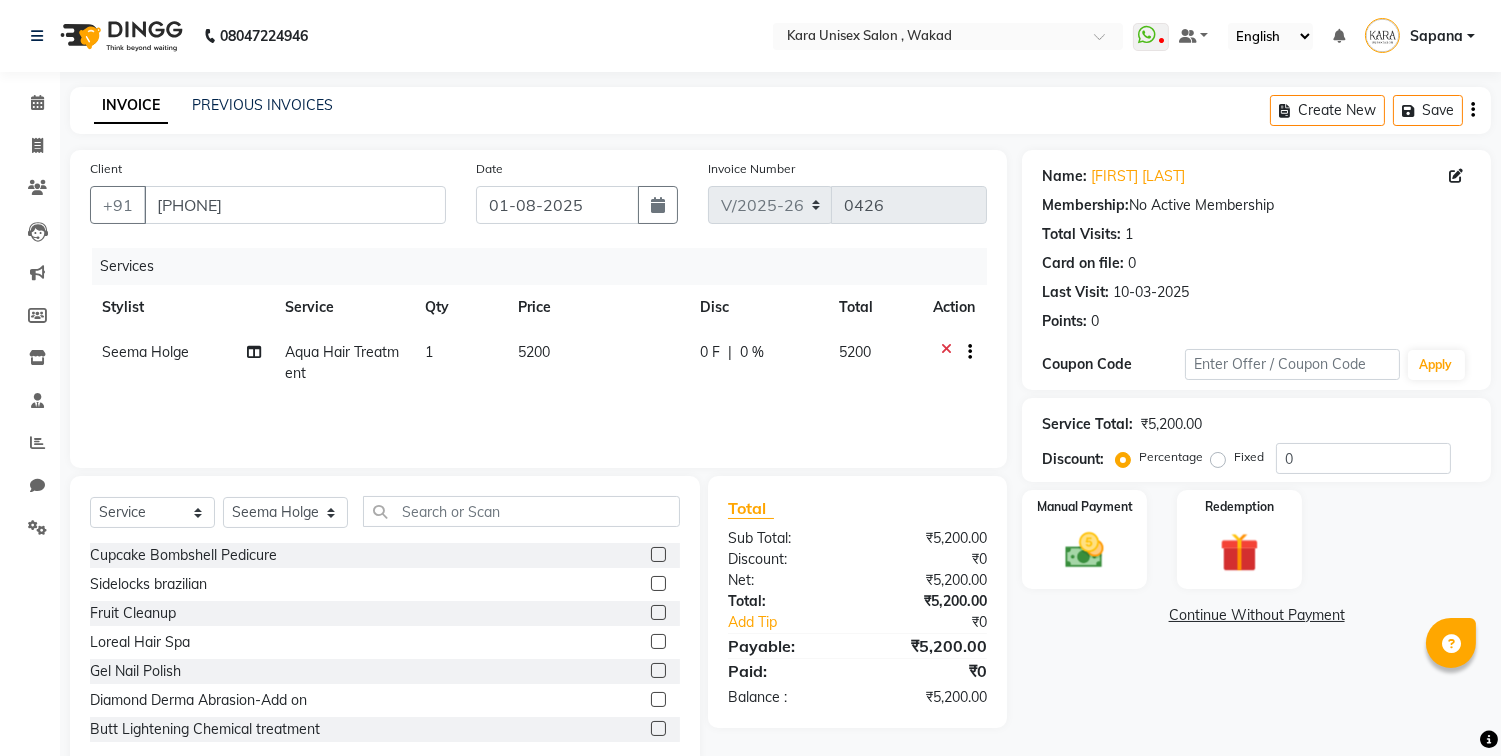 click on "[LAST]   Split Commission" 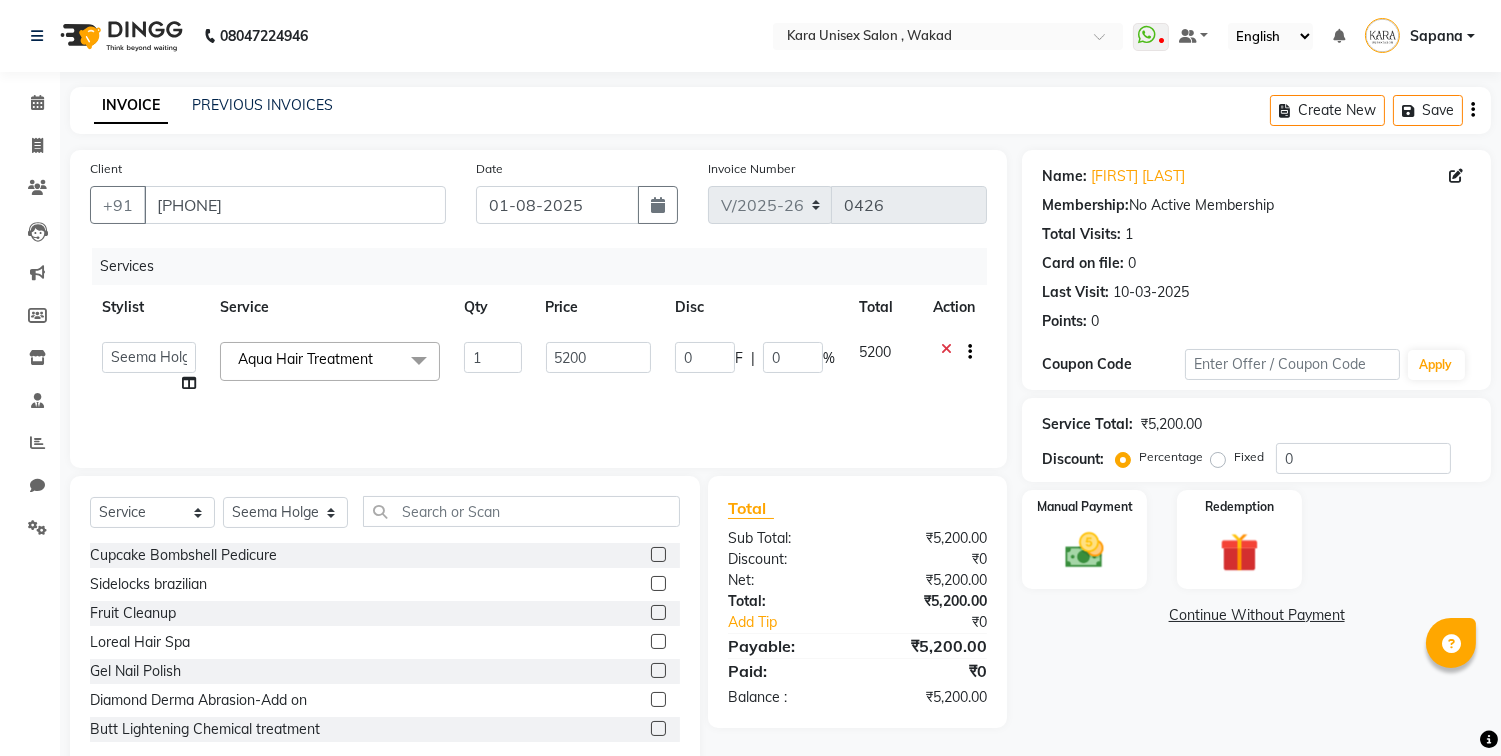 click on "[FIRST]   [FIRST]   [FIRST] [LAST]   [FIRST]   [FIRST]   [FIRST]   [FIRST]   [FIRST]   [FIRST] [LAST]   [FIRST] [LAST]   [FIRST] [LAST]   [FIRST] [LAST]   [FIRST] [LAST]   [FIRST]    [FIRST]   [FIRST]    [FIRST]" 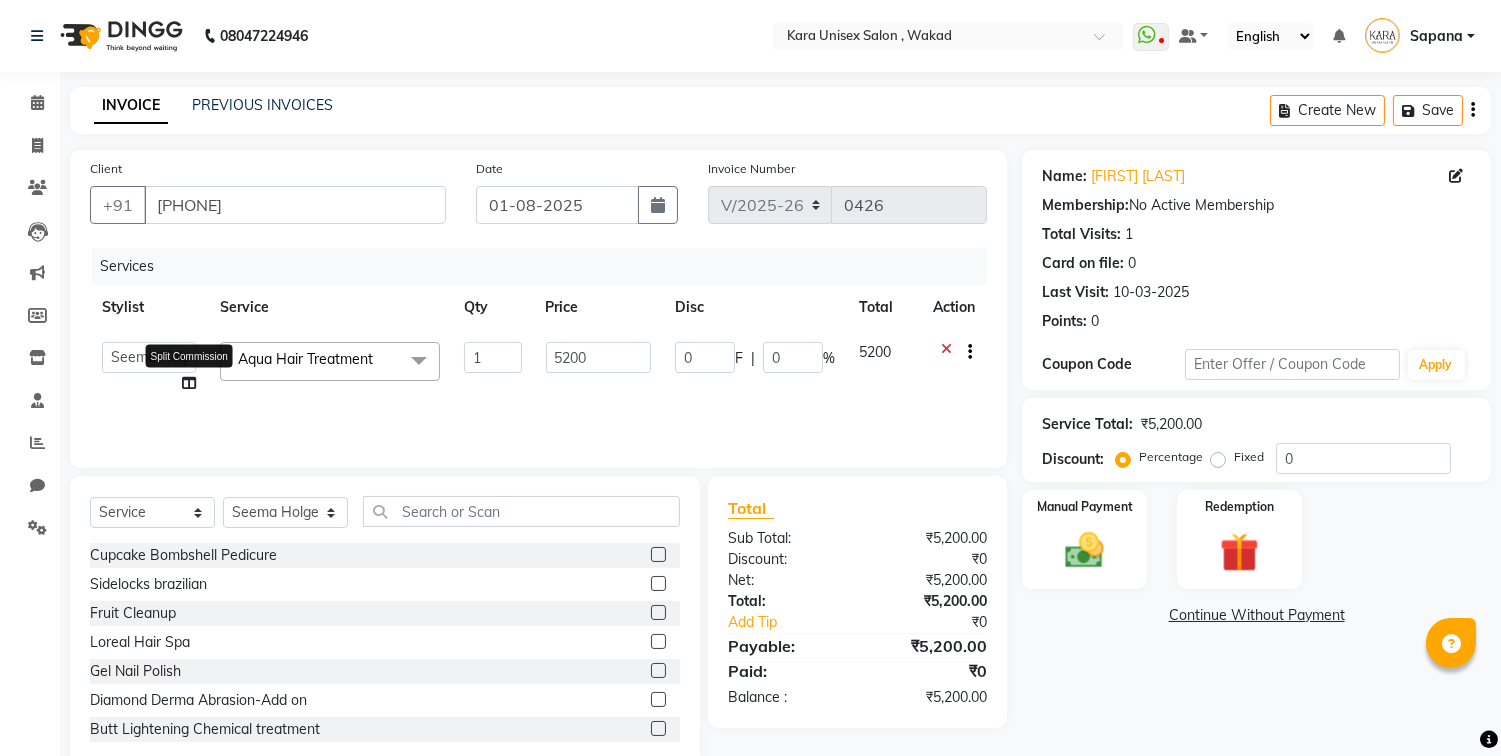 click 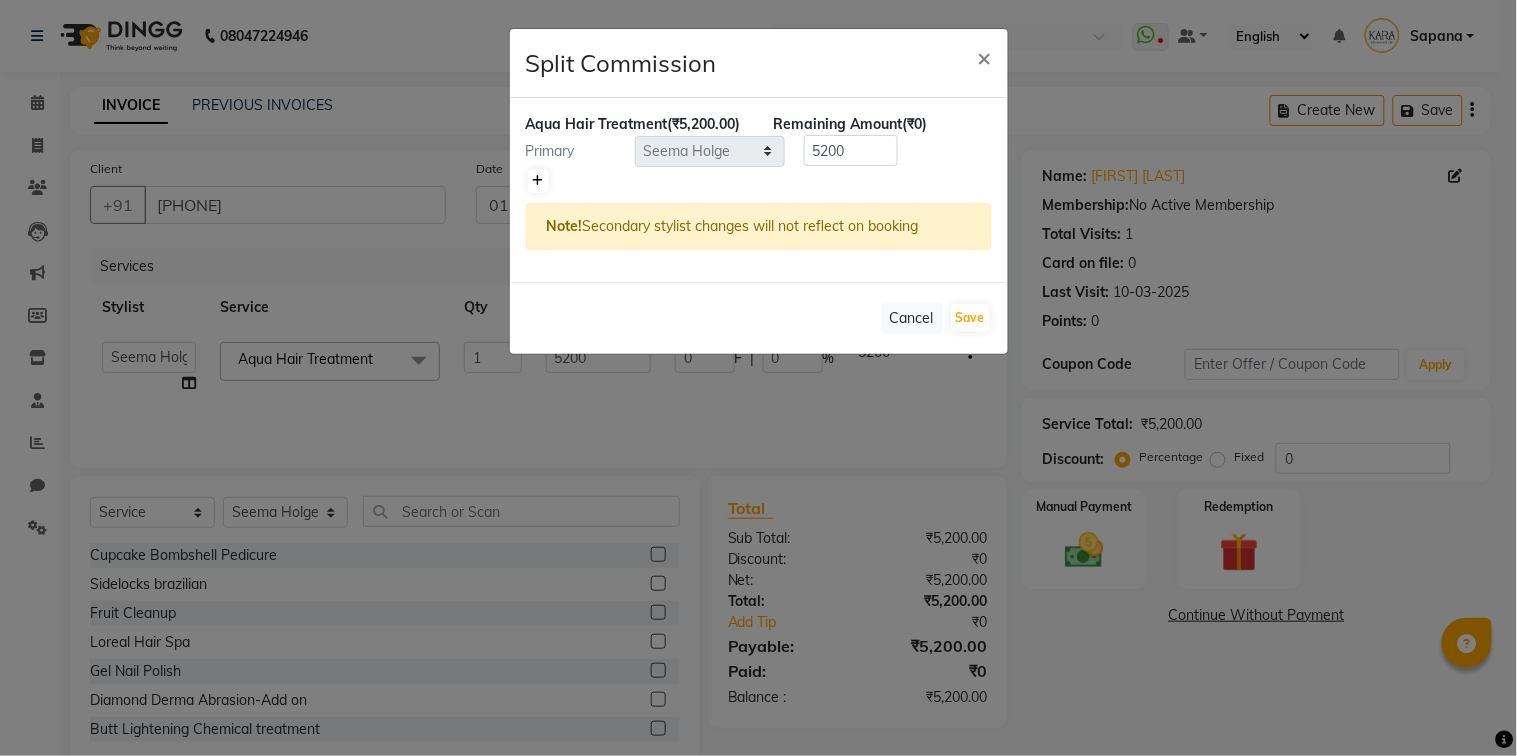 click 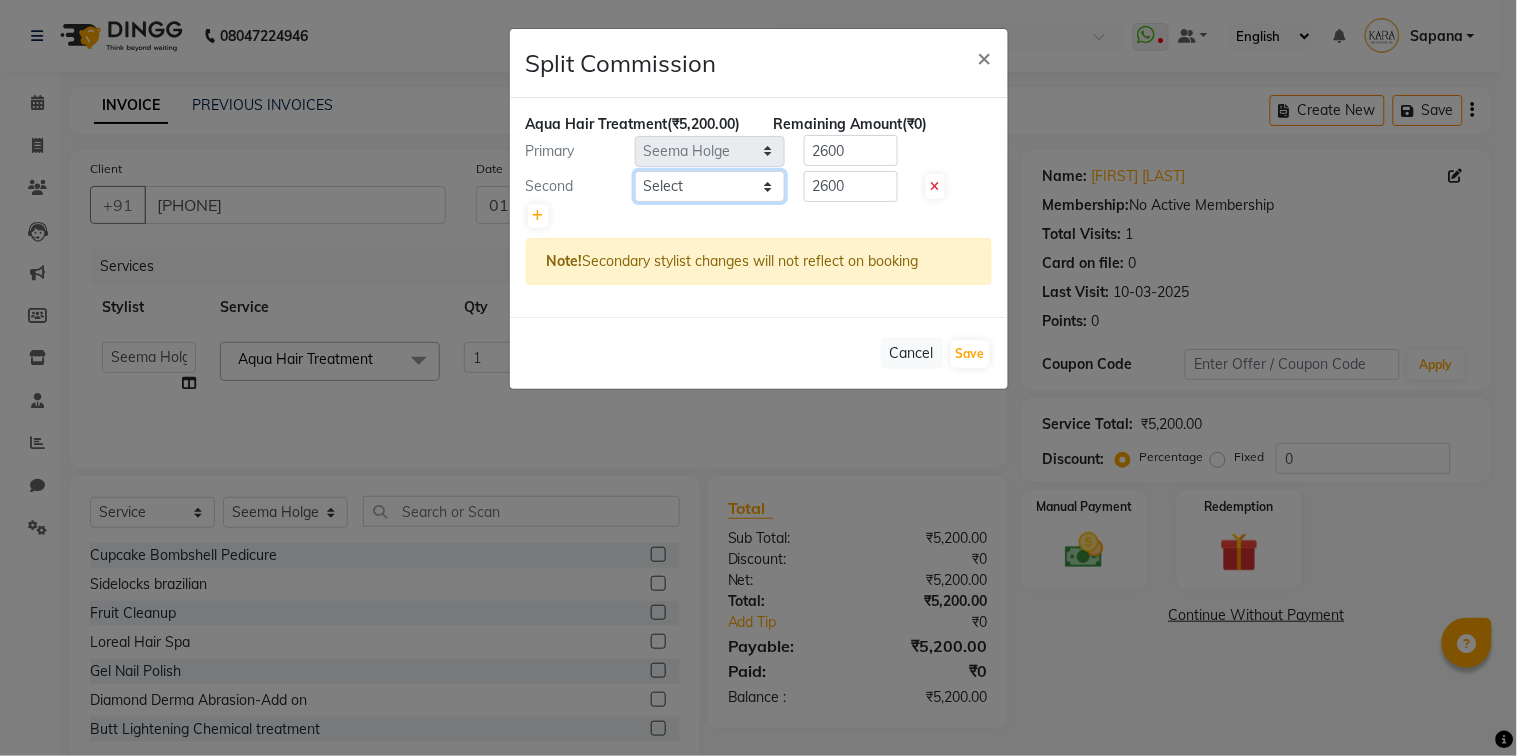 drag, startPoint x: 680, startPoint y: 205, endPoint x: 667, endPoint y: 210, distance: 13.928389 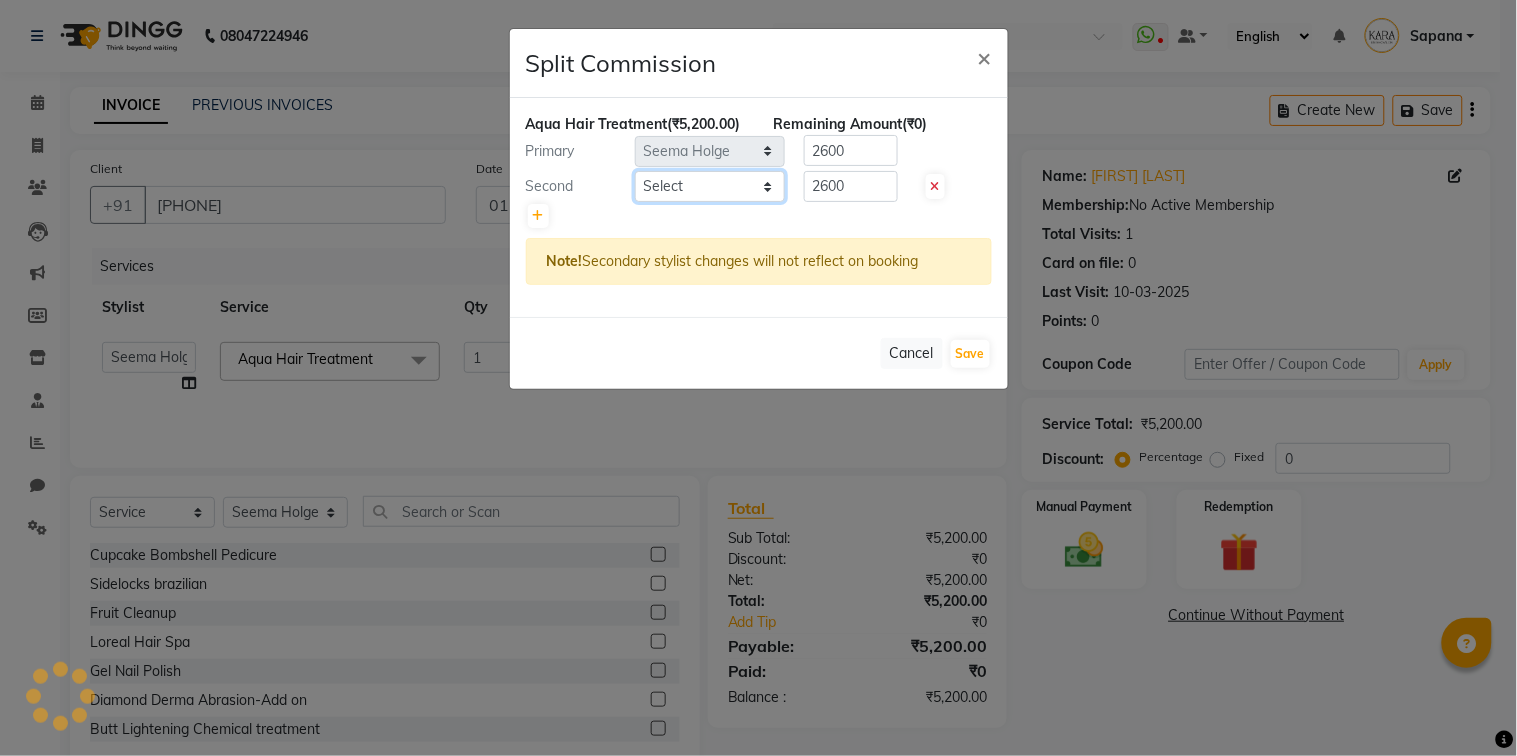 drag, startPoint x: 667, startPoint y: 210, endPoint x: 682, endPoint y: 398, distance: 188.59746 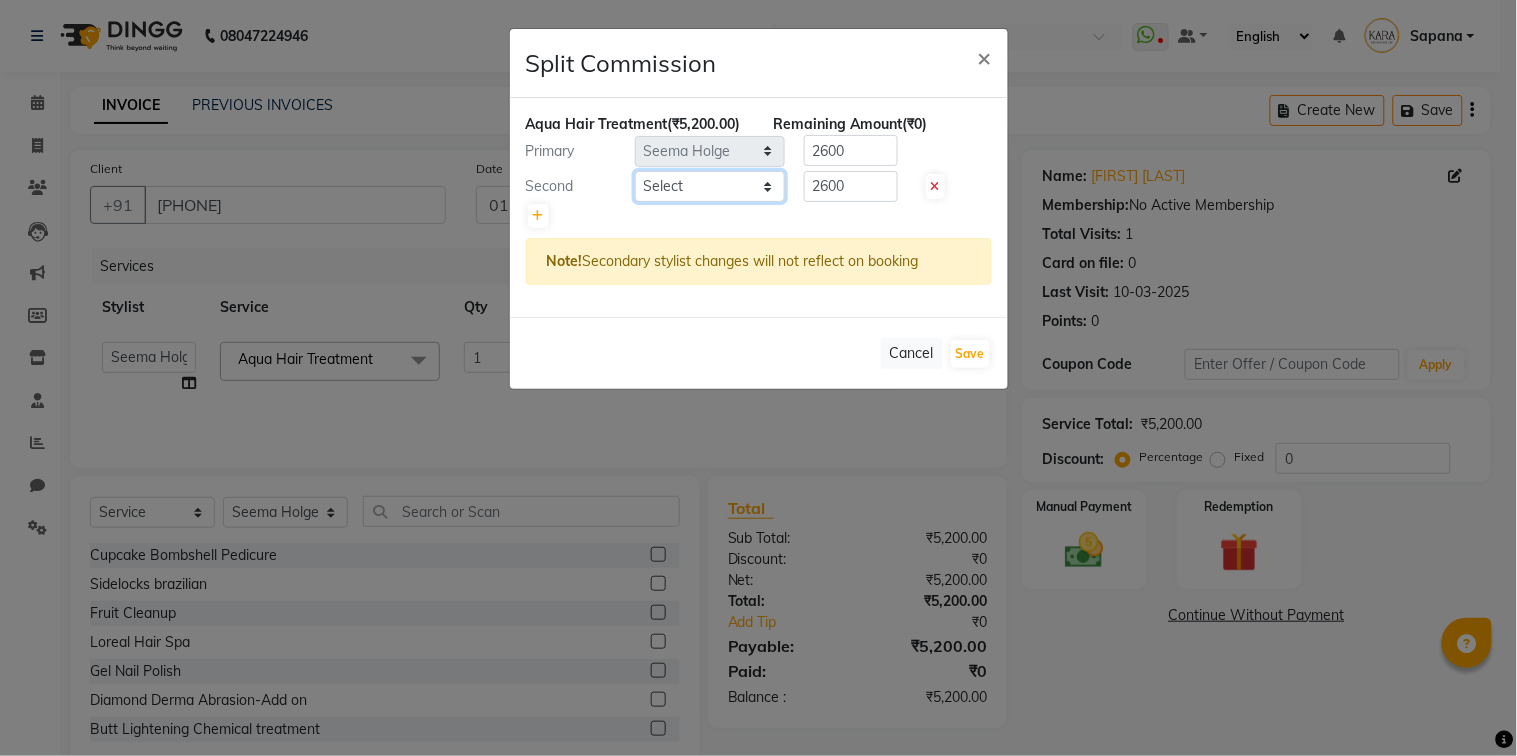 select on "70478" 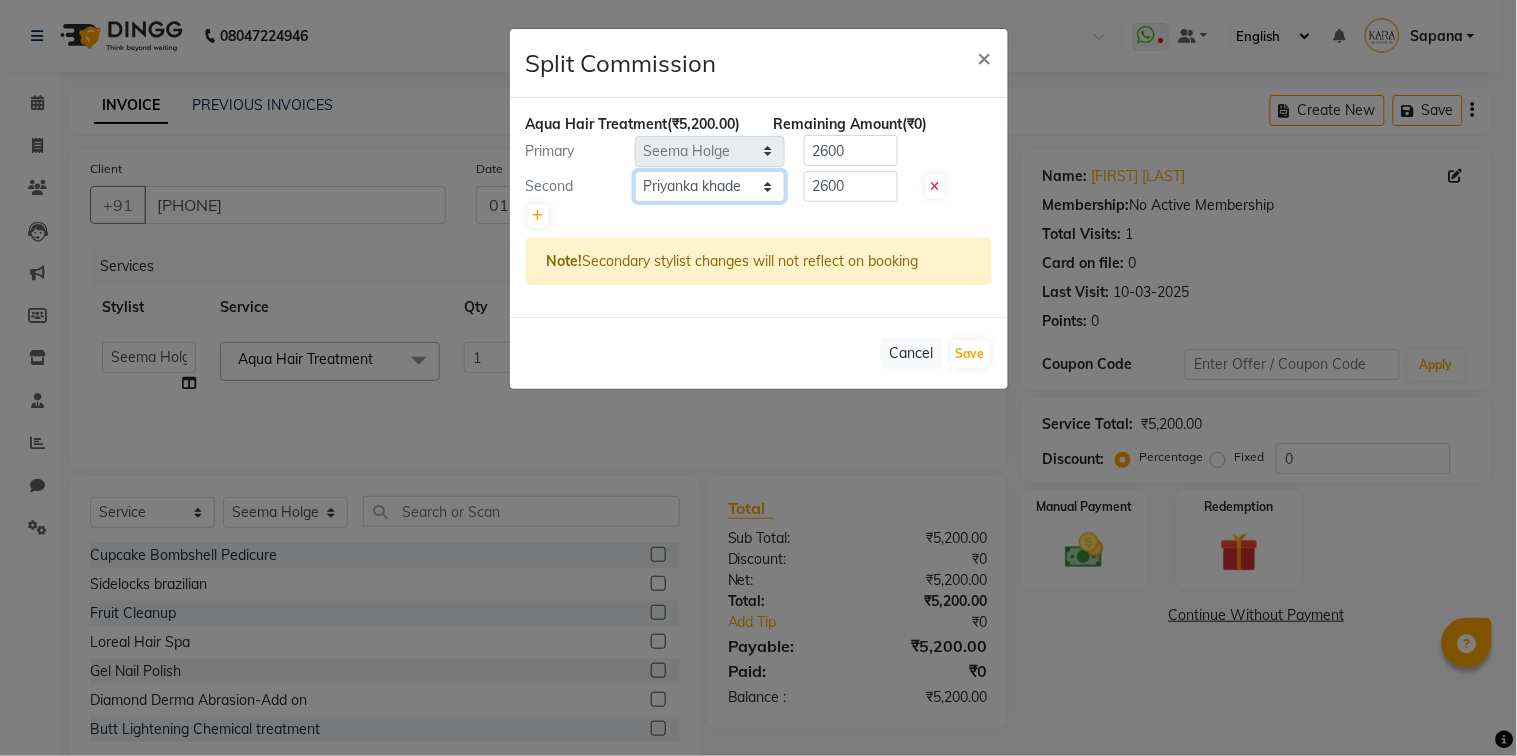 click on "Select  Alka   Atul   [LAST]   Guru   Jyotsana   Kavita   Payal   Prajakta   [FIRST] [LAST]   [FIRST] [LAST]   Rubina Nadaf   Sadhana Awtade   Sakshi Bhilare   Sapana    [LAST]   Somnath    Swati   Utkarsh" 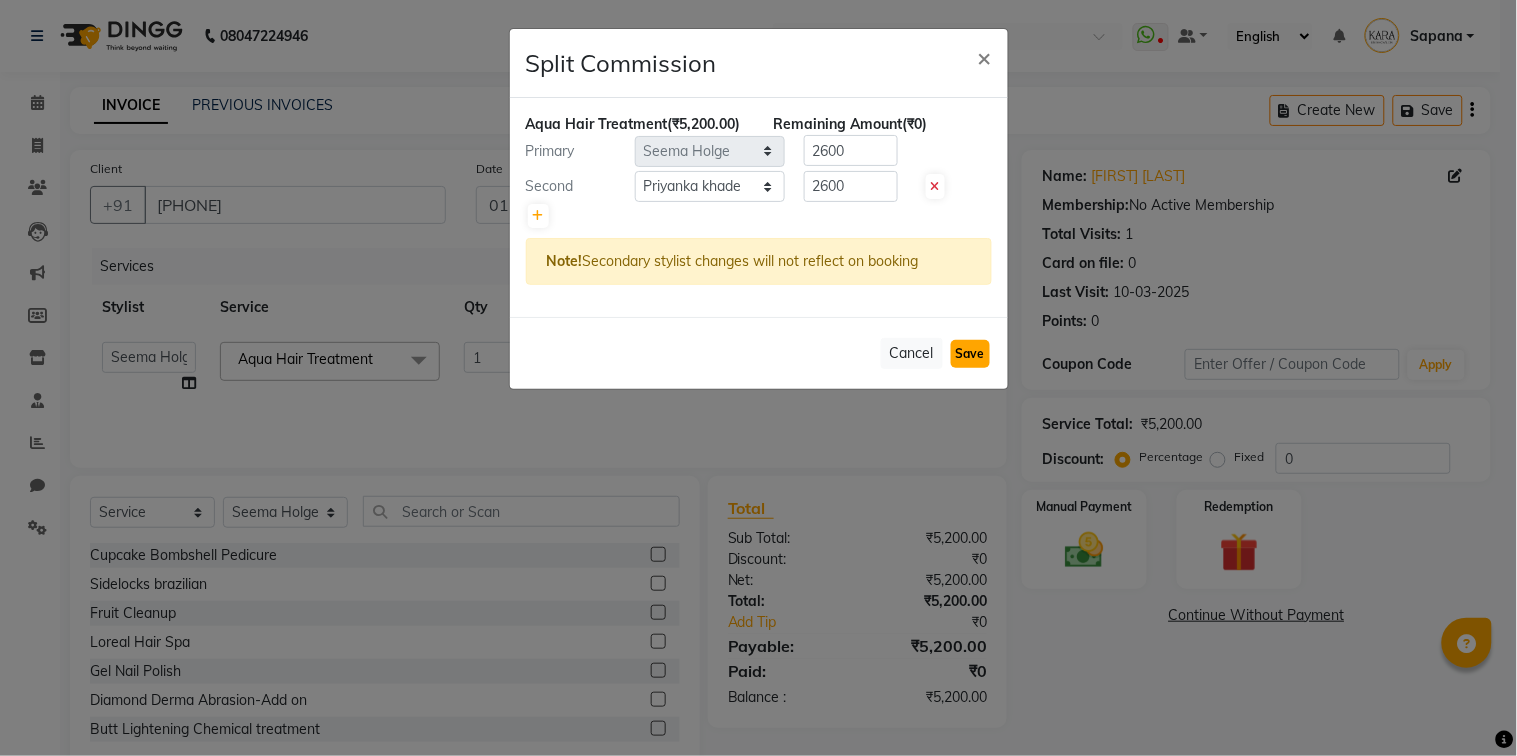click on "Save" 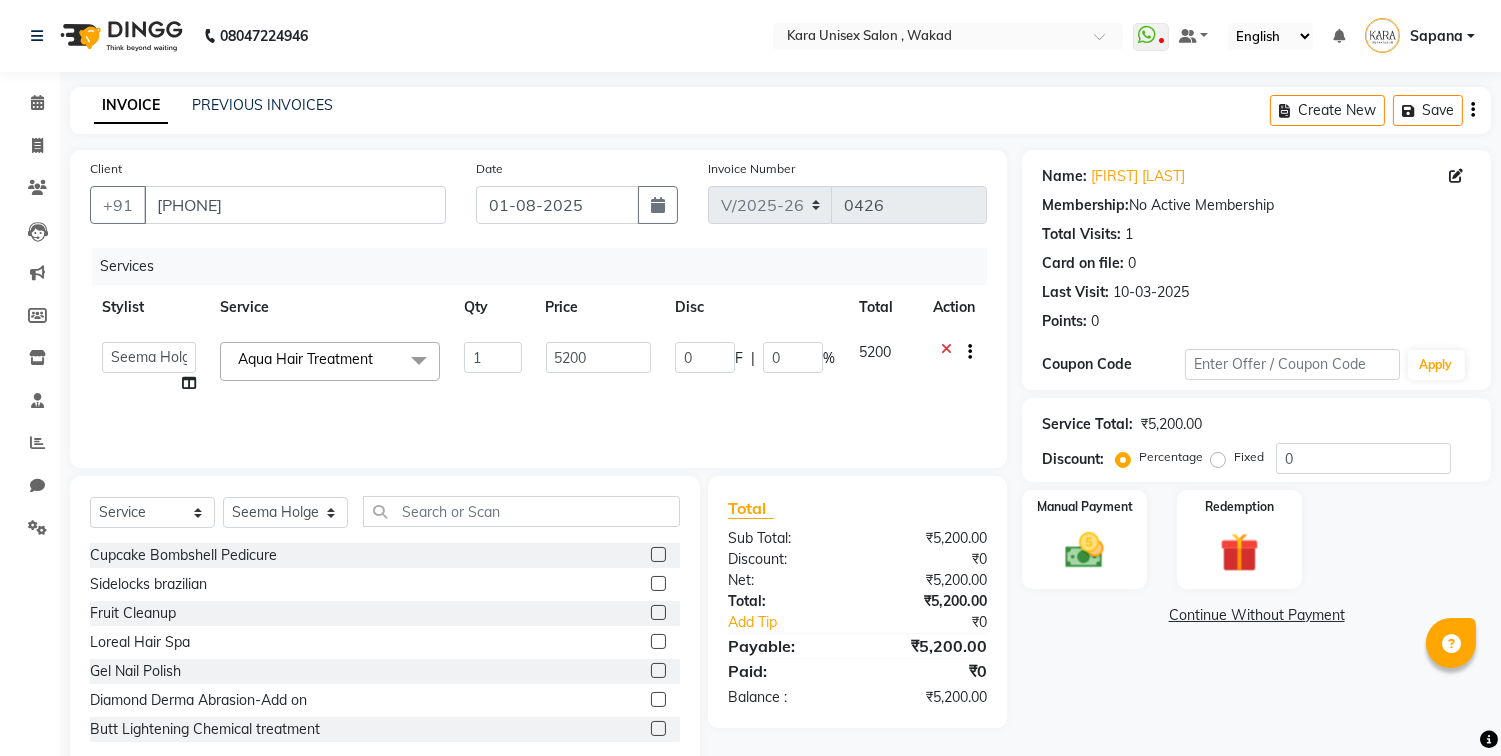 click on "Name: [FIRST] [LAST] Membership:  No Active Membership  Total Visits:  1 Card on file:  0 Last Visit:   [DATE] Points:   0  Coupon Code Apply Service Total:  ₹5,200.00  Discount:  Percentage   Fixed  0 Manual Payment Redemption  Continue Without Payment" 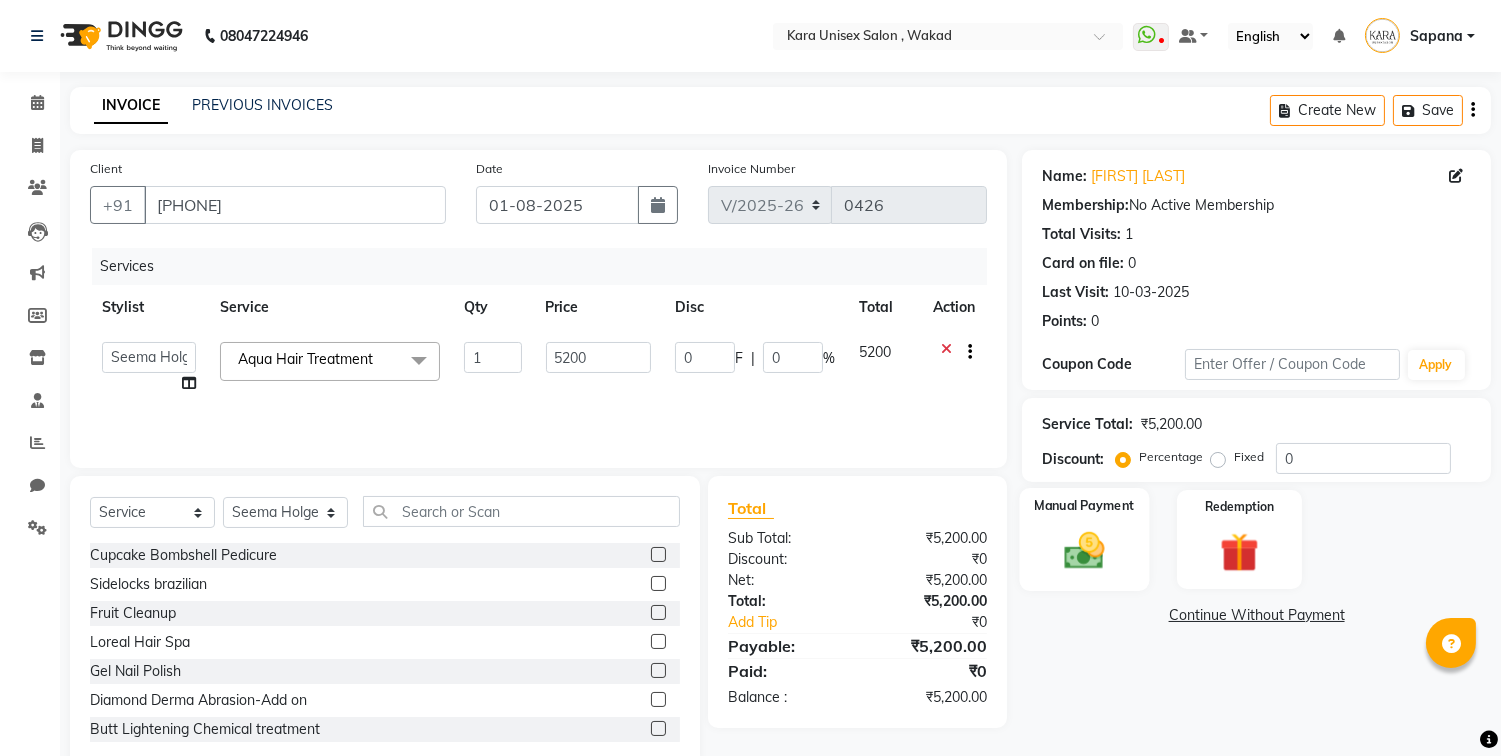 click 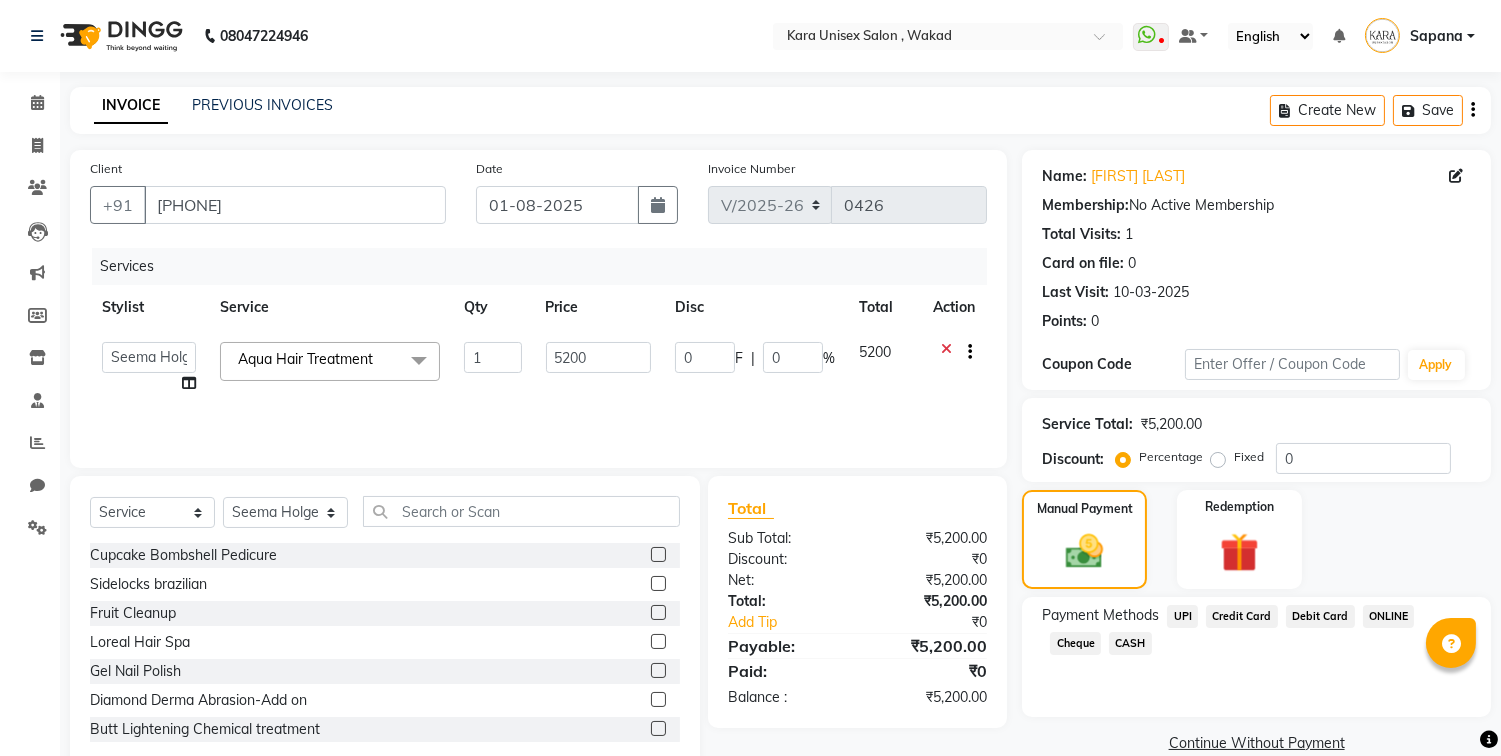 click on "UPI" 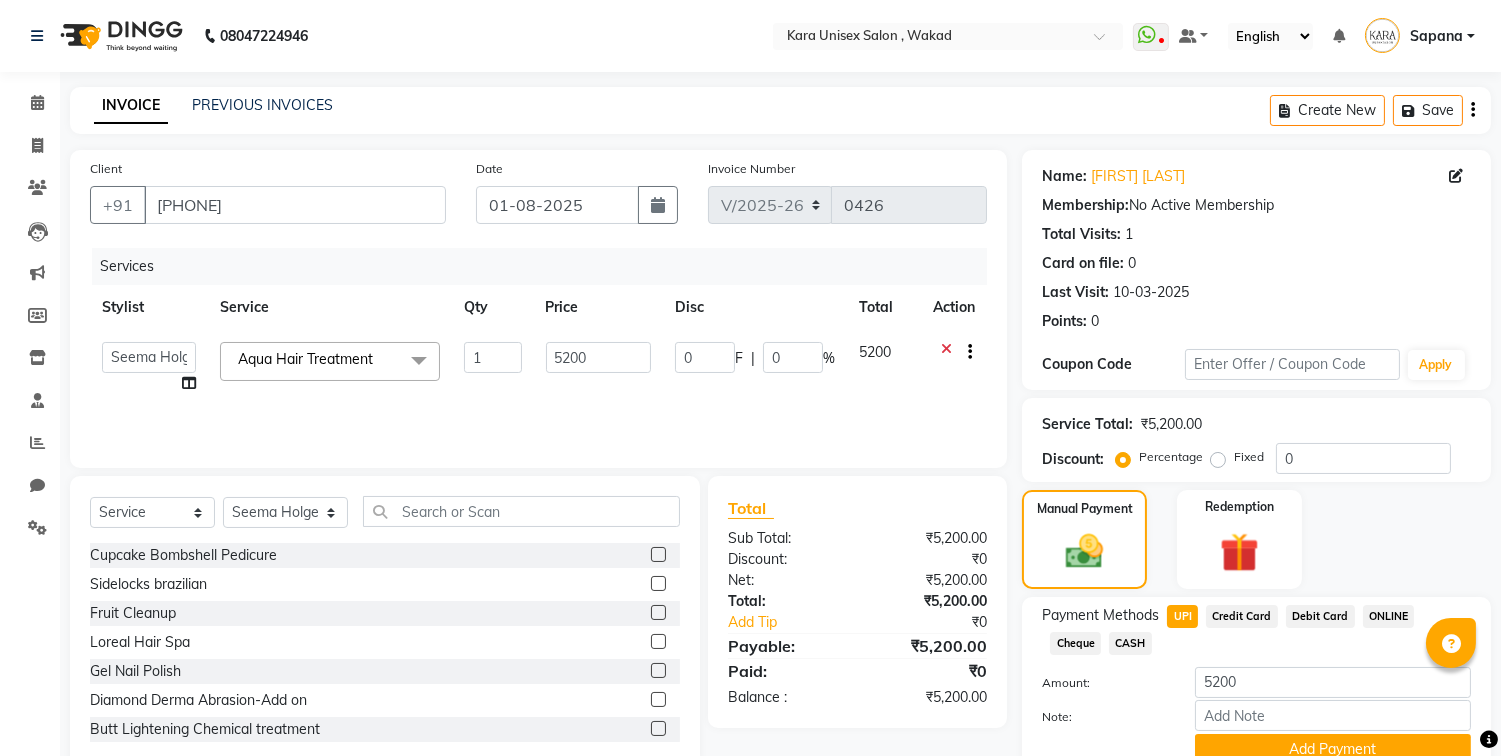 scroll, scrollTop: 87, scrollLeft: 0, axis: vertical 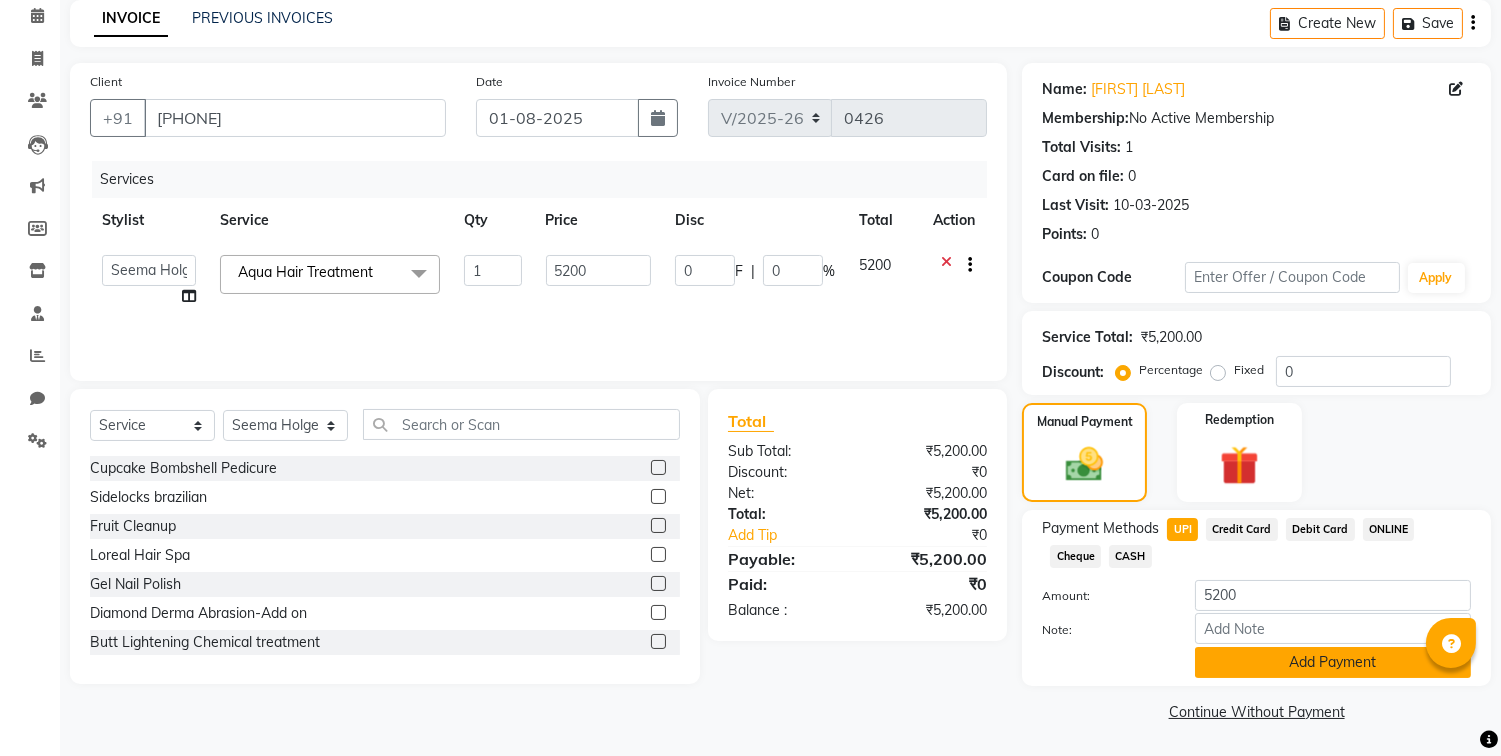click on "Add Payment" 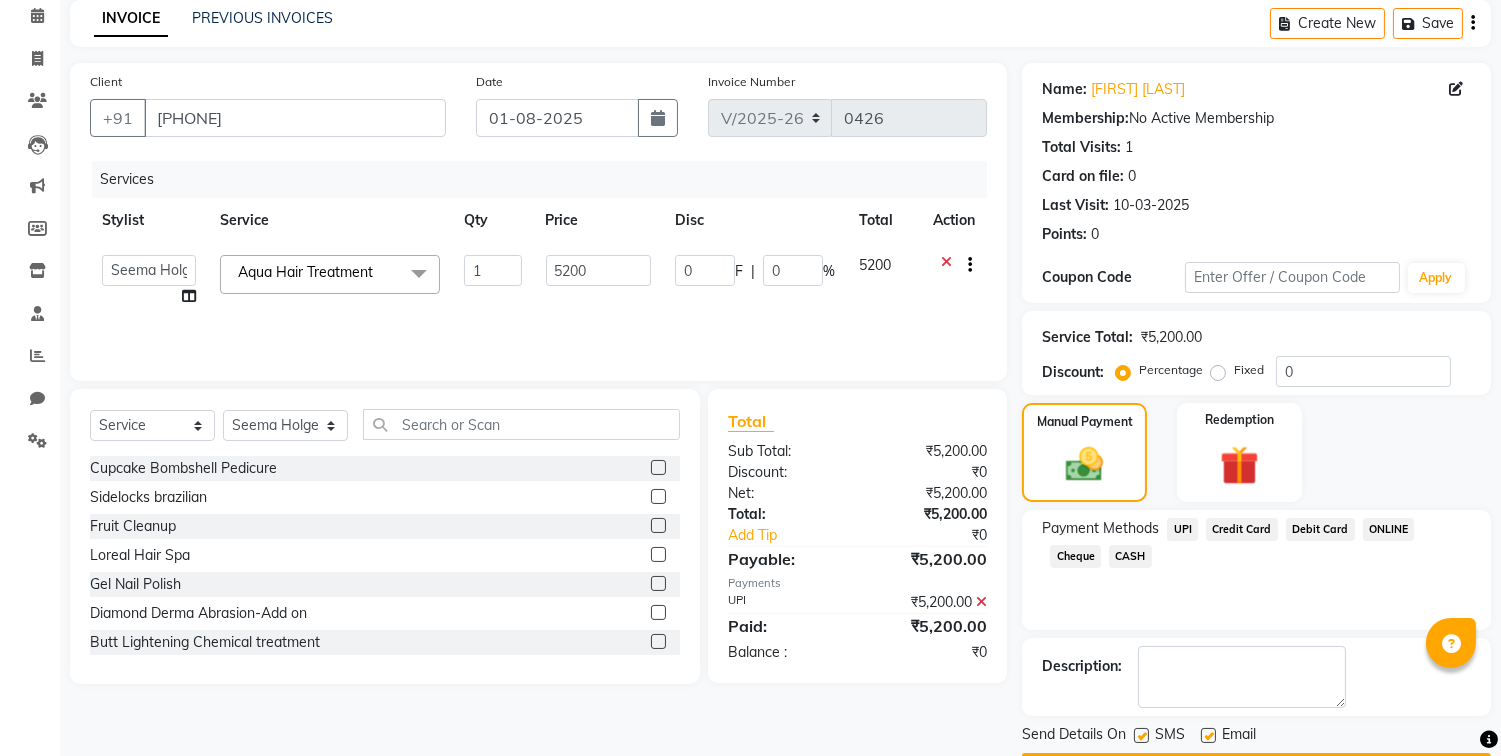scroll, scrollTop: 143, scrollLeft: 0, axis: vertical 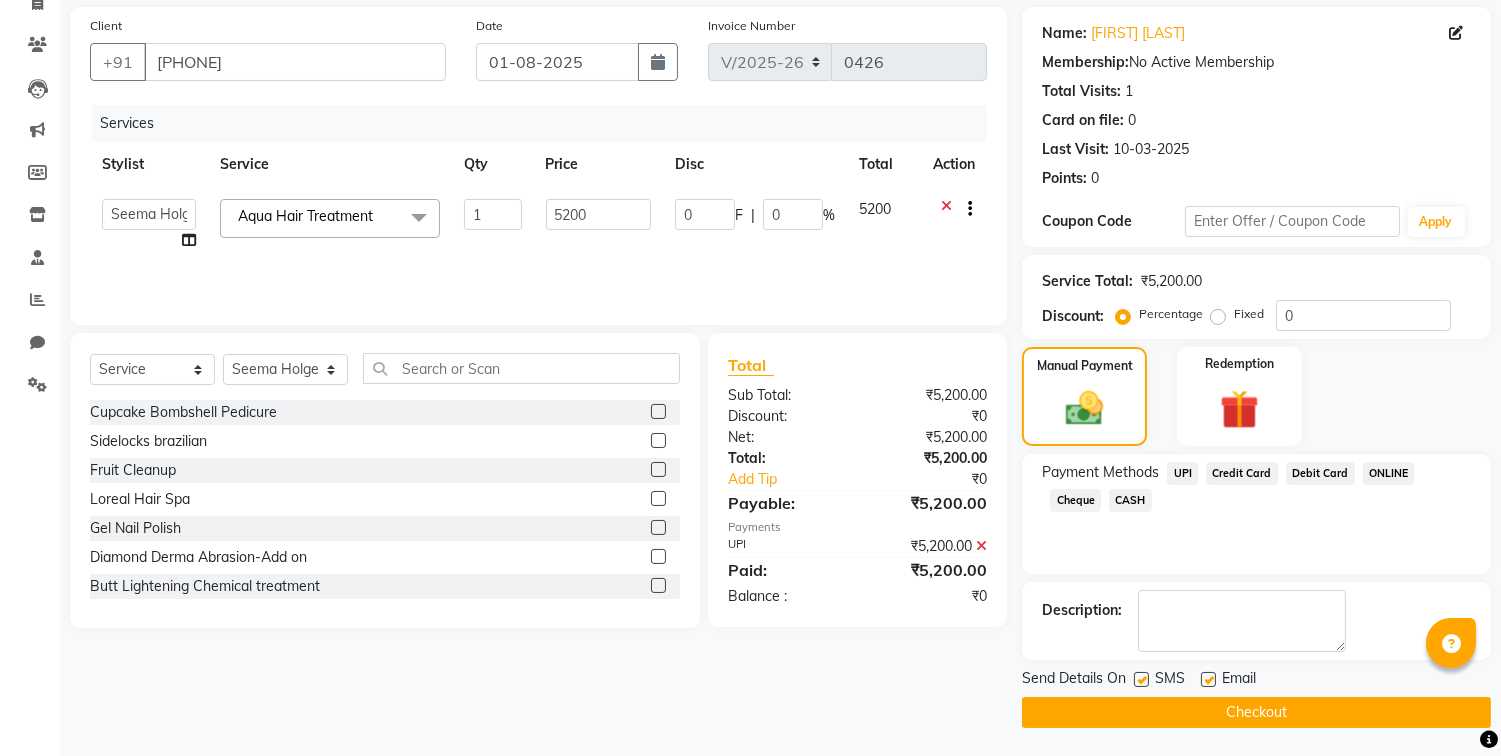 click on "Checkout" 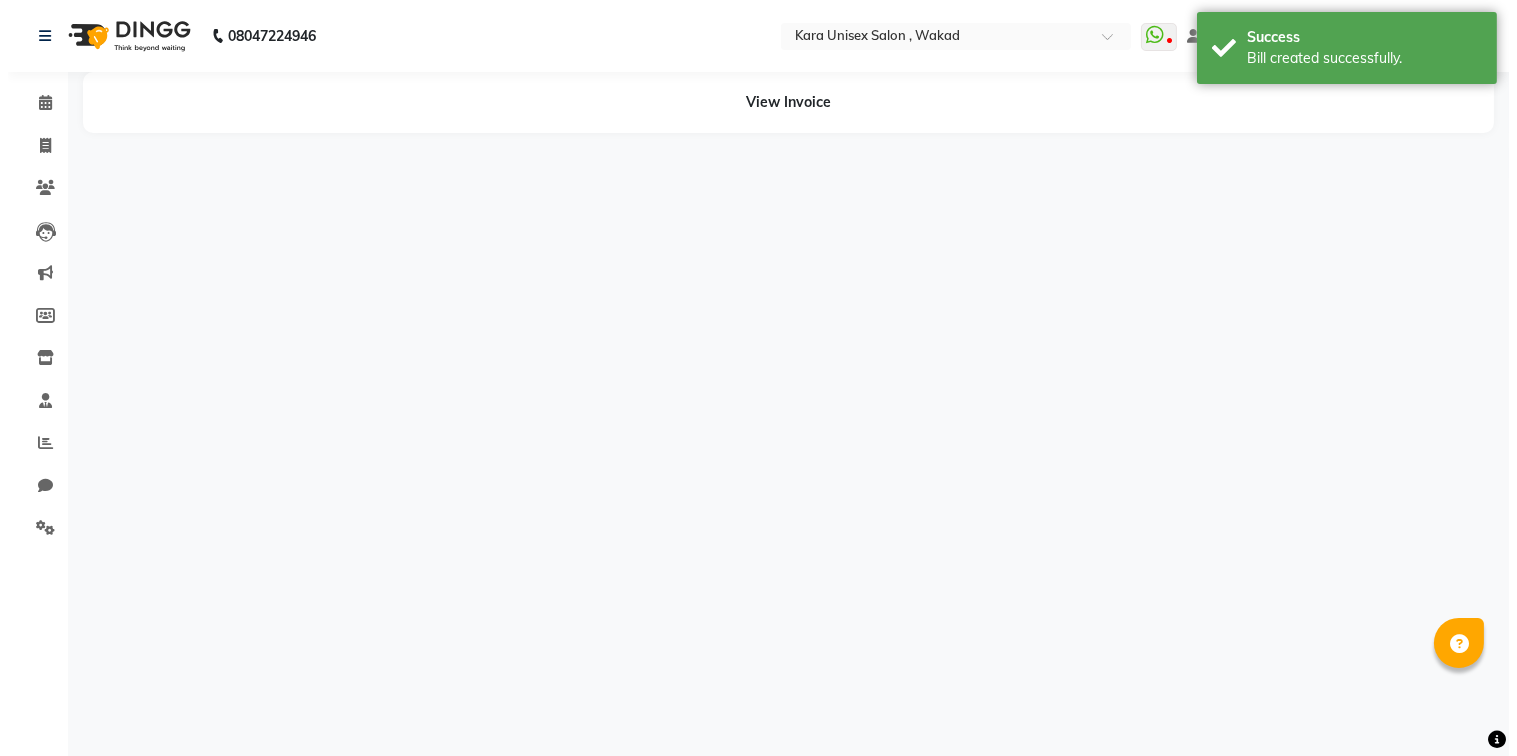 scroll, scrollTop: 0, scrollLeft: 0, axis: both 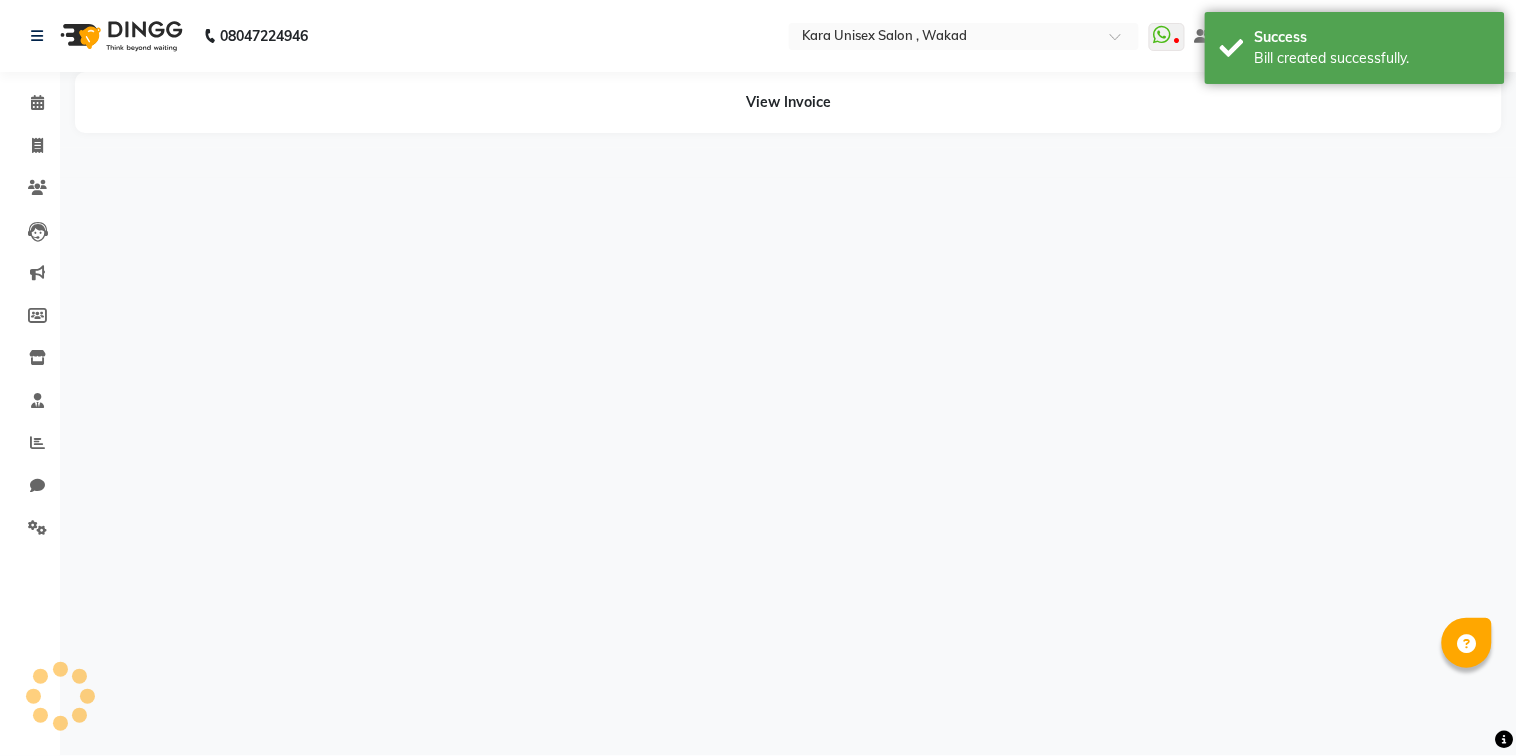 select on "70484" 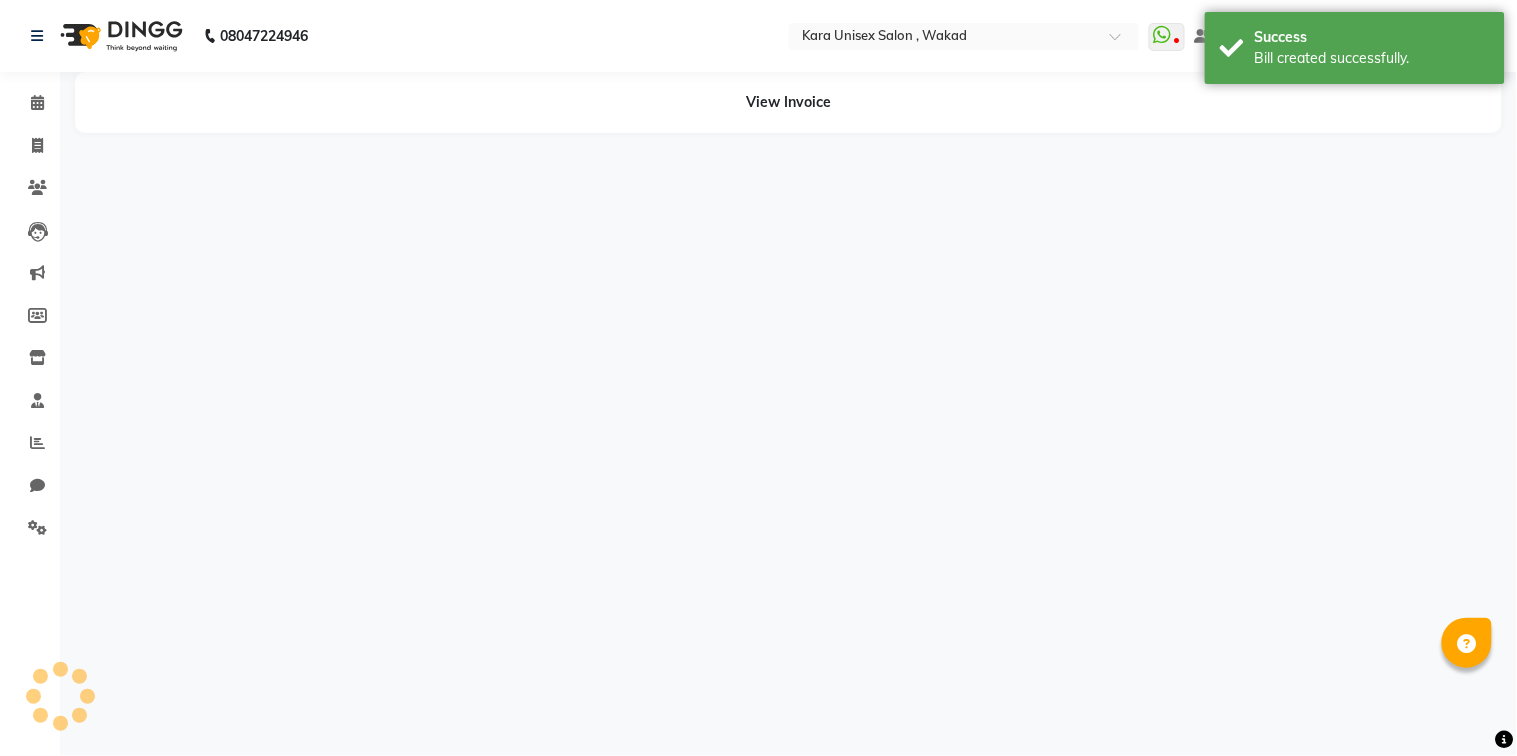 select on "70478" 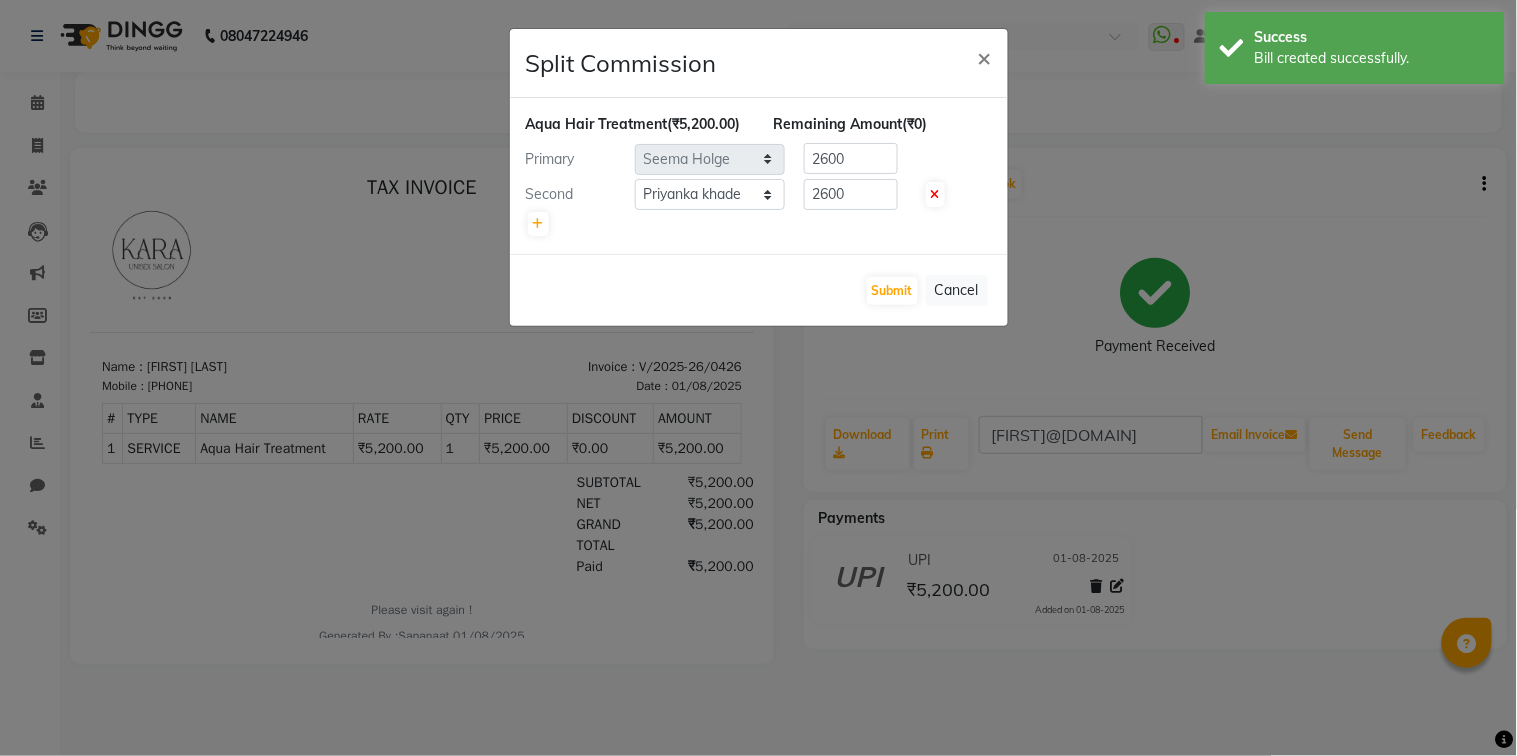 scroll, scrollTop: 0, scrollLeft: 0, axis: both 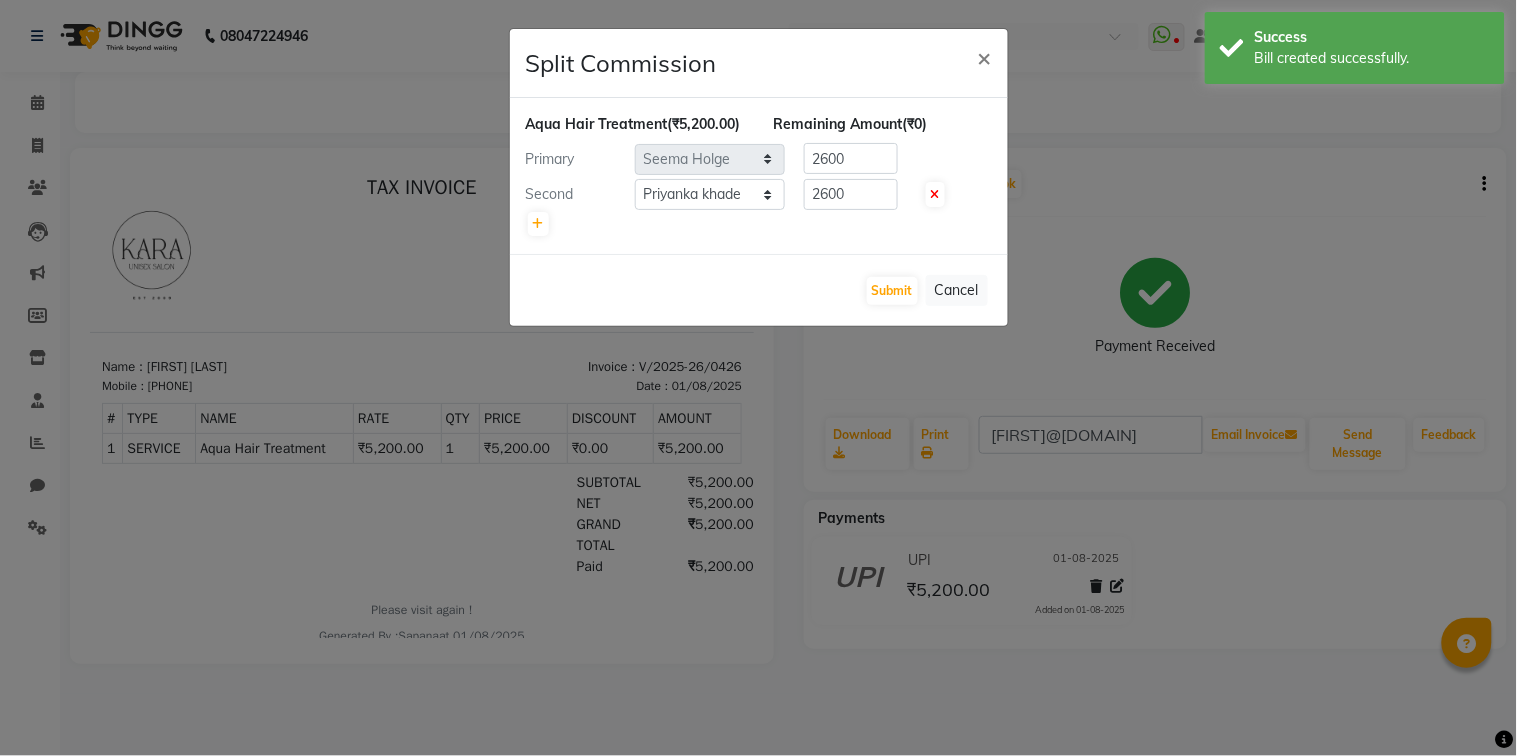 drag, startPoint x: 1261, startPoint y: 700, endPoint x: 992, endPoint y: 557, distance: 304.64734 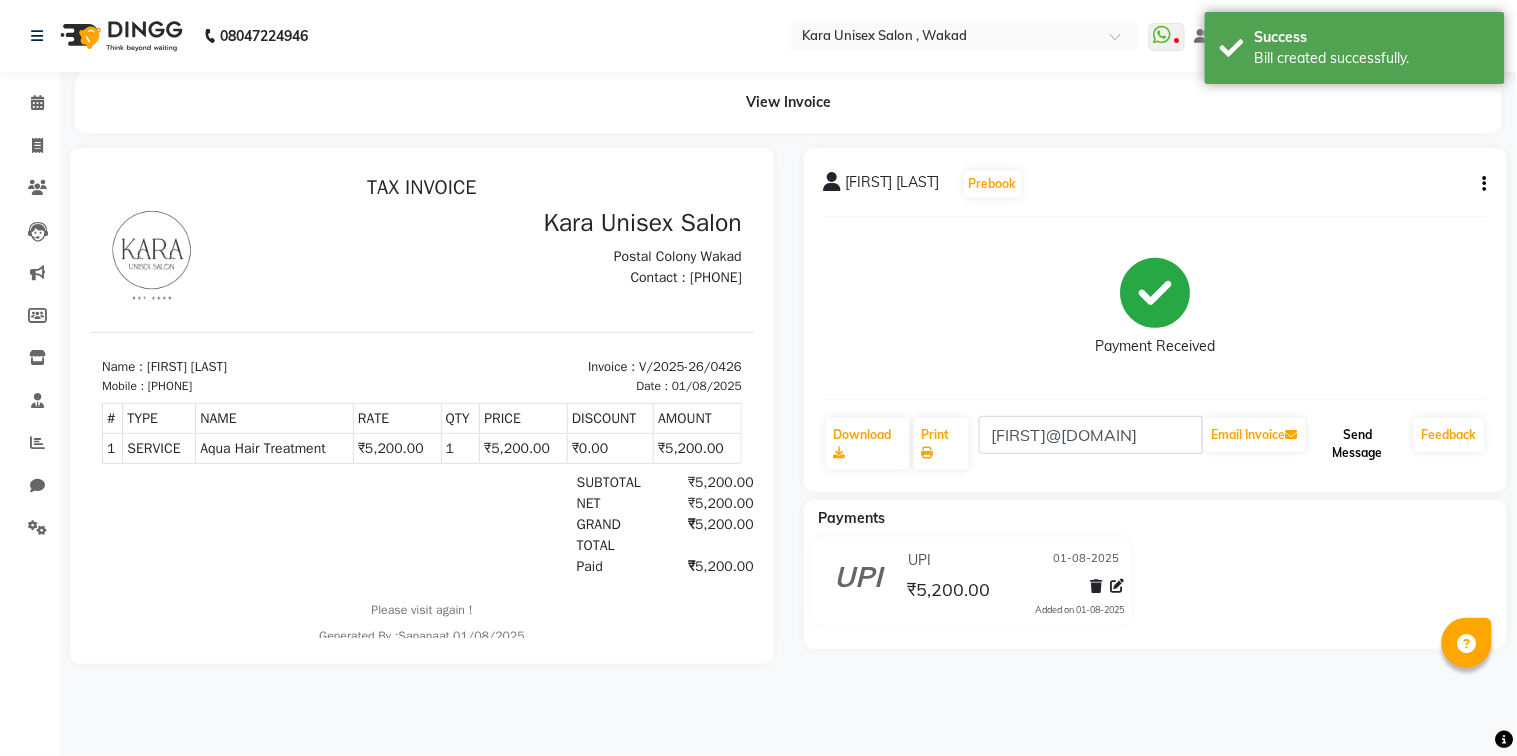 click on "Send Message" 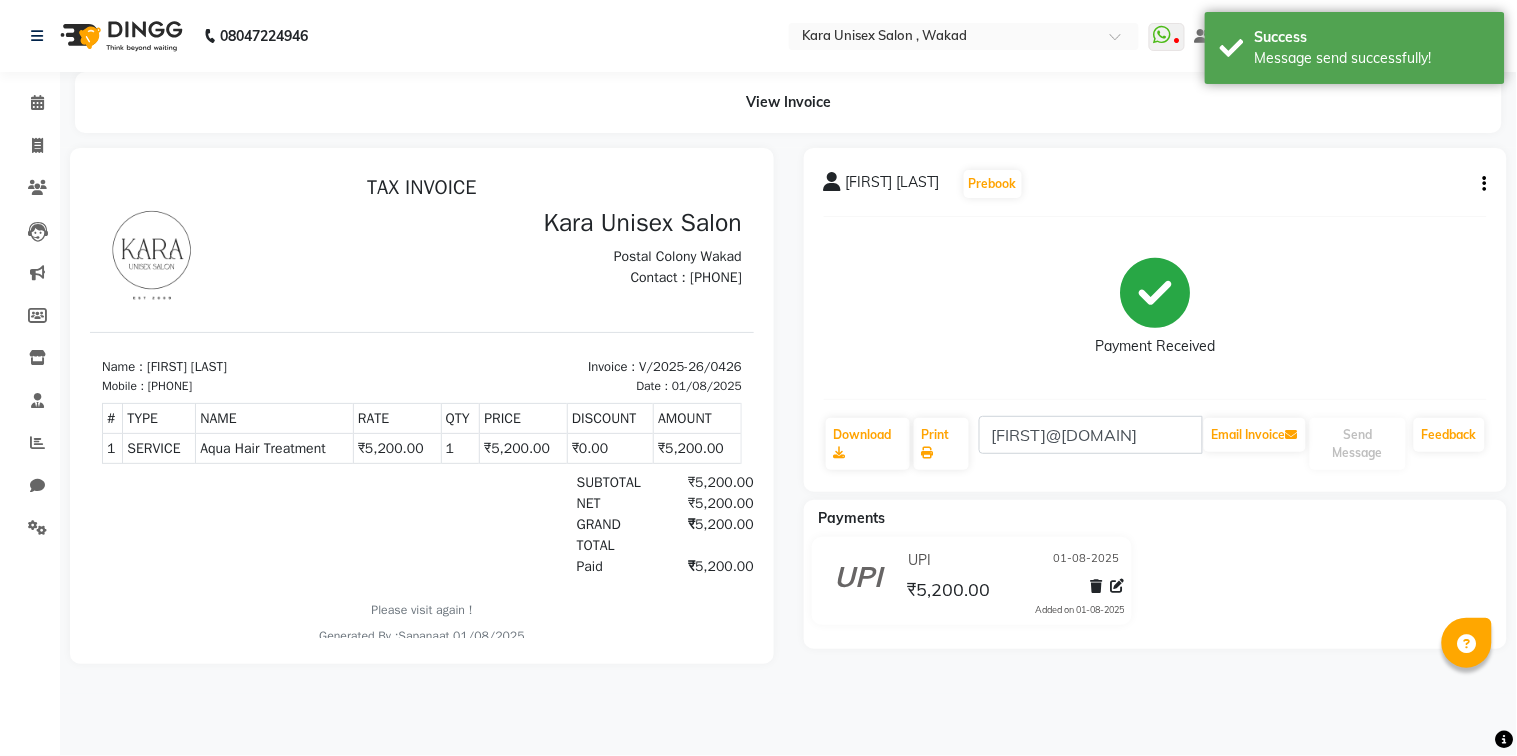 click on "[FIRST] [LAST]   Prebook   Payment Received  Download  Print  [FIRST]@[DOMAIN]   Email Invoice   Send Message Feedback" 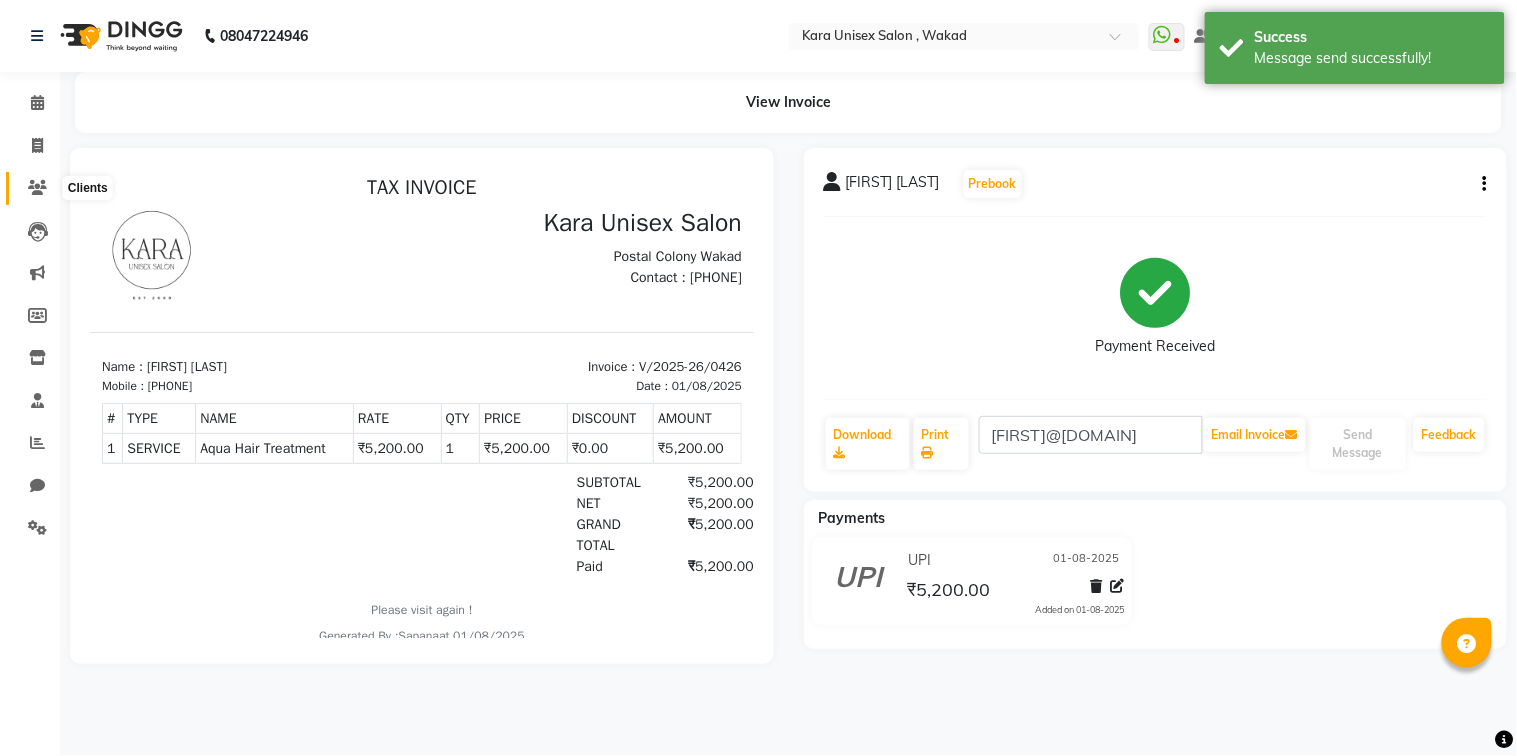 click 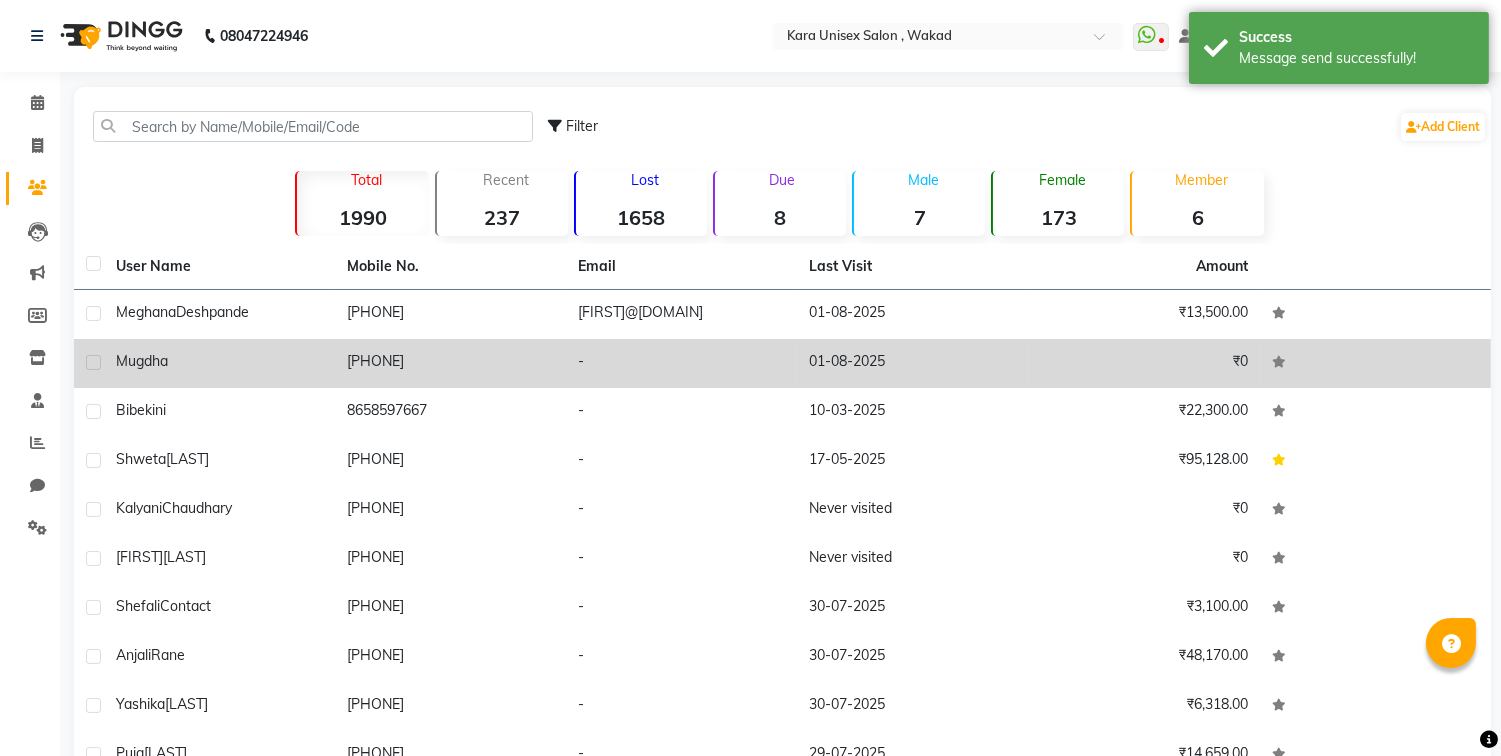 click on "Mugdha" 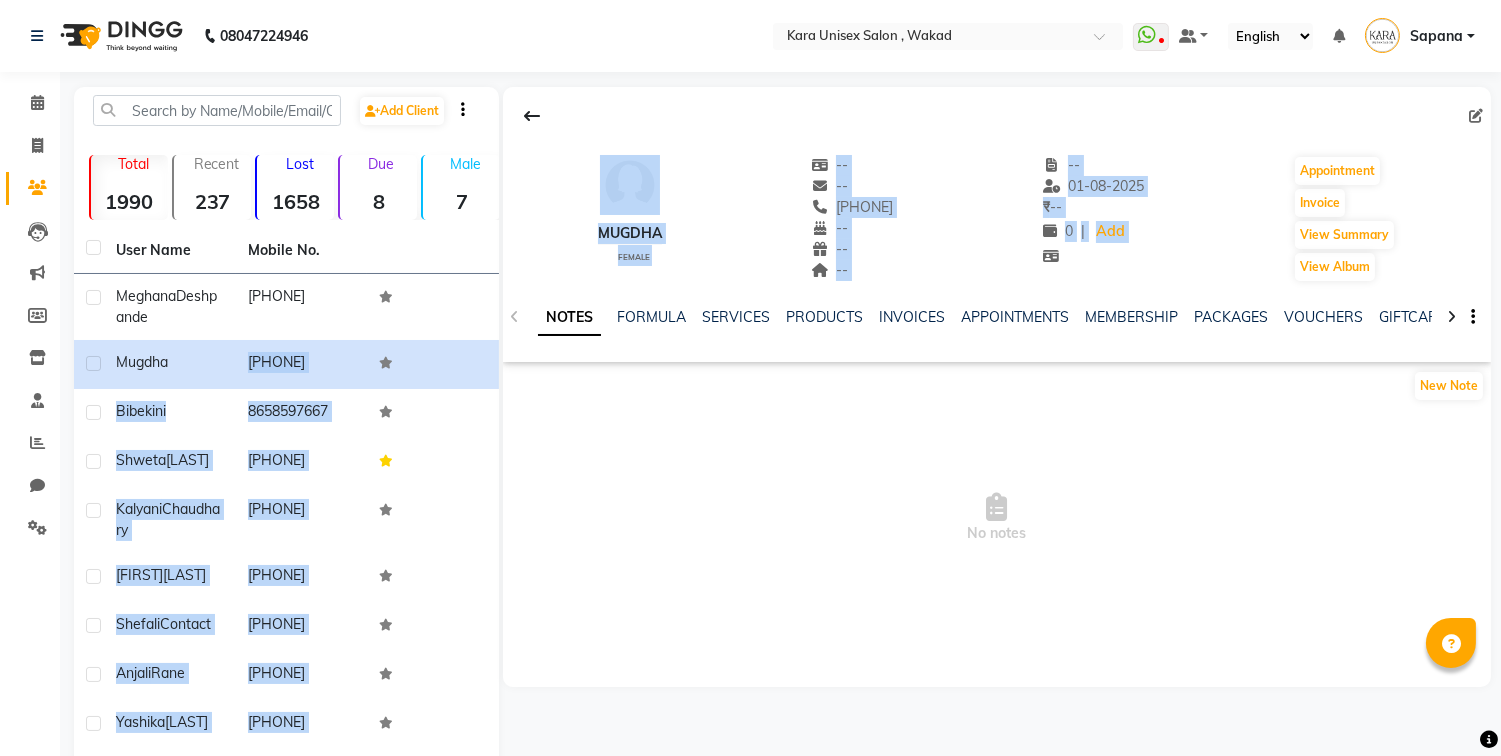 drag, startPoint x: 176, startPoint y: 363, endPoint x: 537, endPoint y: 310, distance: 364.86984 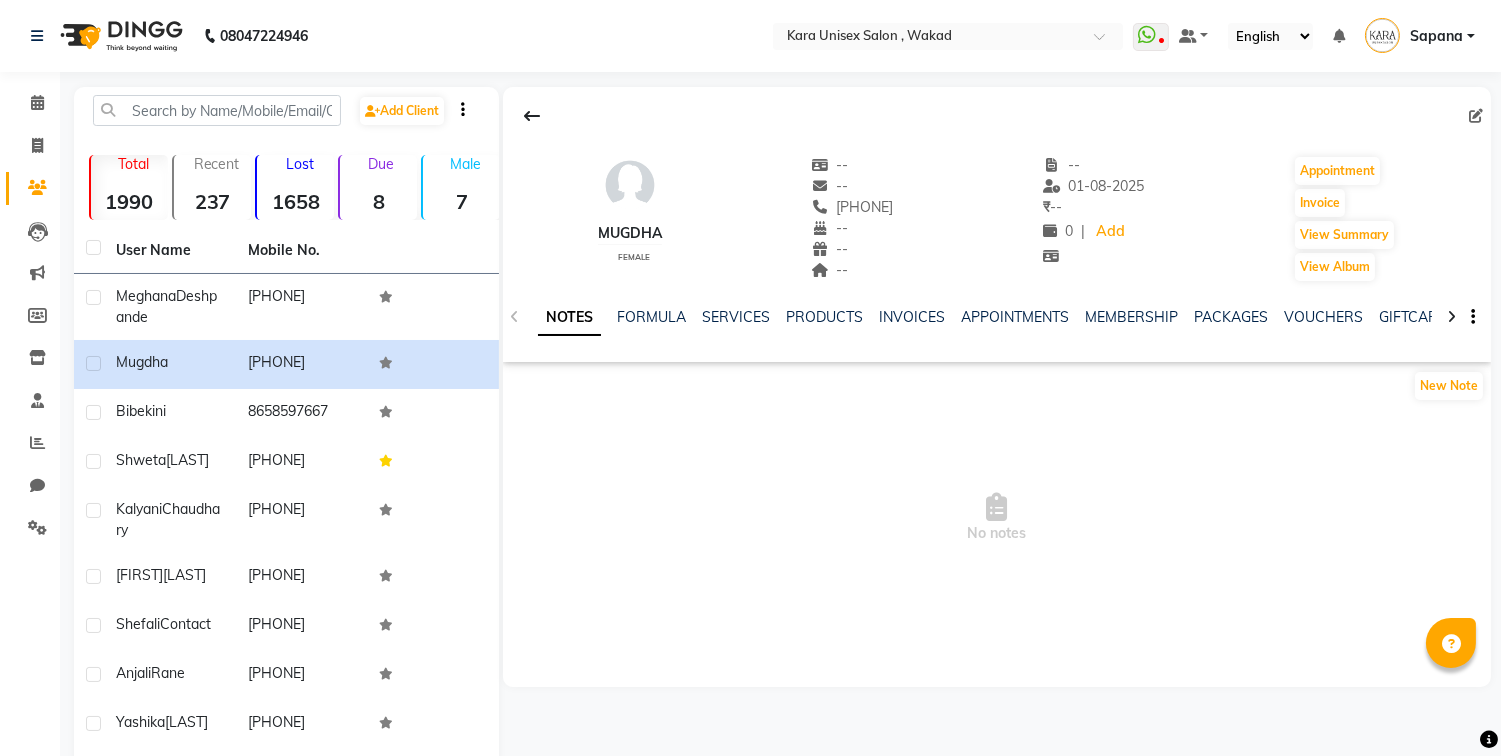 drag, startPoint x: 1465, startPoint y: 74, endPoint x: 1384, endPoint y: 366, distance: 303.0264 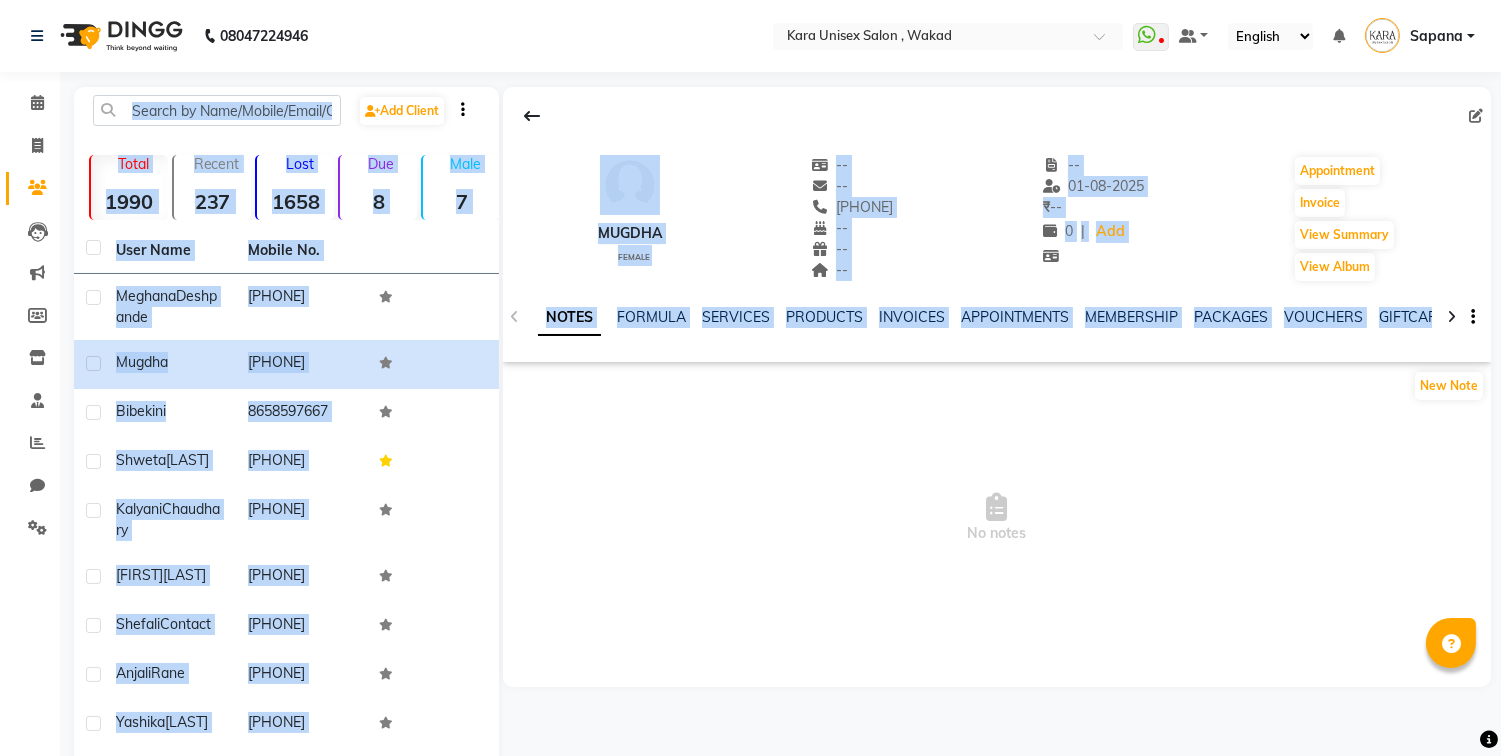 click on "No notes" at bounding box center (997, 518) 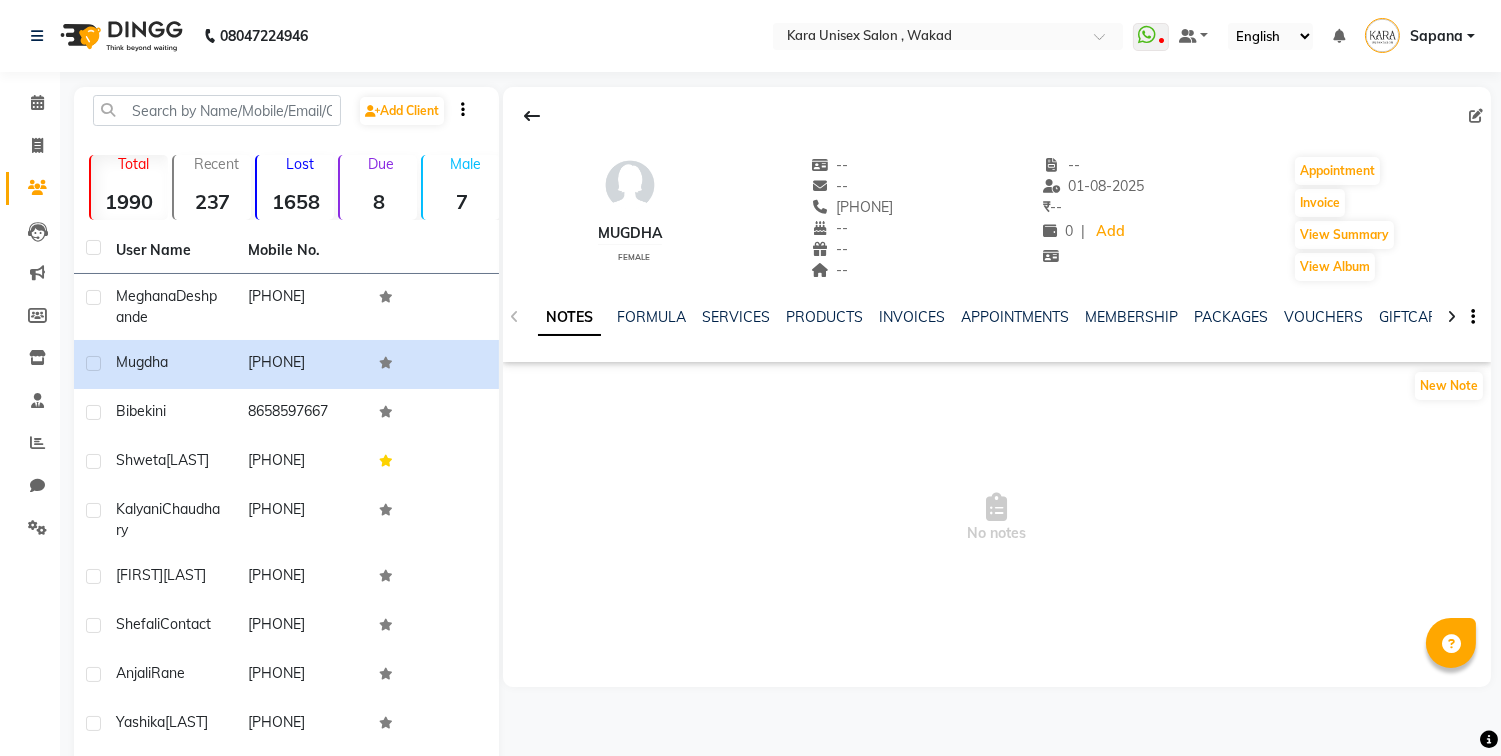 click 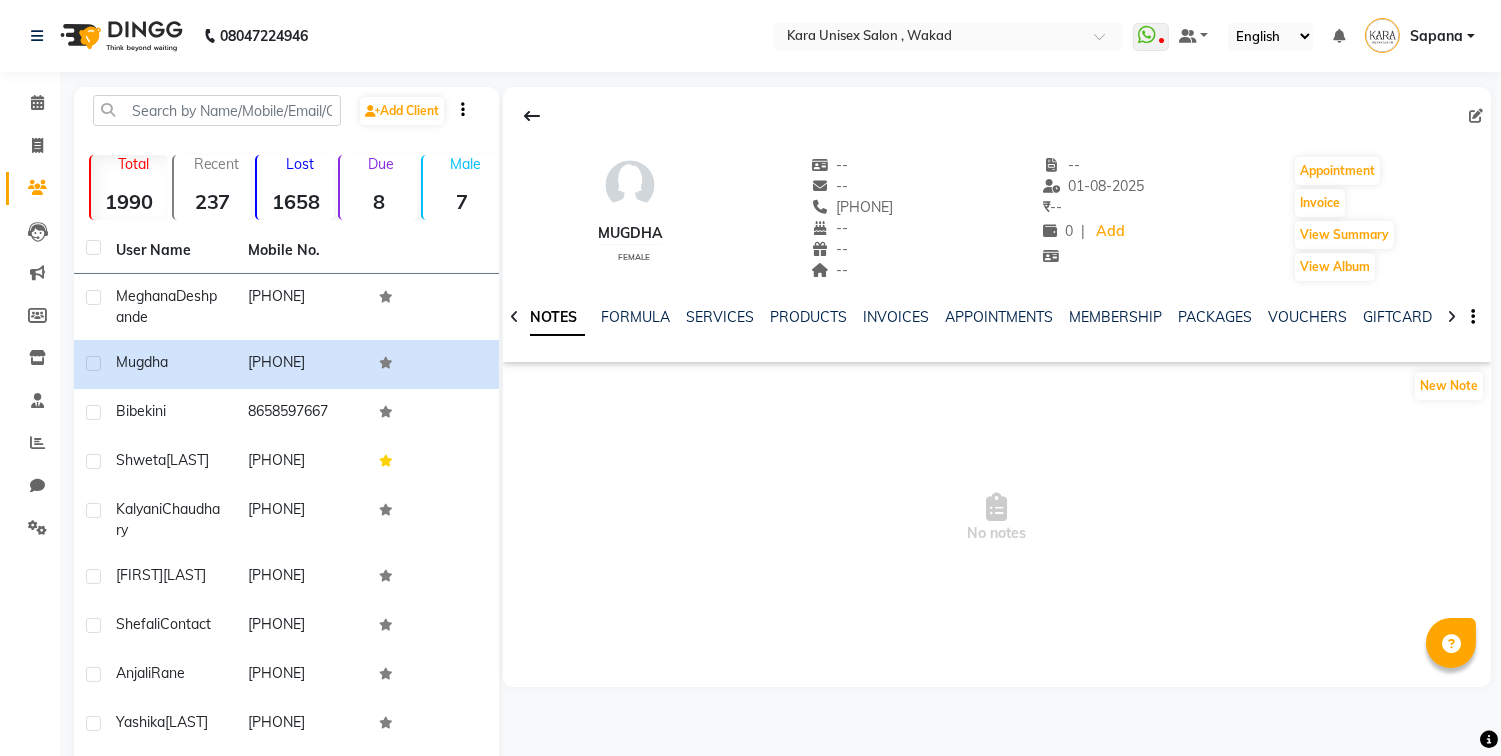 click 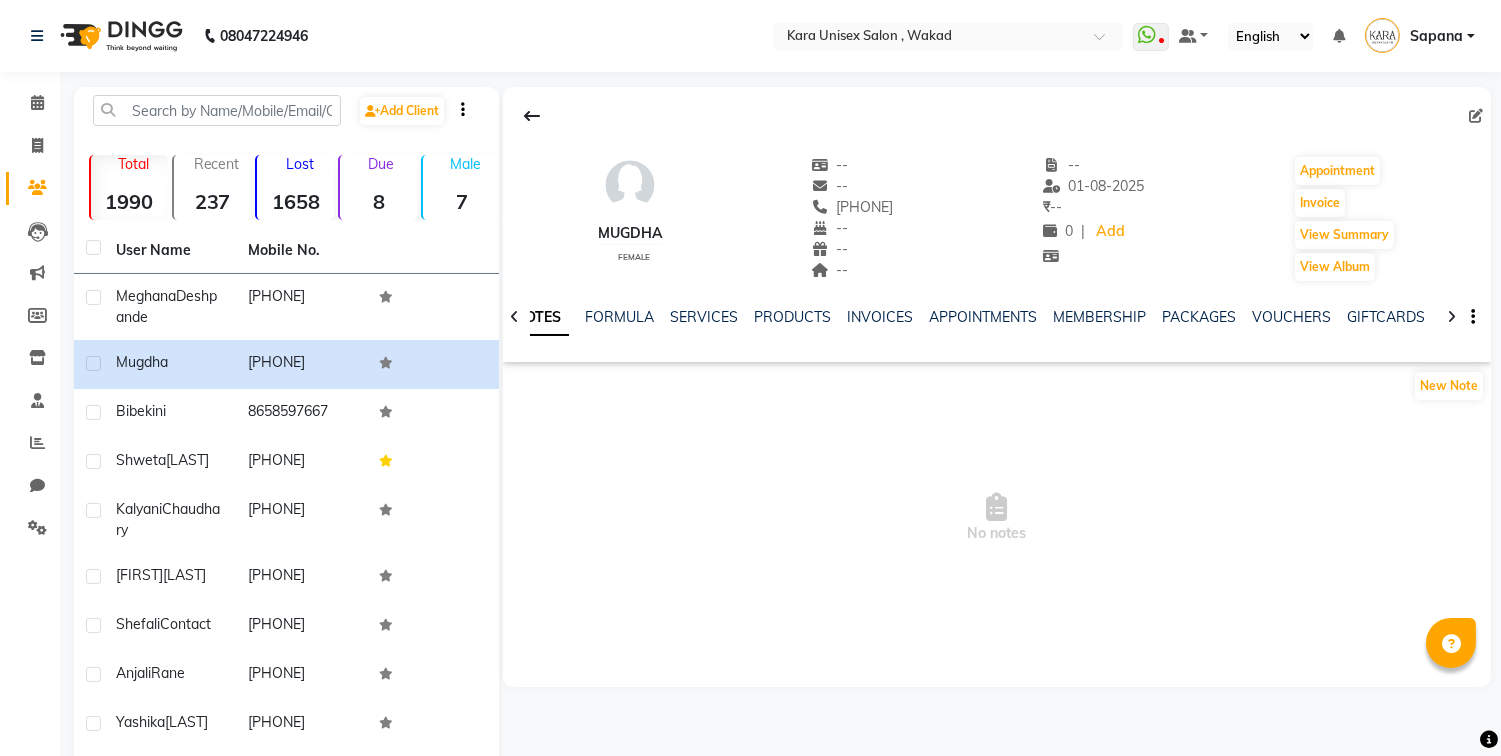 click 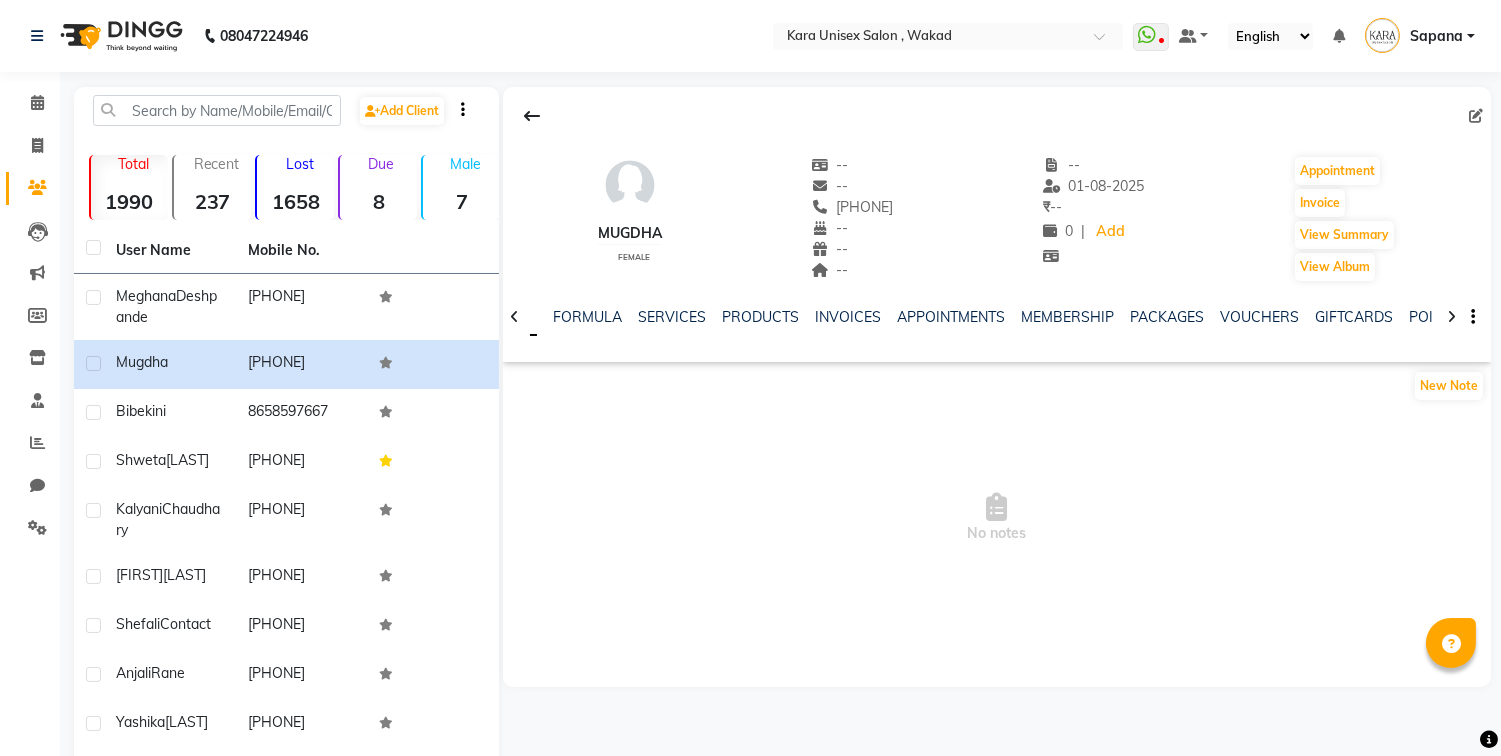 click 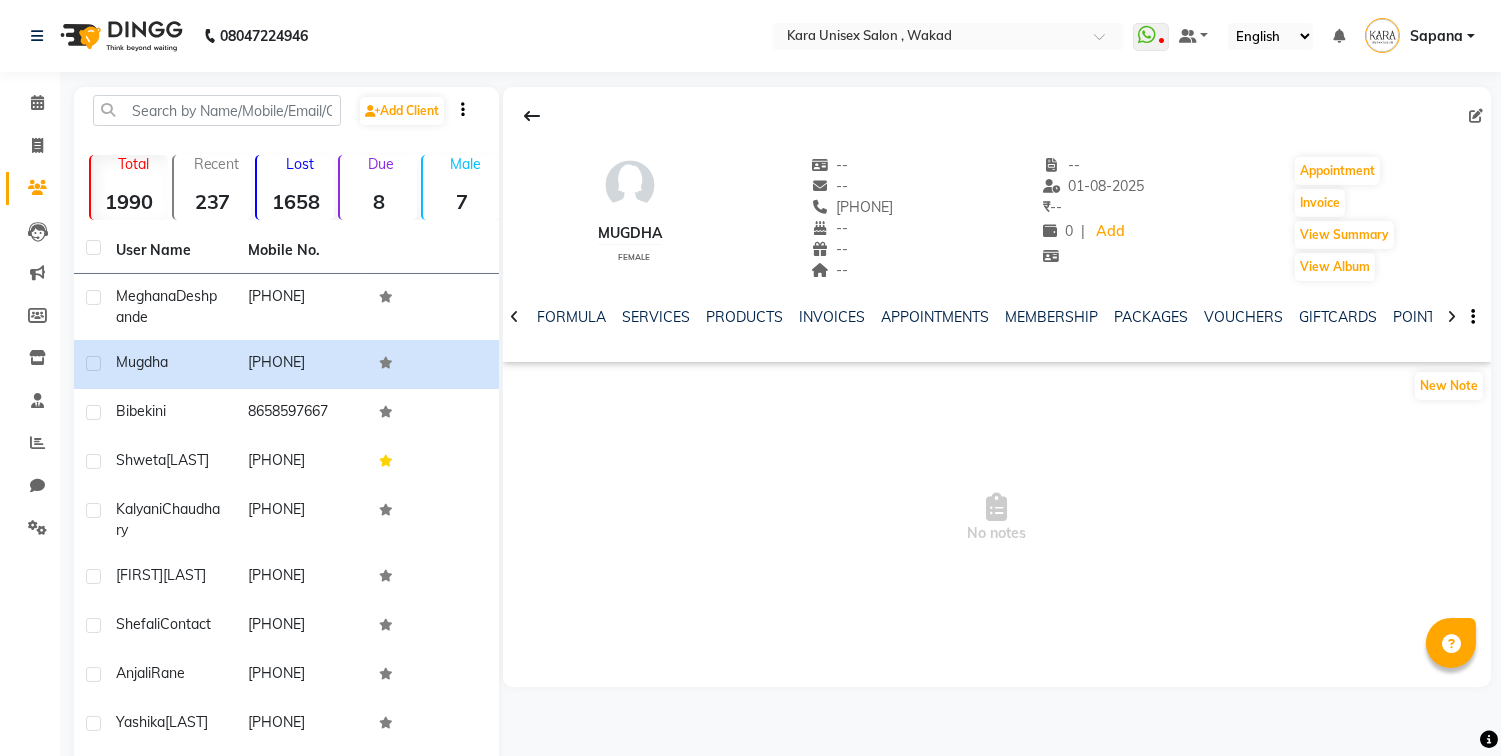 click 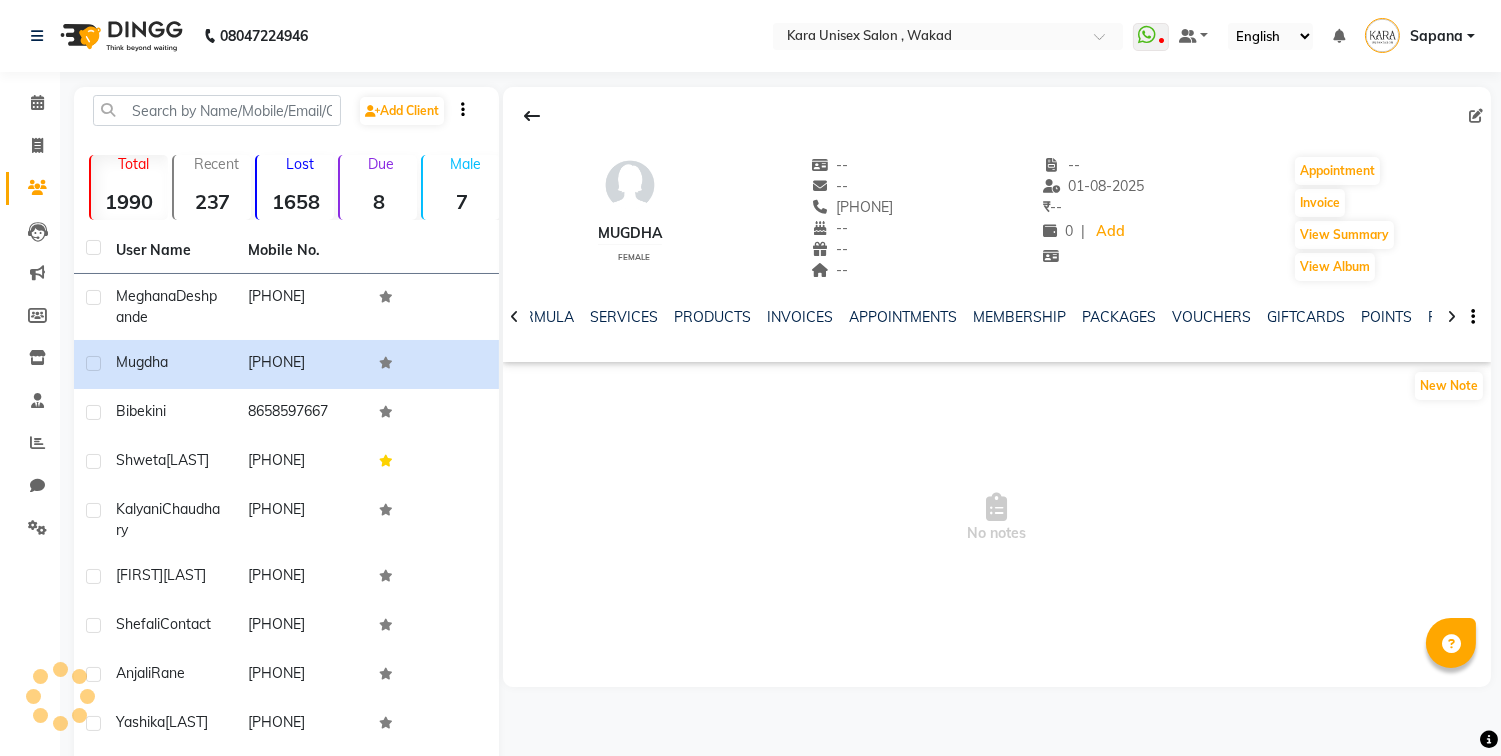 click 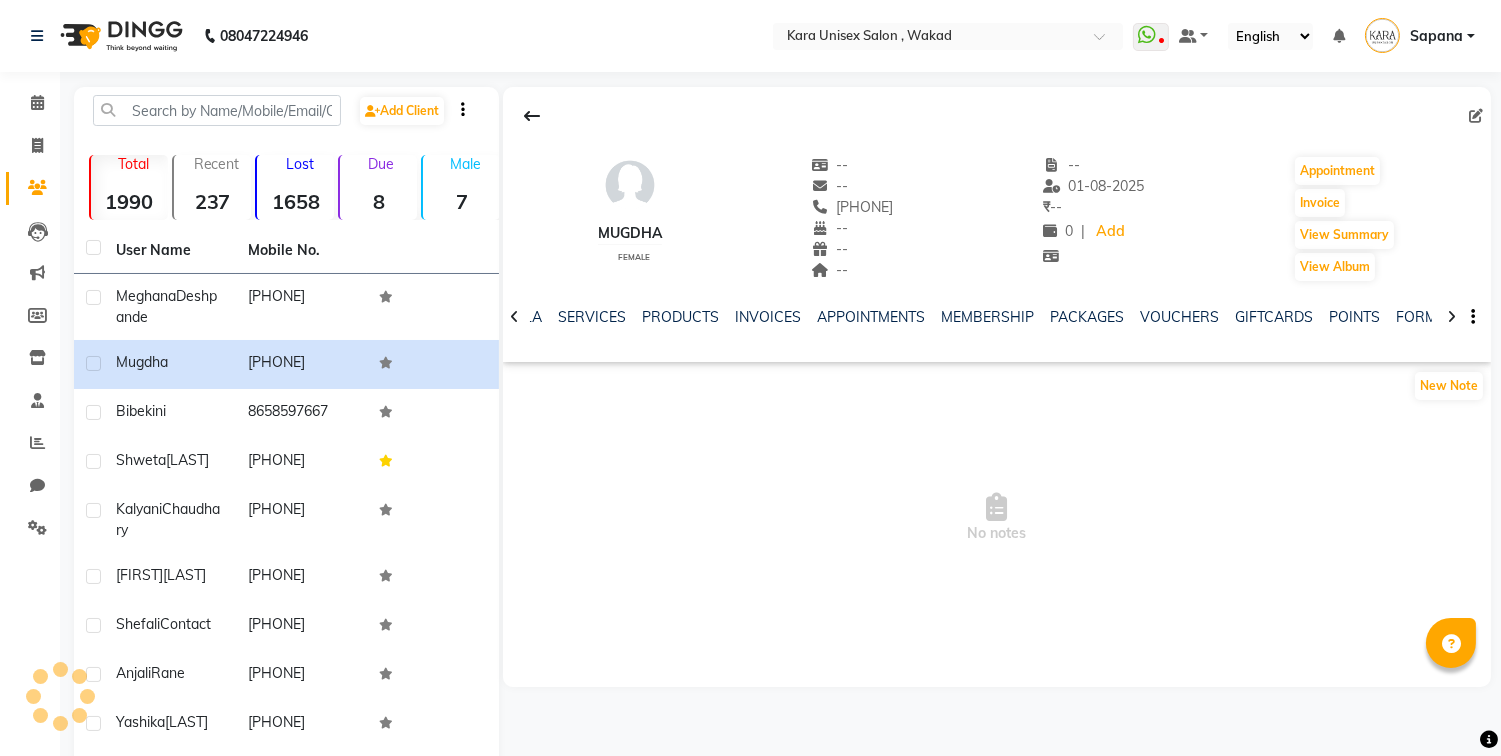 click 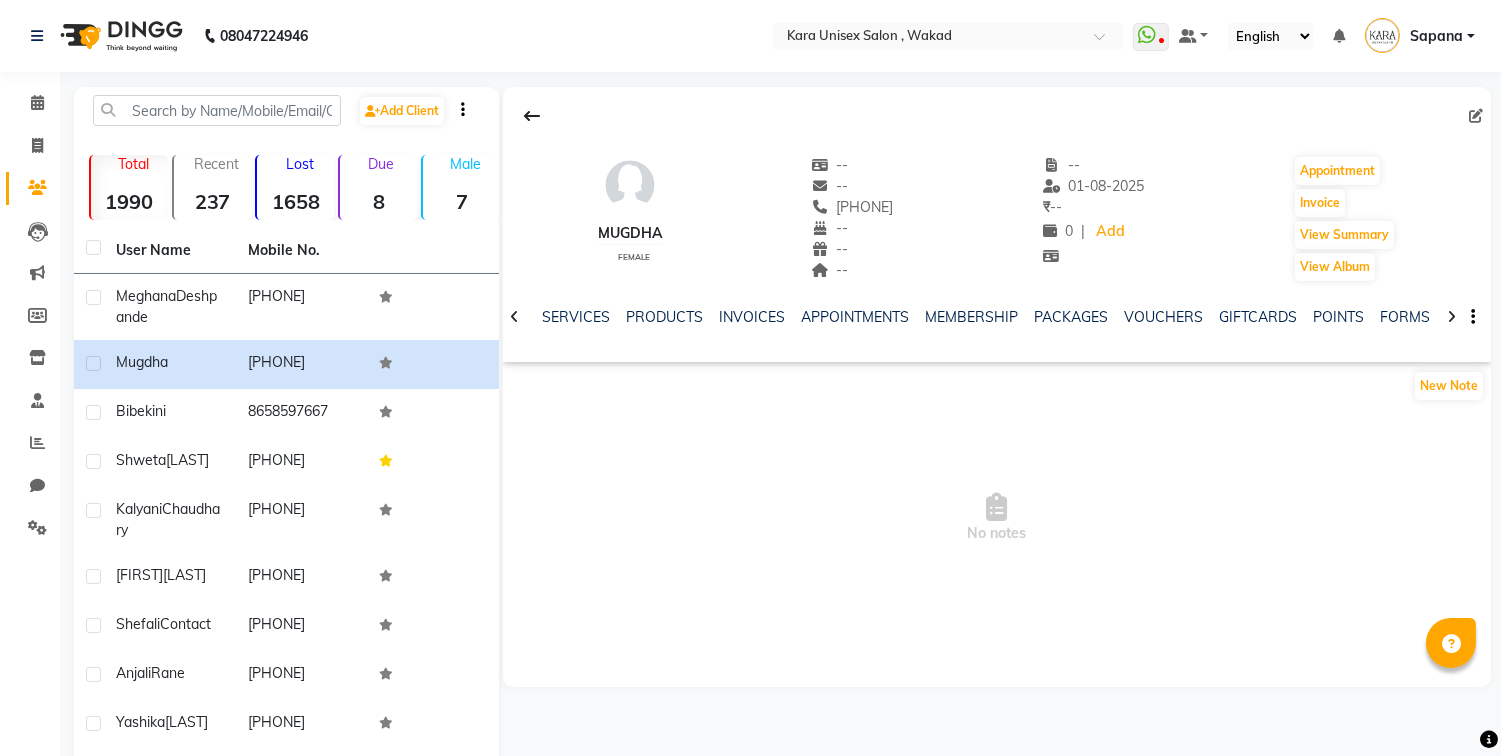 click 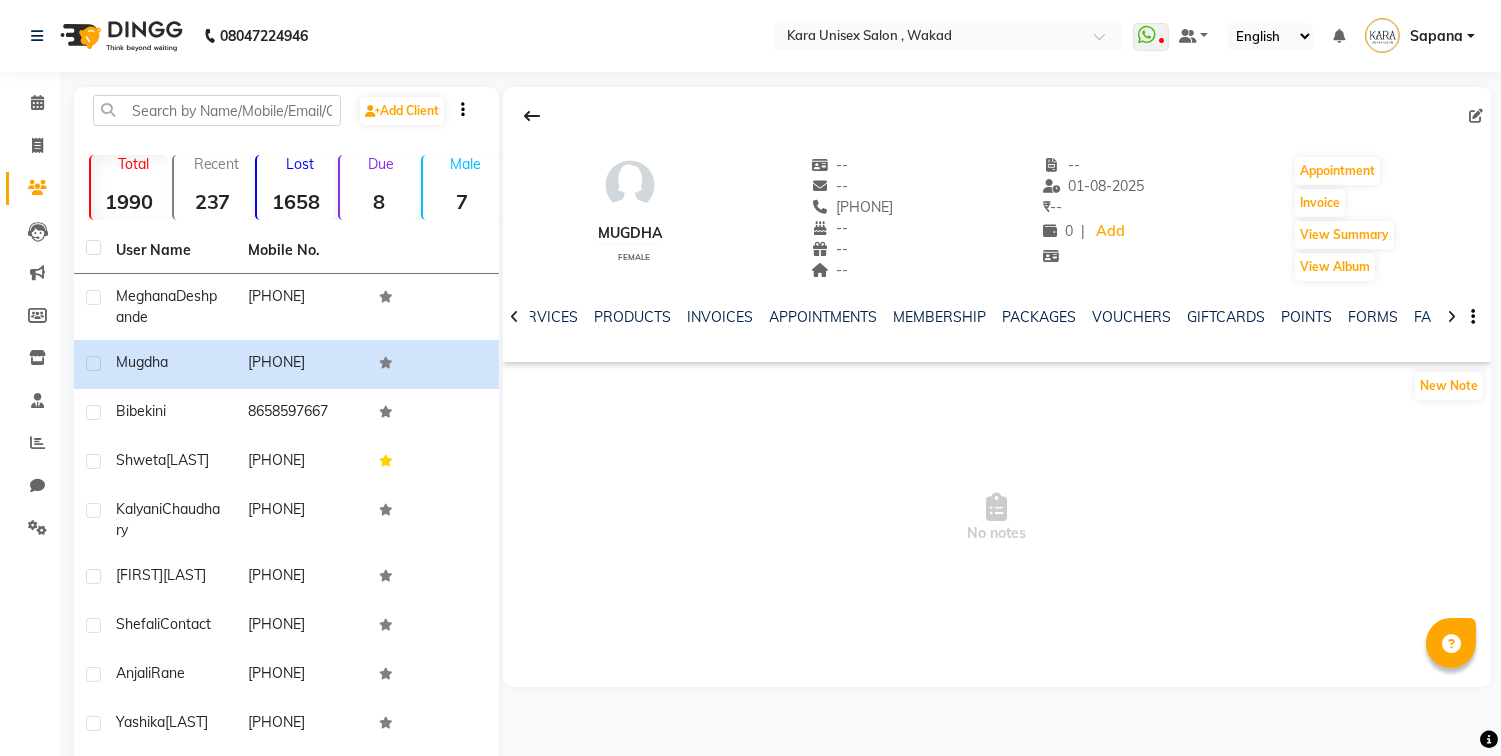 click 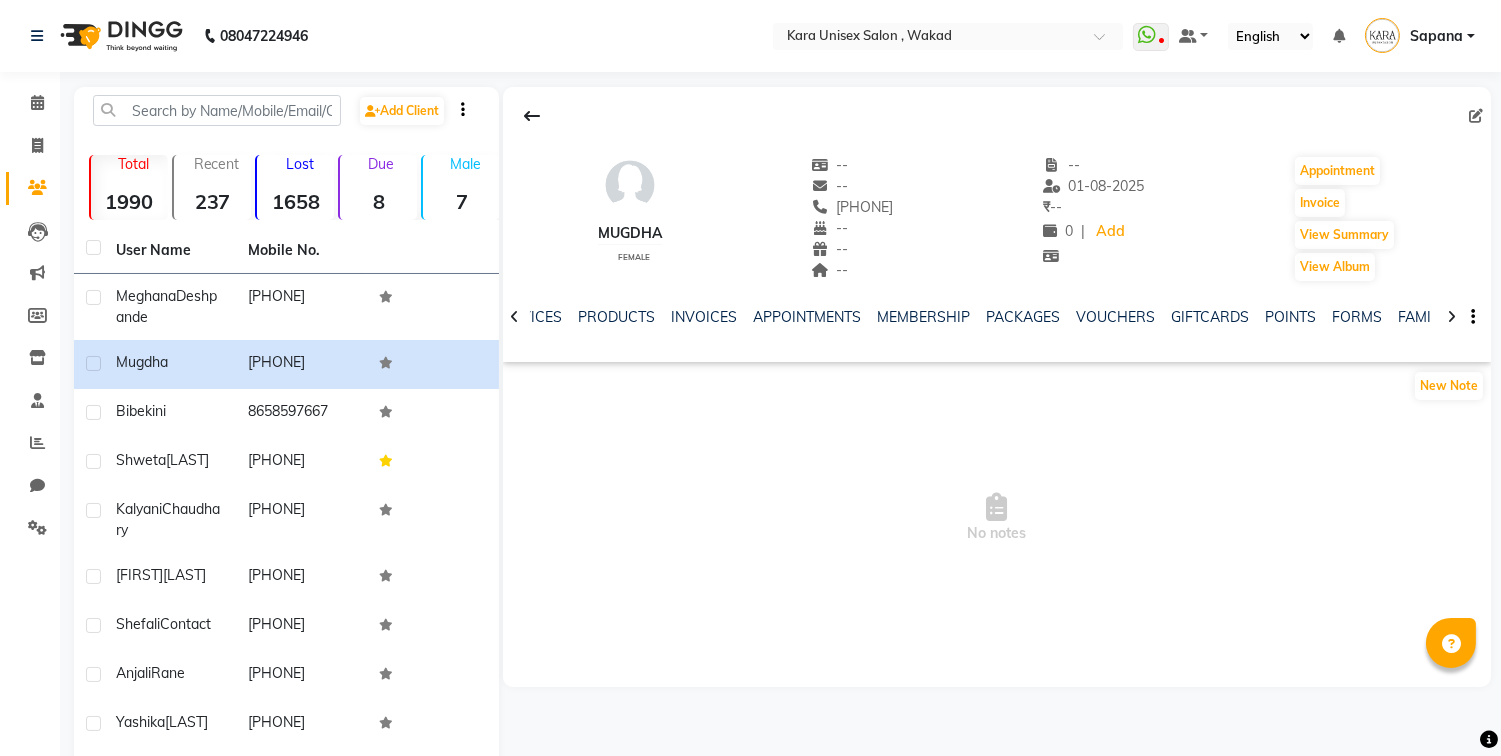 click 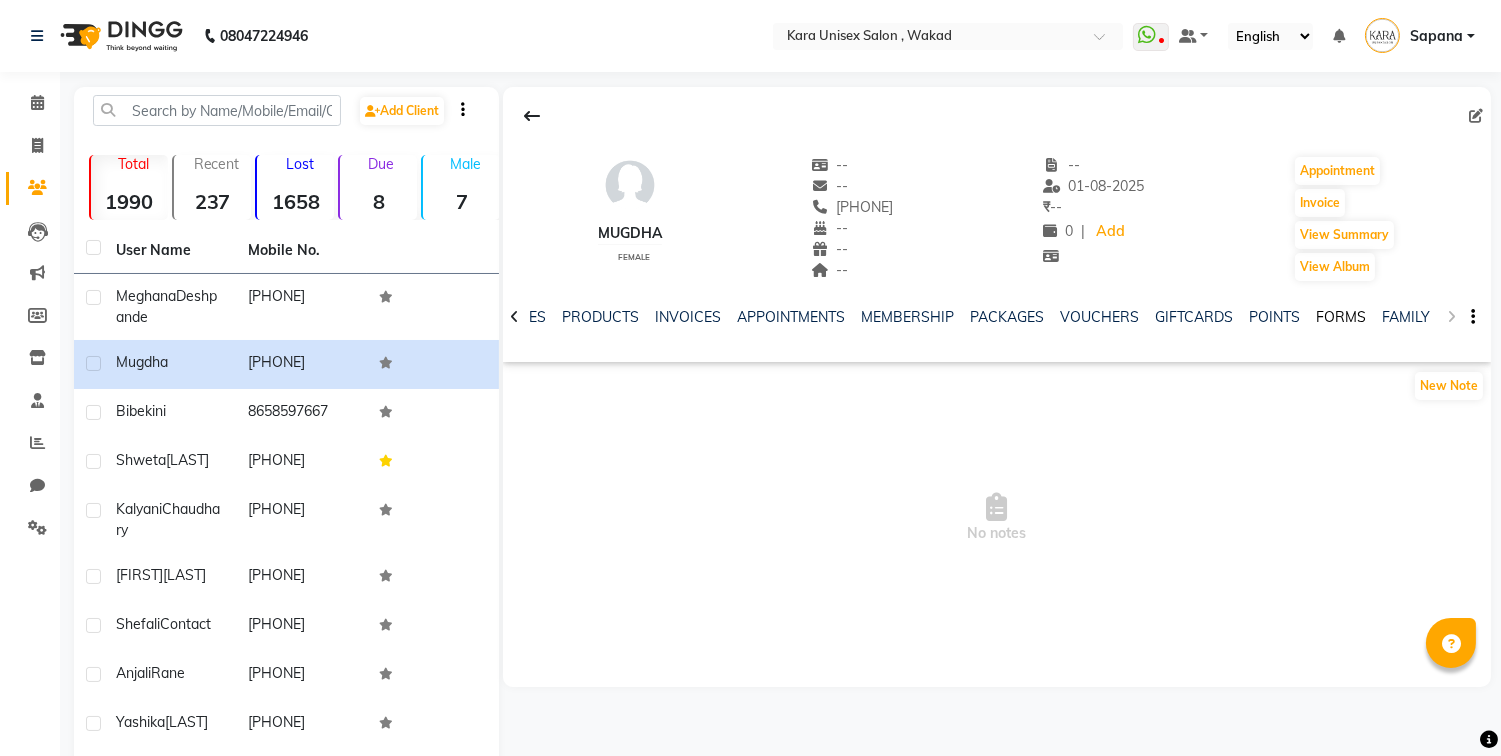 click on "FORMS" 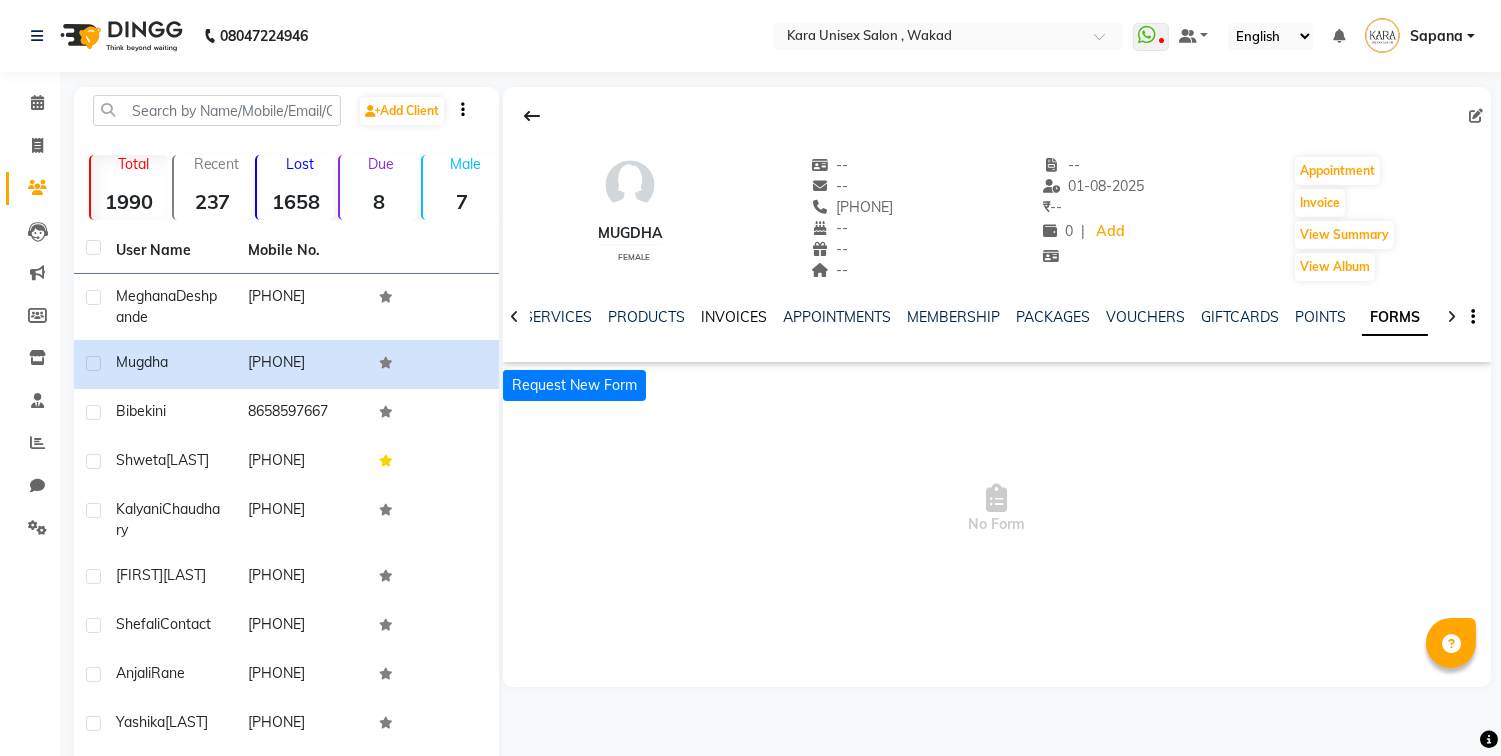 drag, startPoint x: 622, startPoint y: 375, endPoint x: 704, endPoint y: 311, distance: 104.019226 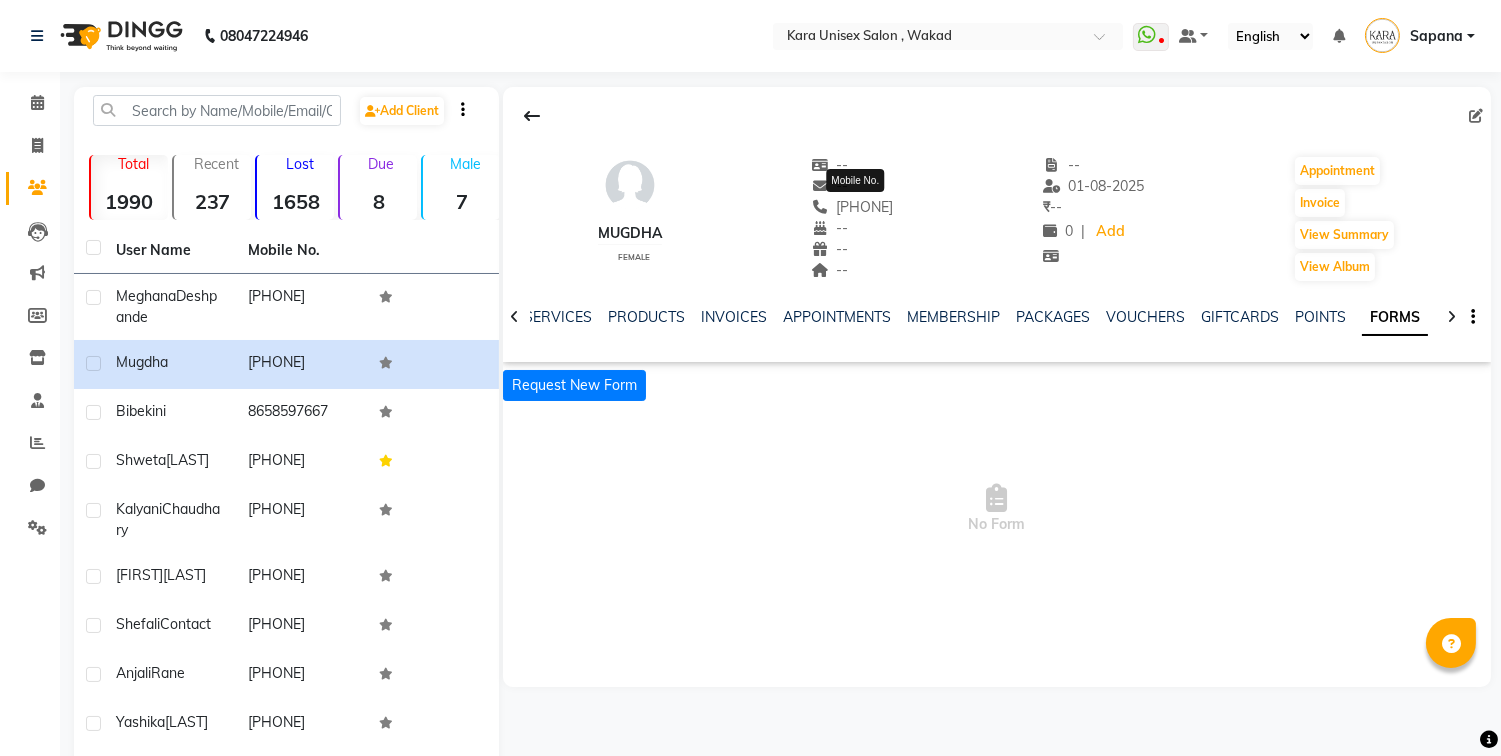 drag, startPoint x: 911, startPoint y: 204, endPoint x: 828, endPoint y: 208, distance: 83.09633 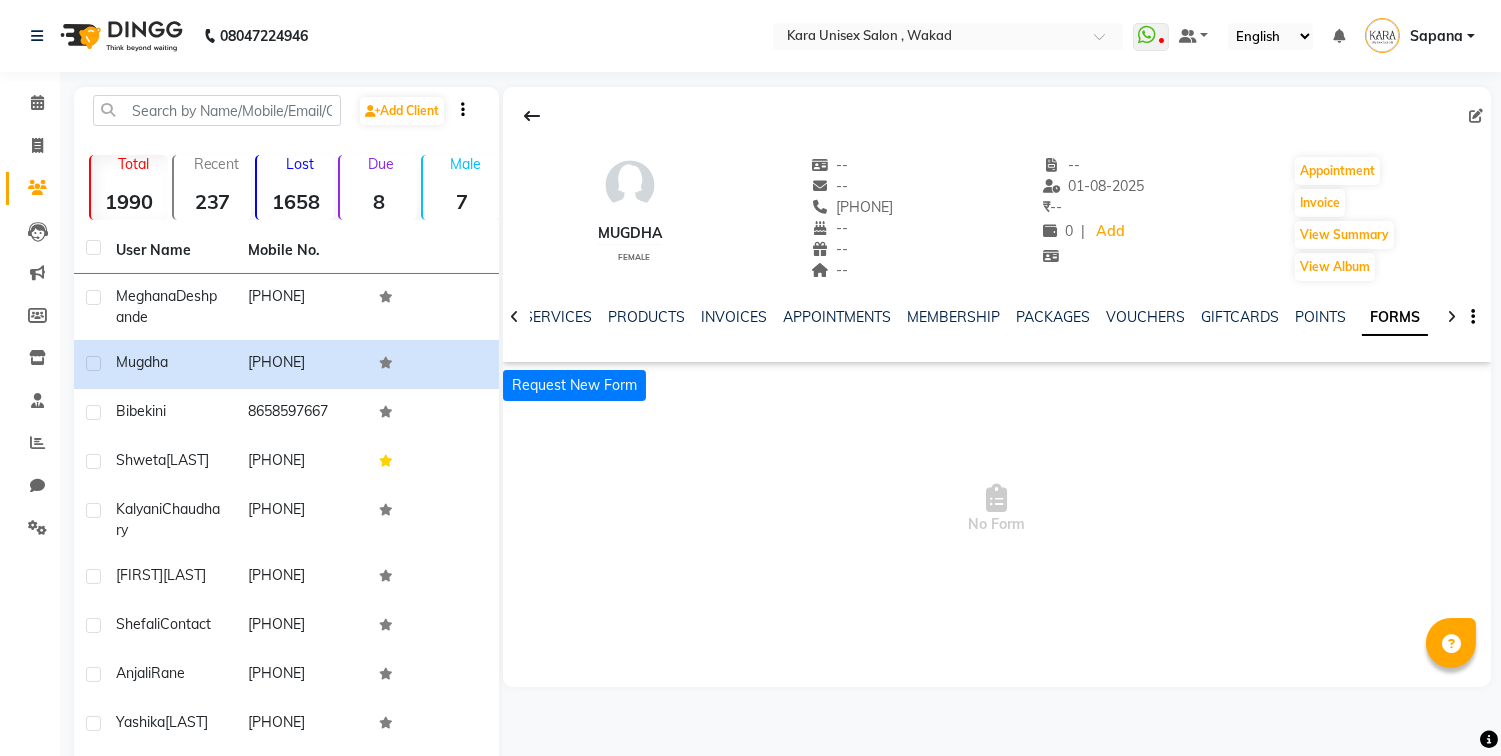 copy on "[PHONE]" 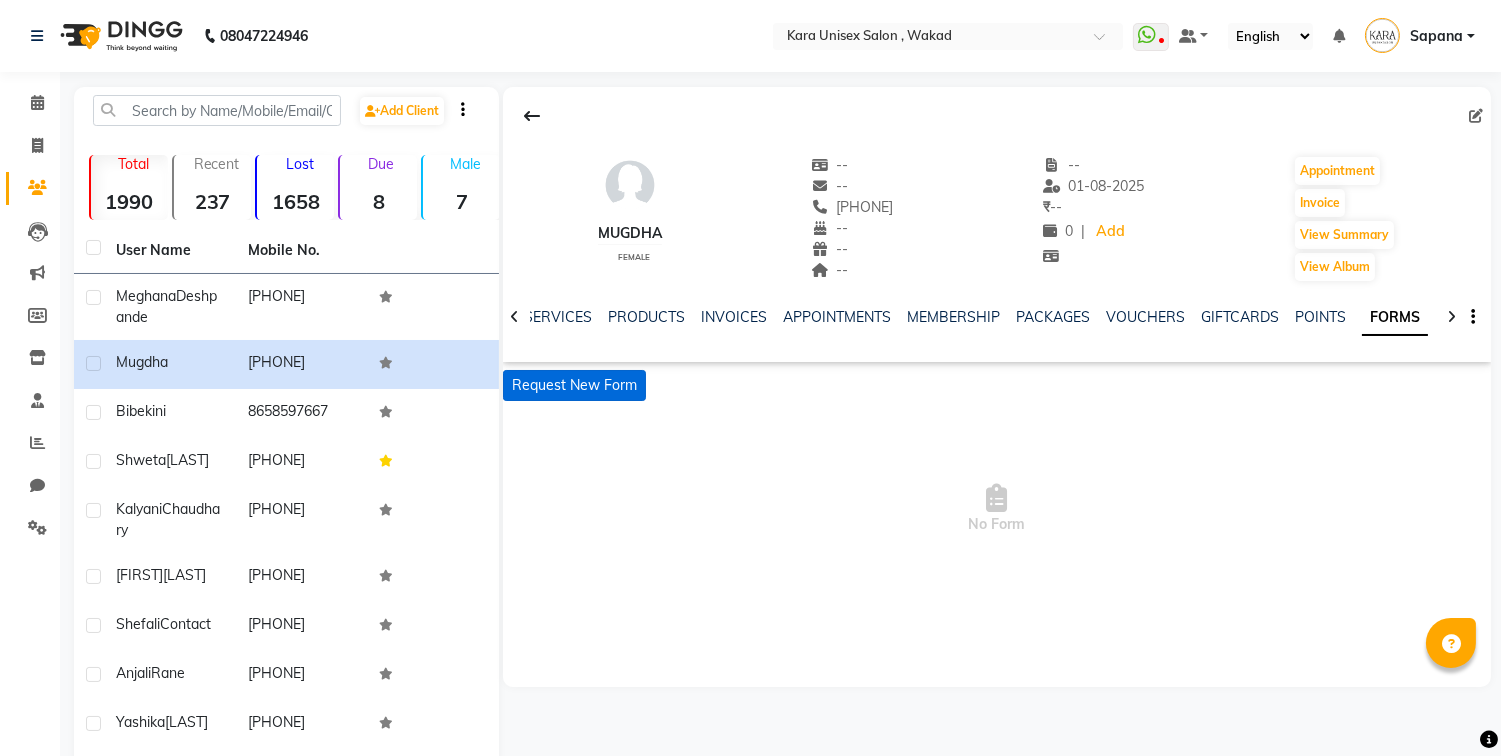 click on "Request New Form" 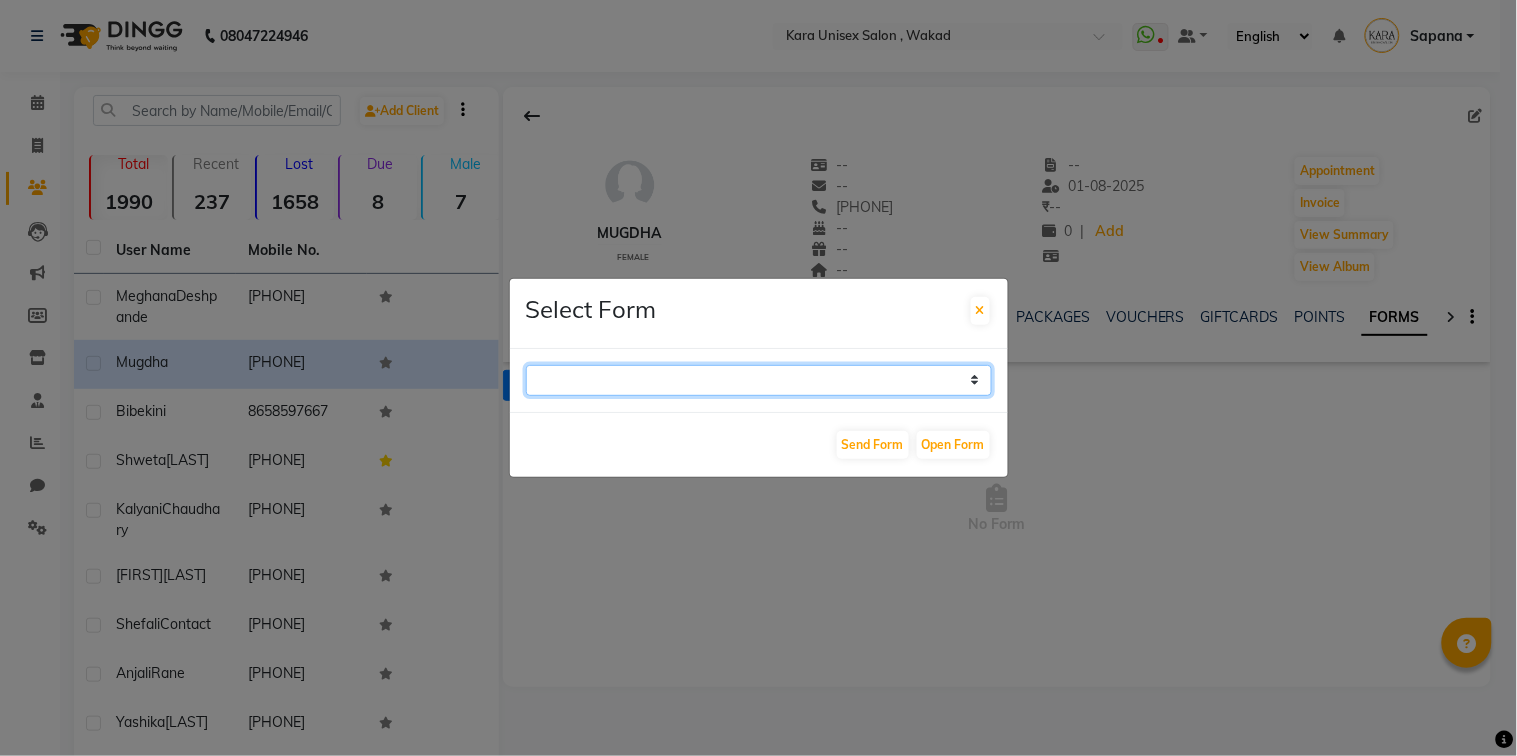 select on "212" 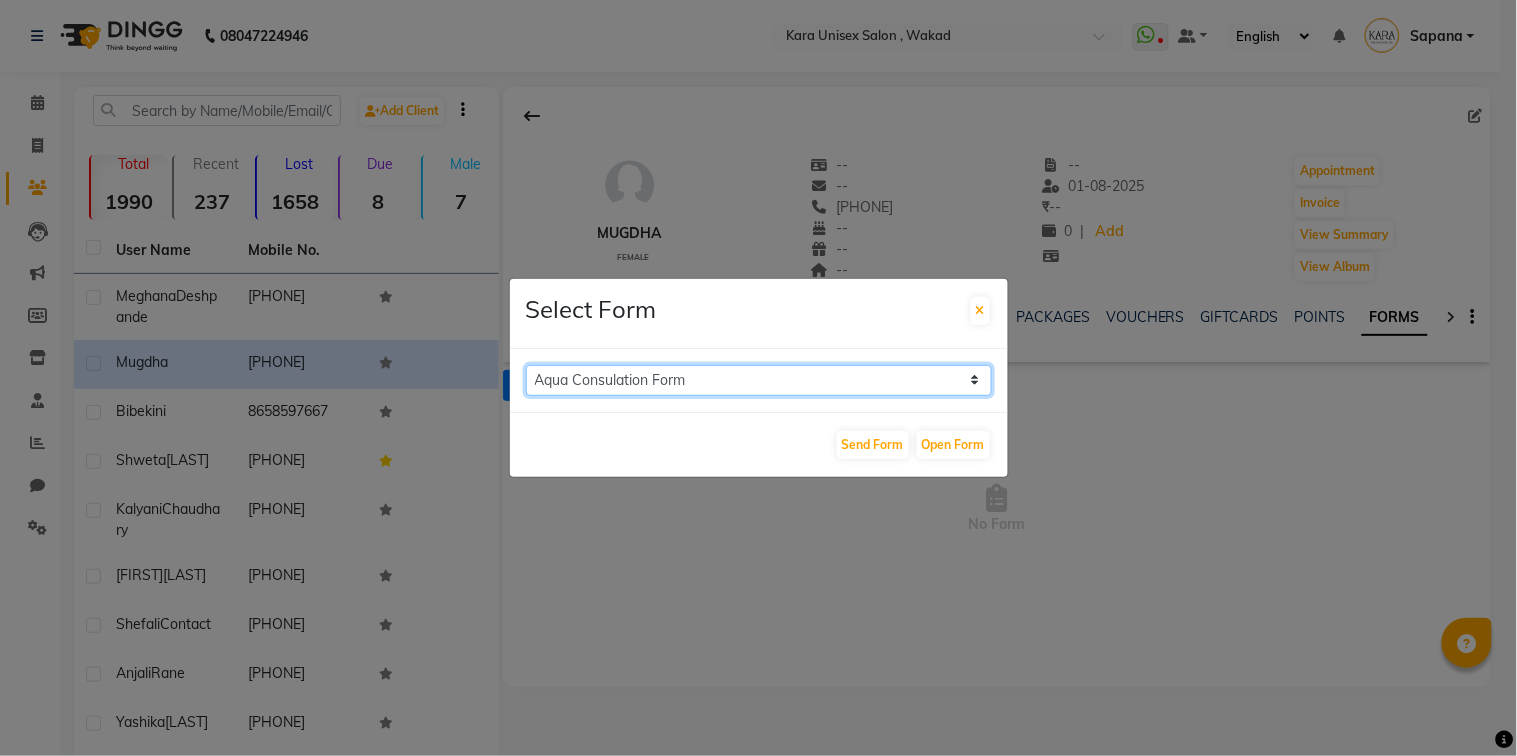 click on "Aqua Consent Form Kara Unisex Salon - Membership Enrollment Form Consent Form Hair colouring / highlights form Aqua Consulation Form" 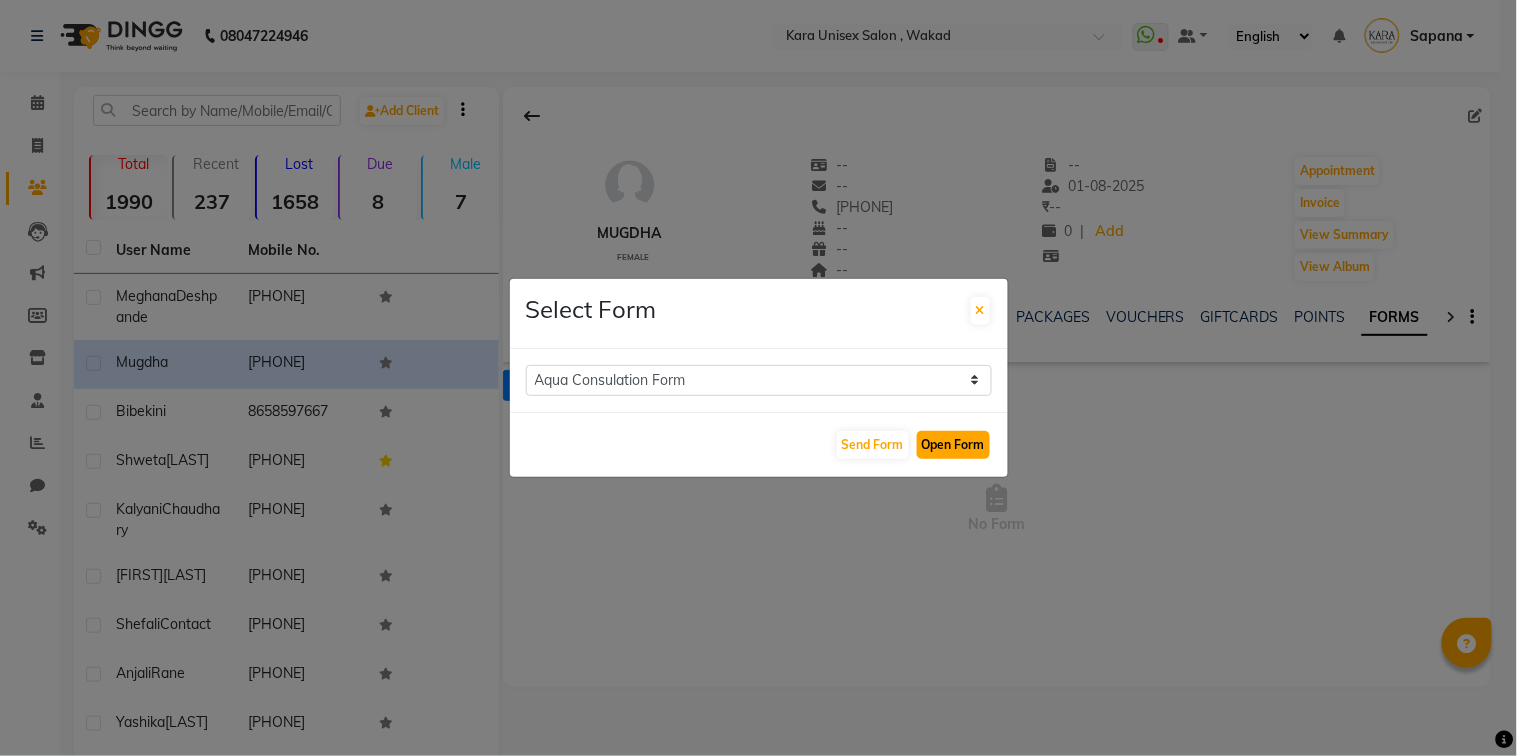 click on "Open Form" 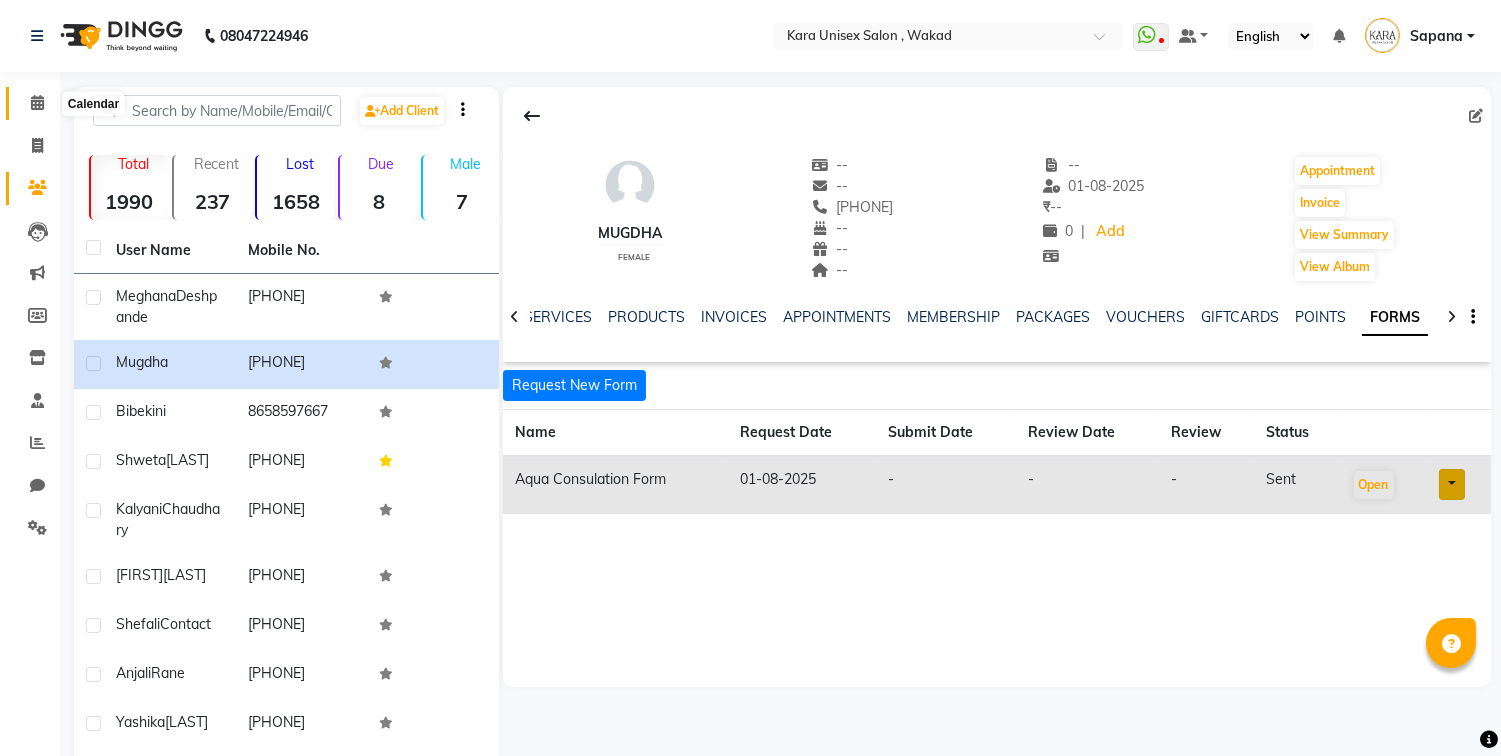 click 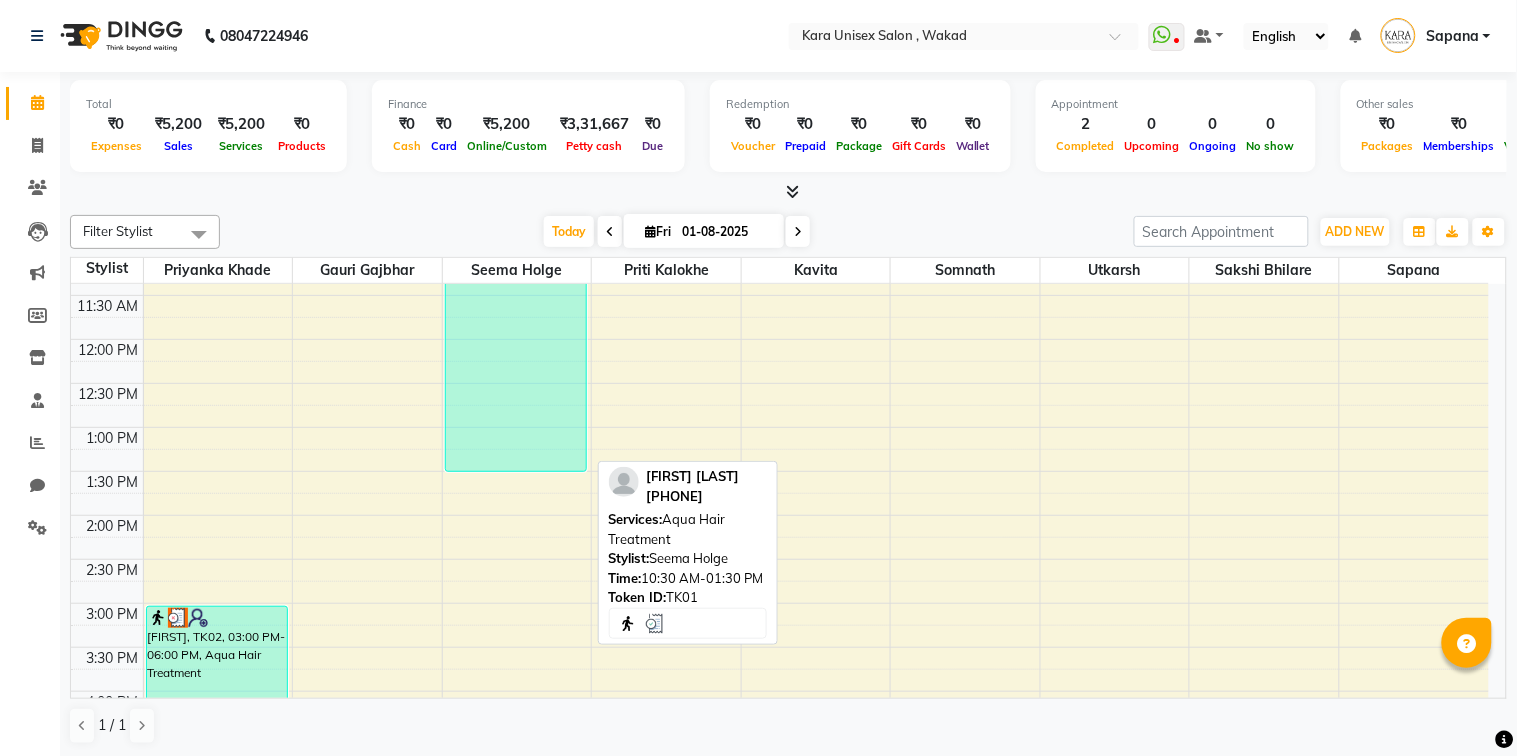 scroll, scrollTop: 214, scrollLeft: 0, axis: vertical 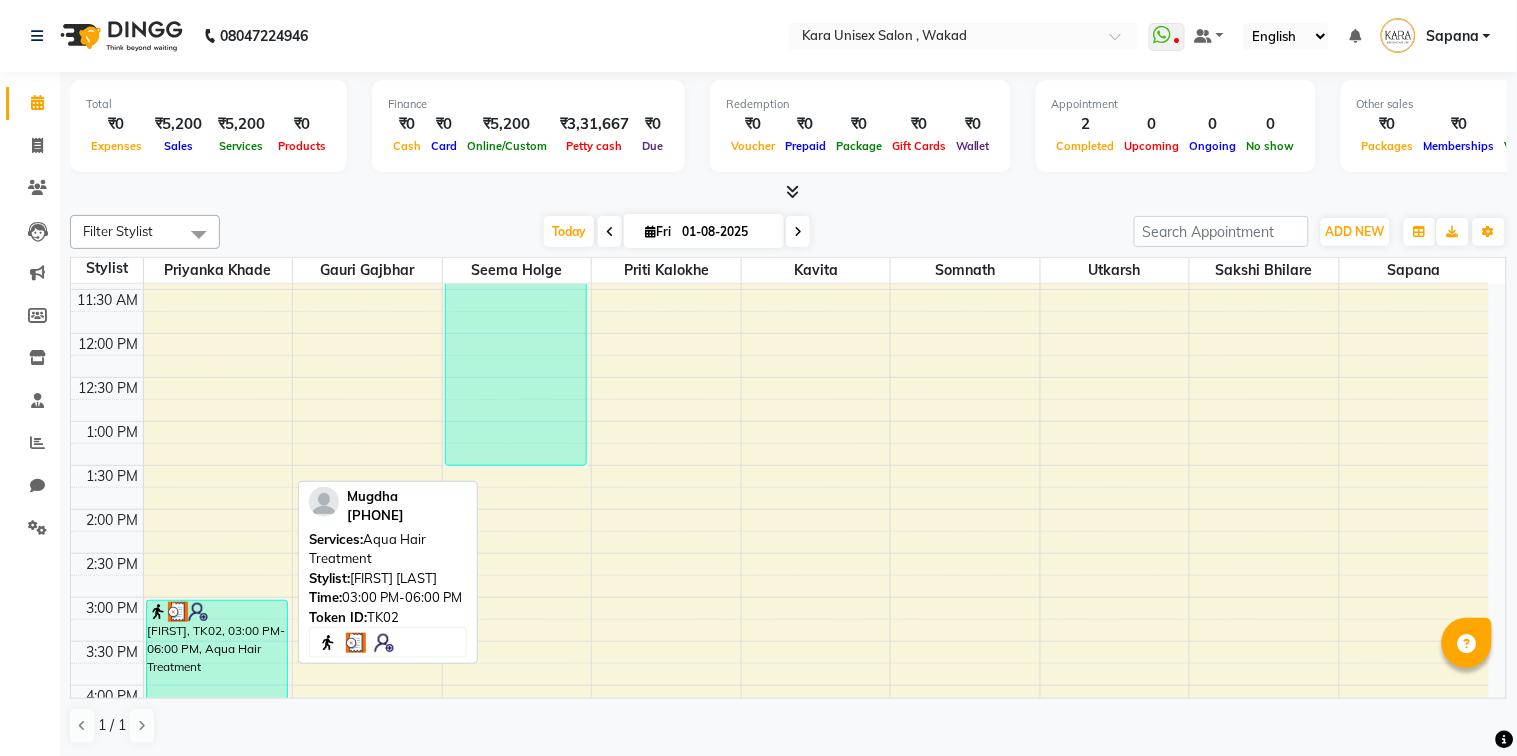 click at bounding box center (217, 612) 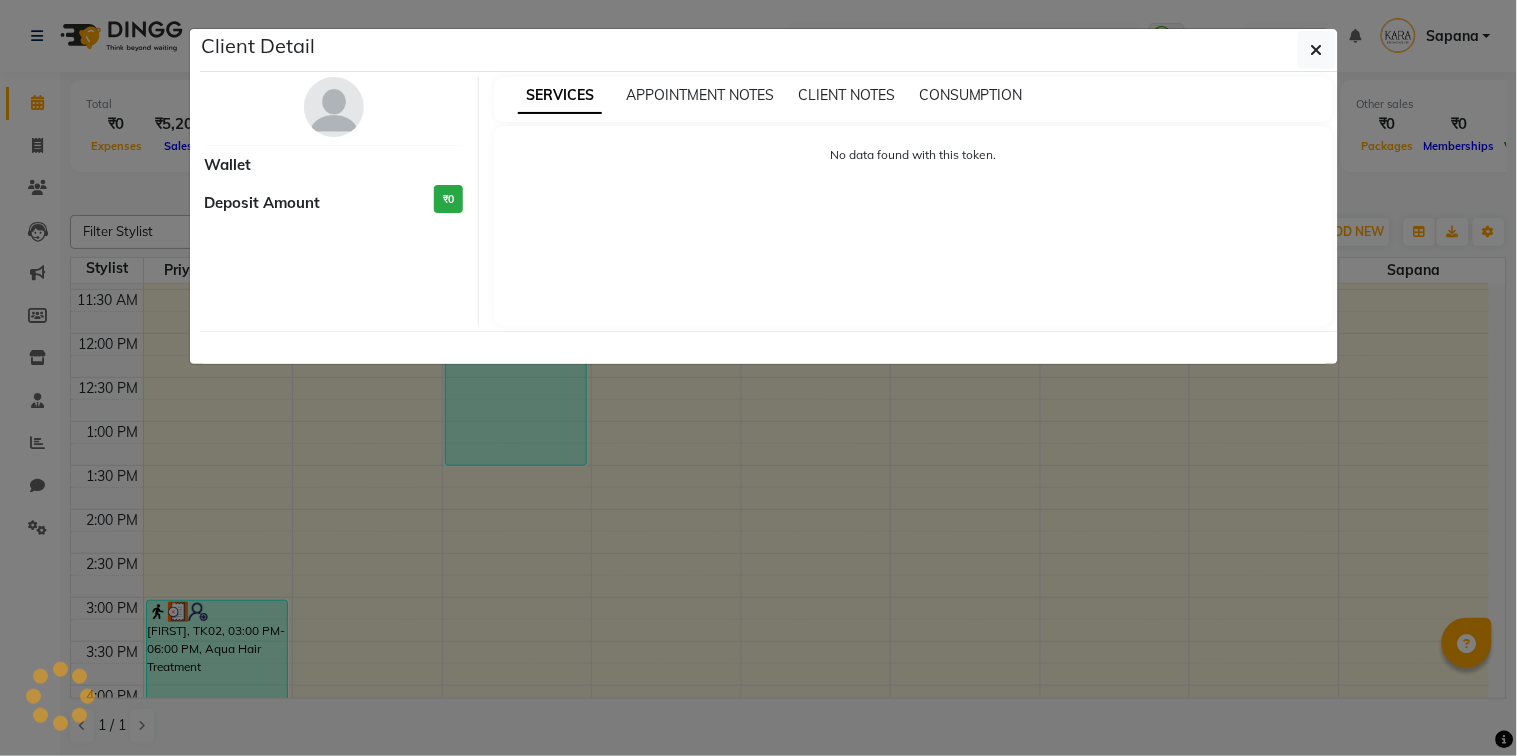select on "3" 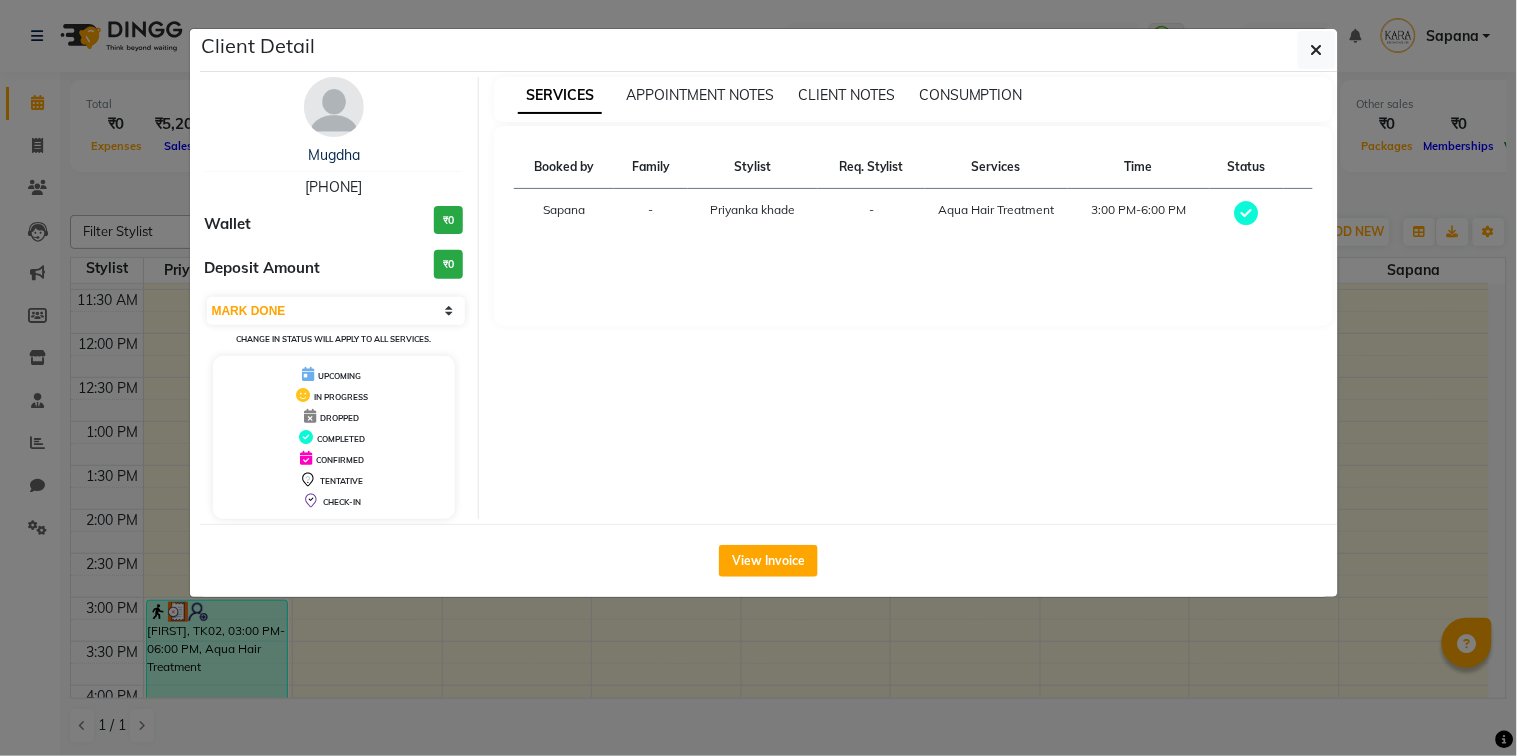 drag, startPoint x: 807, startPoint y: 445, endPoint x: 860, endPoint y: 400, distance: 69.52697 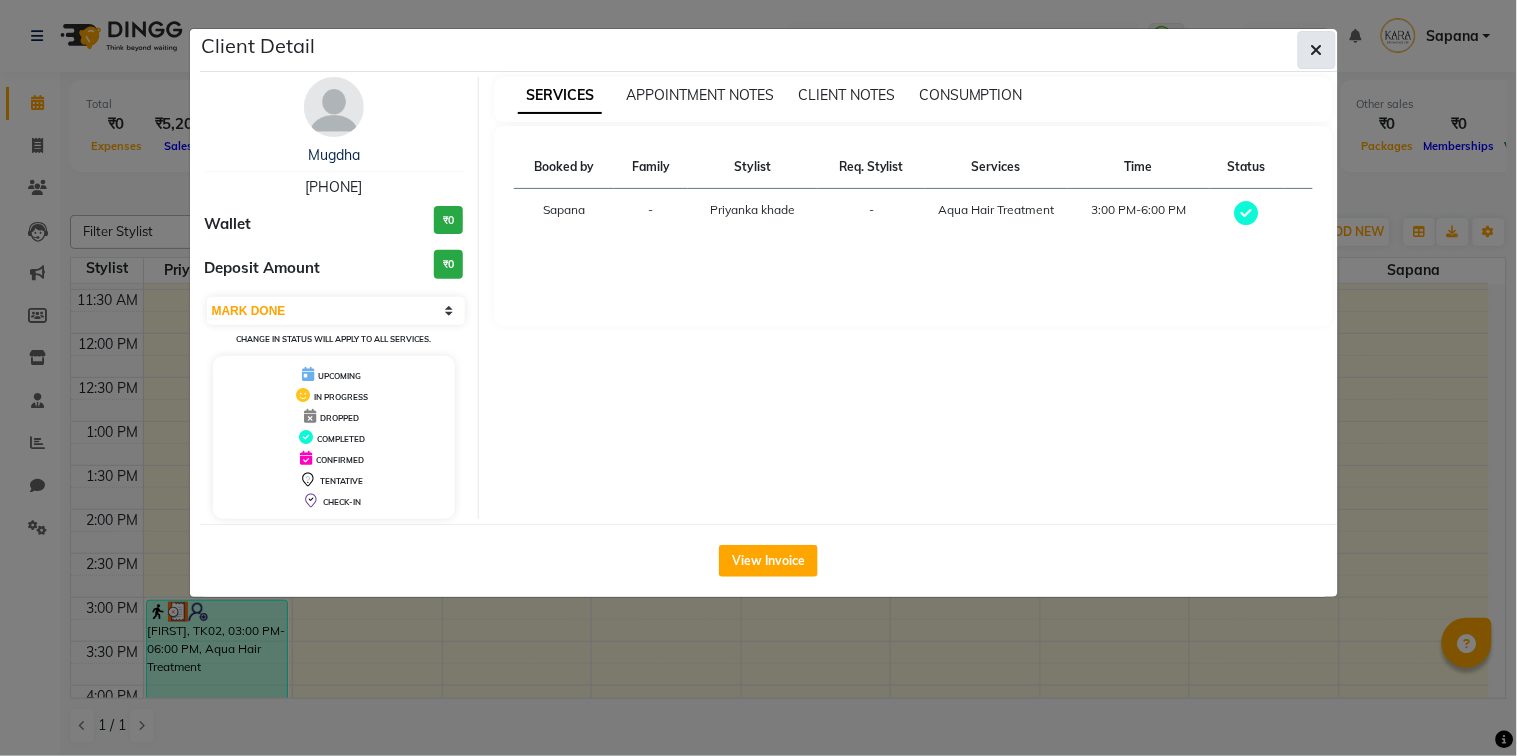 click 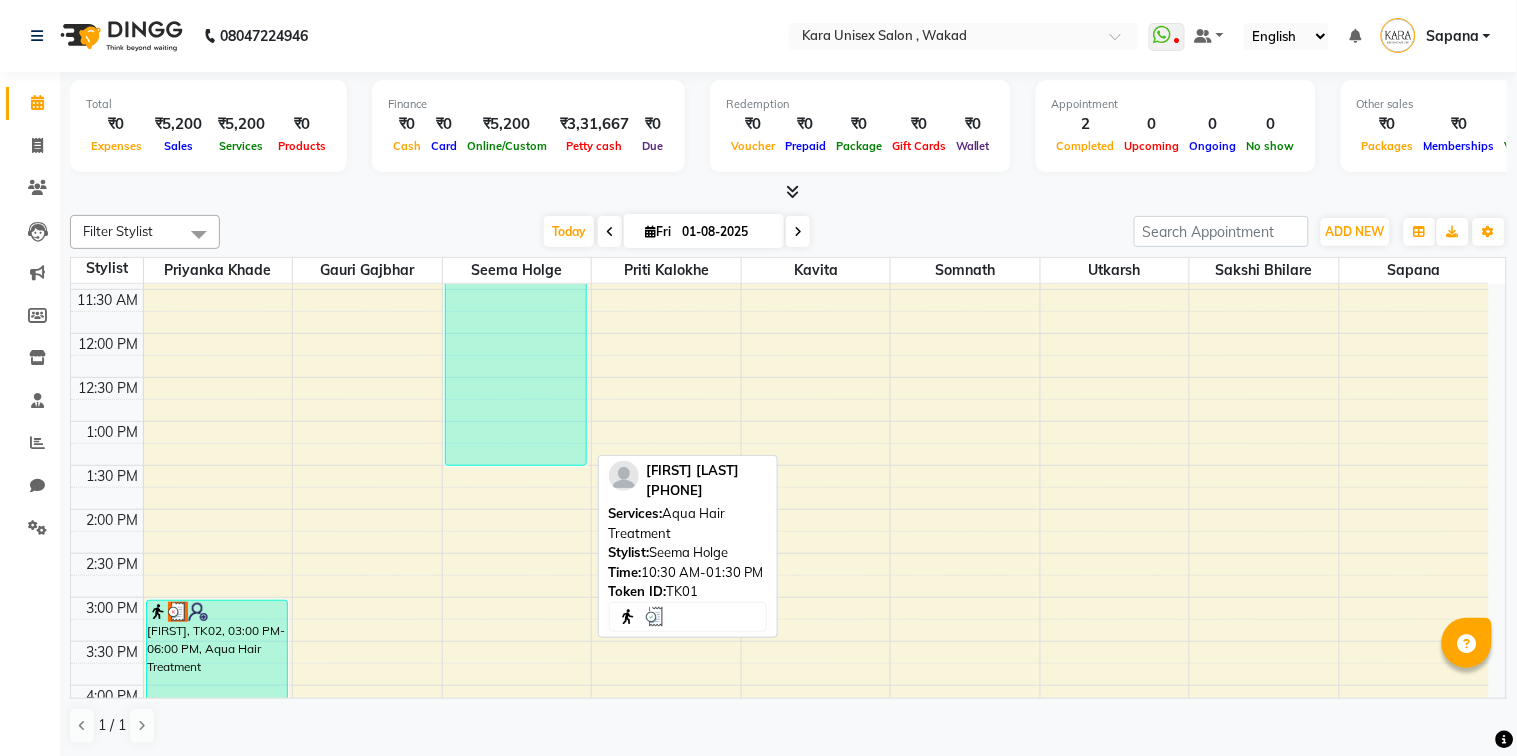 click on "[FIRST] [LAST], TK01, 10:30 AM-01:30 PM, Aqua Hair Treatment" at bounding box center (516, 334) 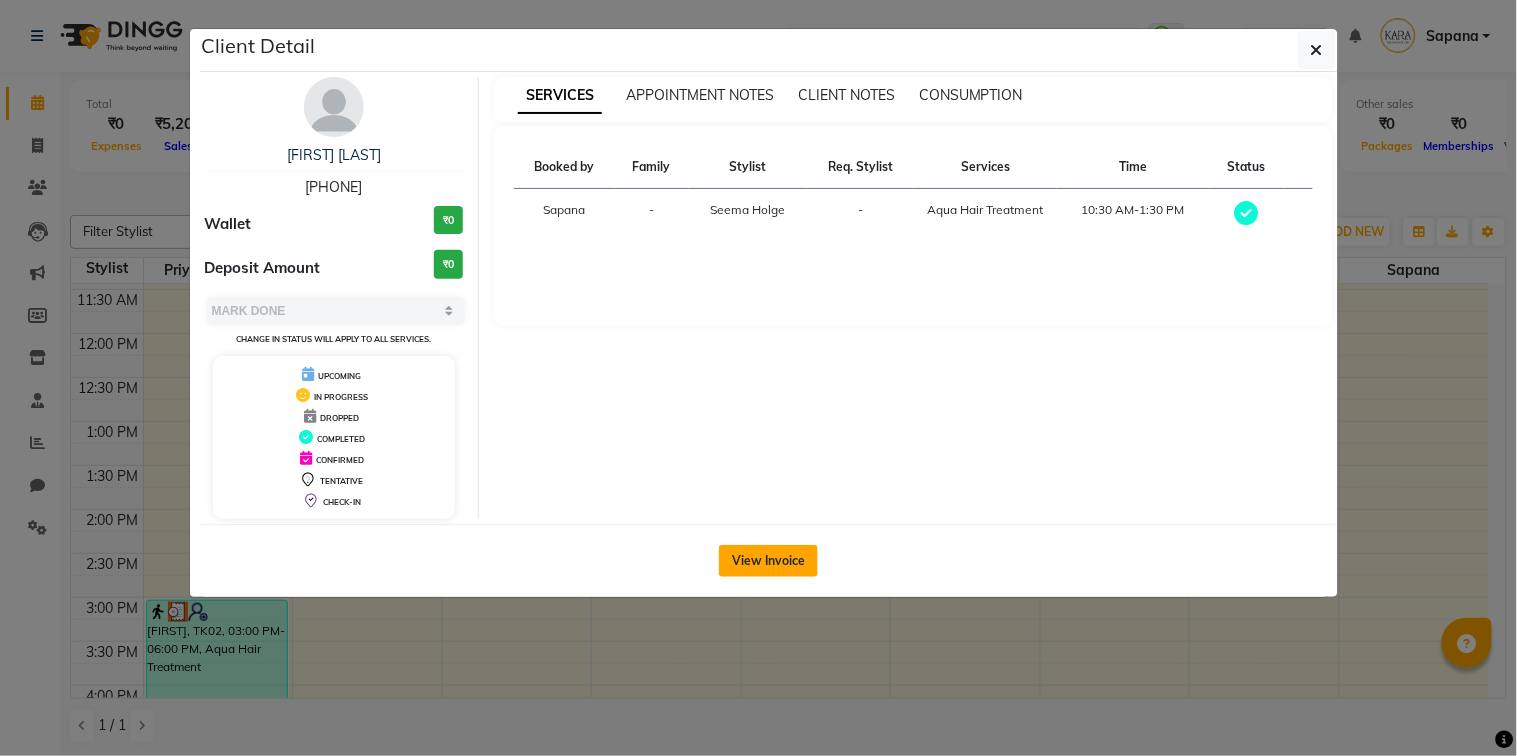 click on "View Invoice" 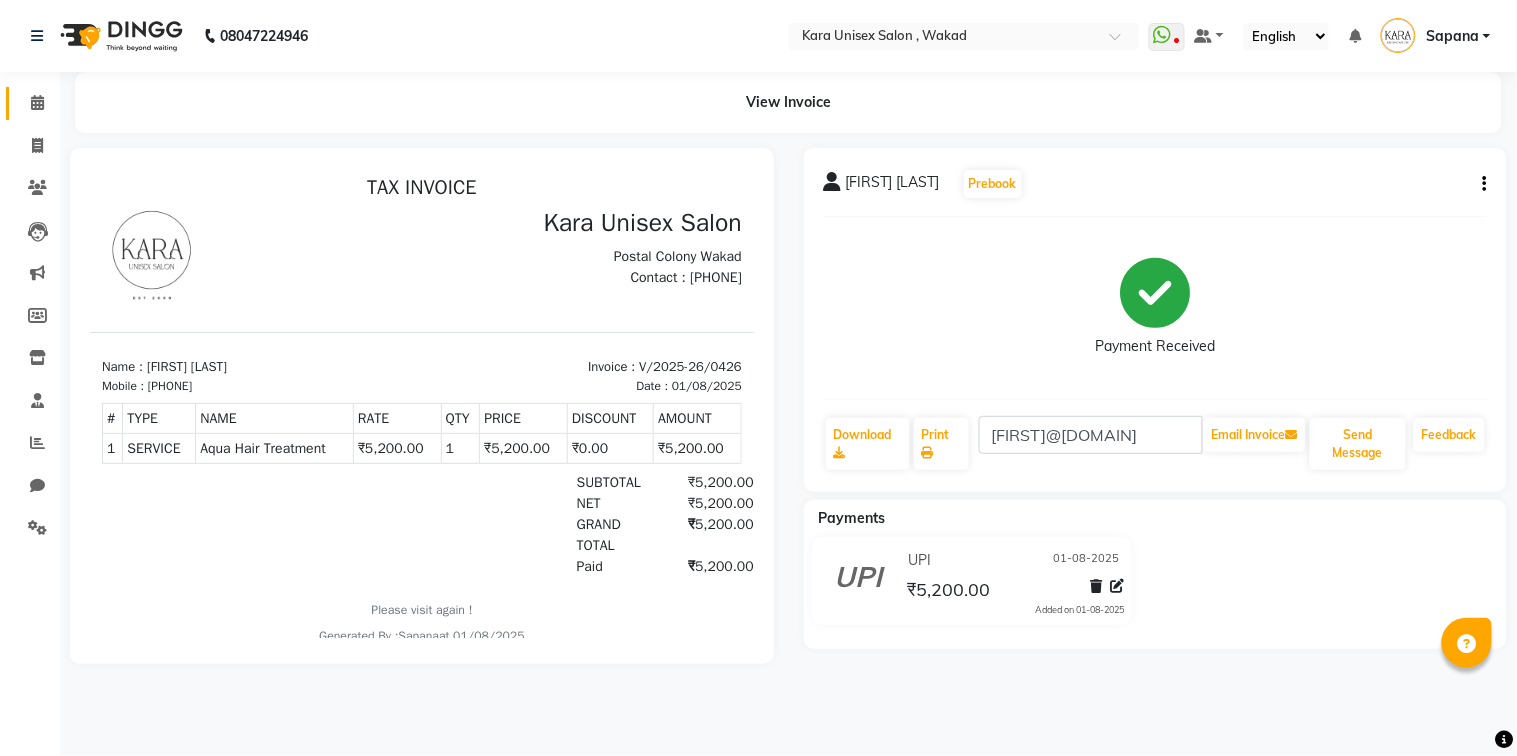 scroll, scrollTop: 0, scrollLeft: 0, axis: both 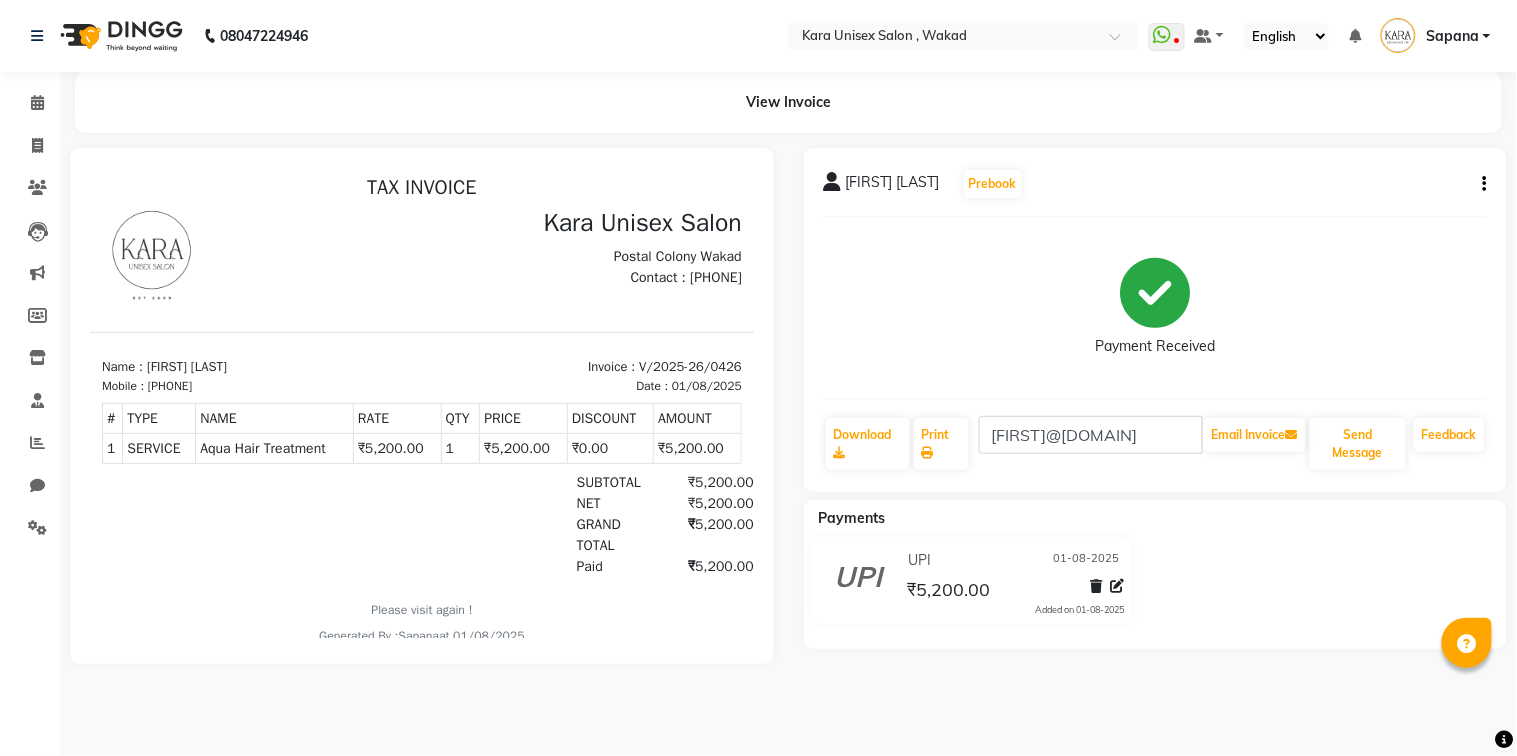 click at bounding box center [422, 406] 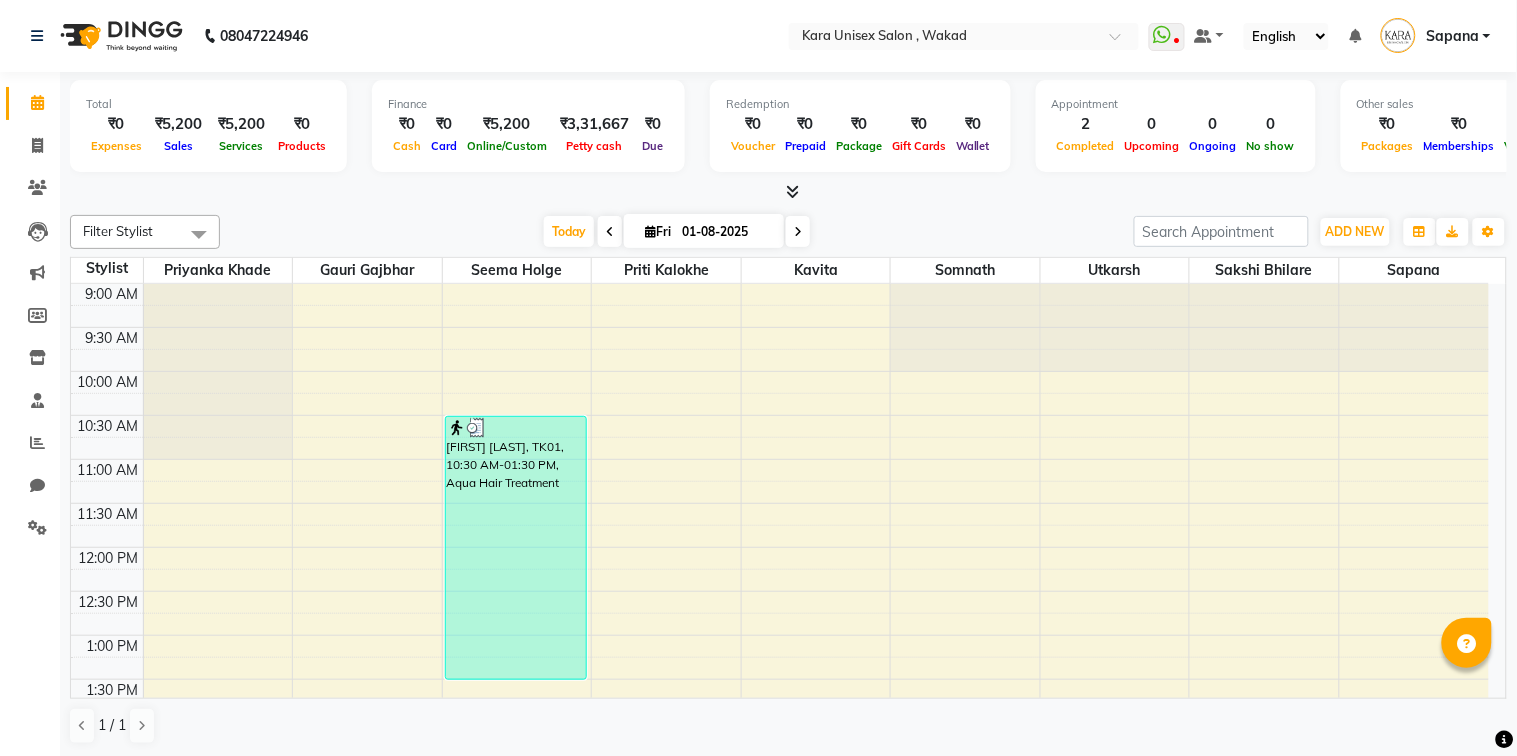 scroll, scrollTop: 0, scrollLeft: 0, axis: both 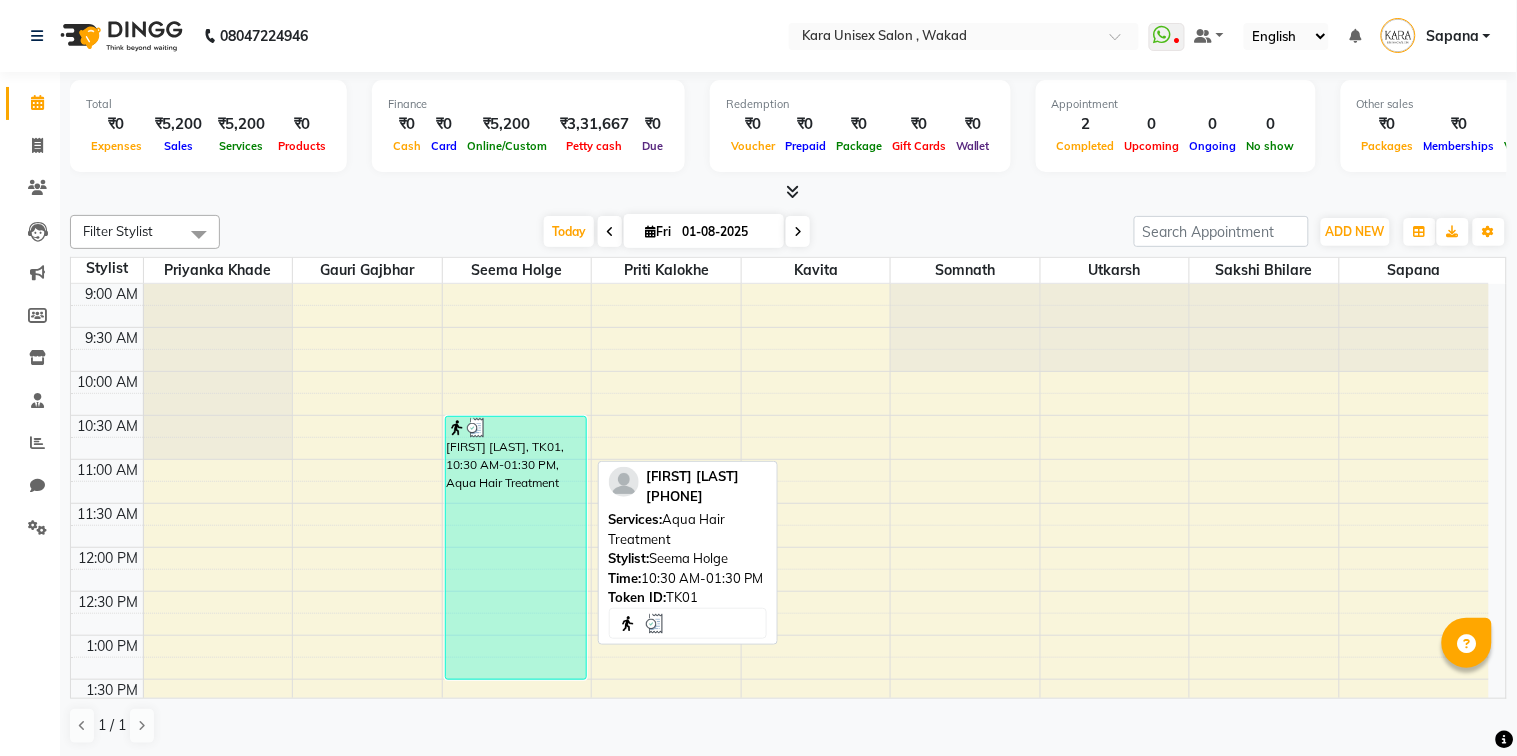 click on "[FIRST] [LAST], TK01, 10:30 AM-01:30 PM, Aqua Hair Treatment" at bounding box center (516, 548) 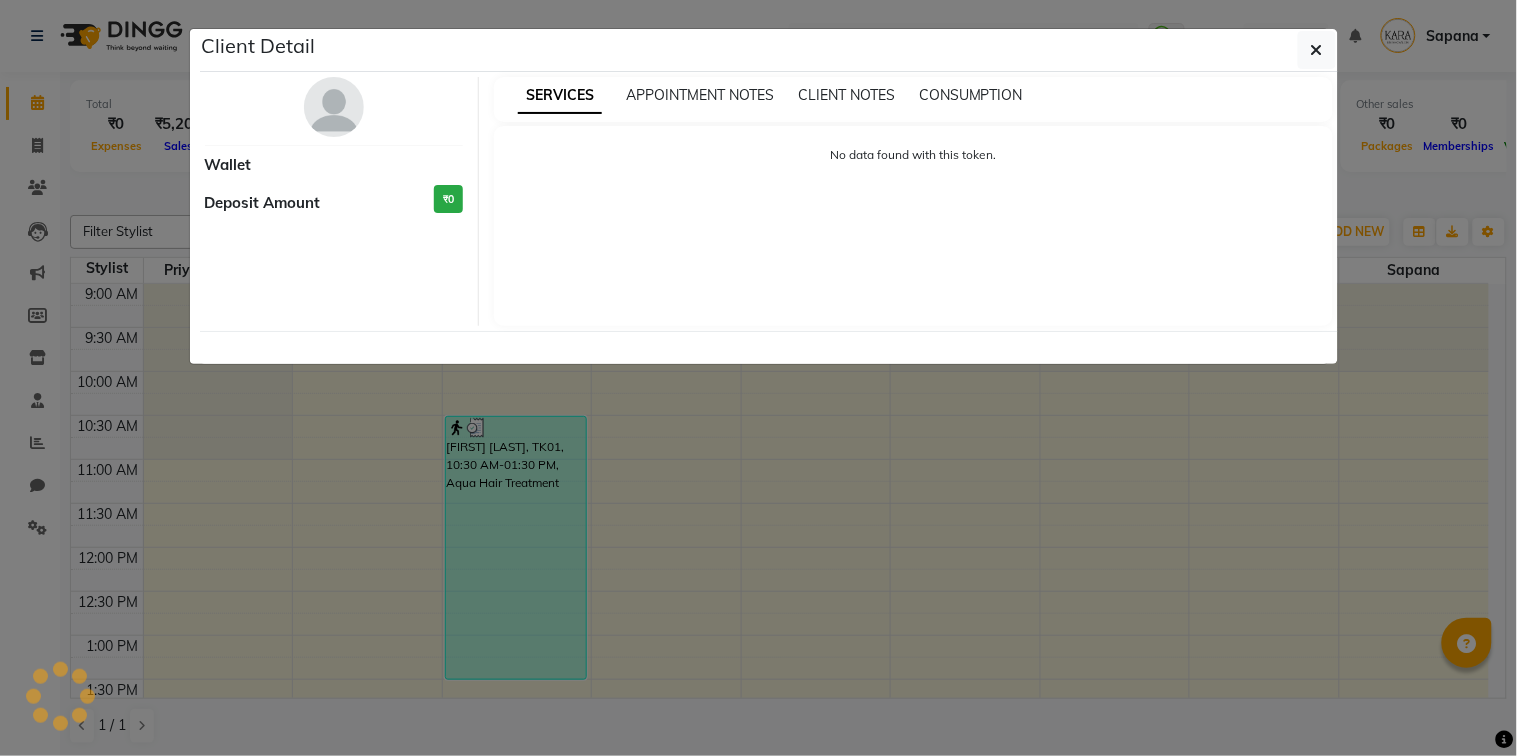 select on "3" 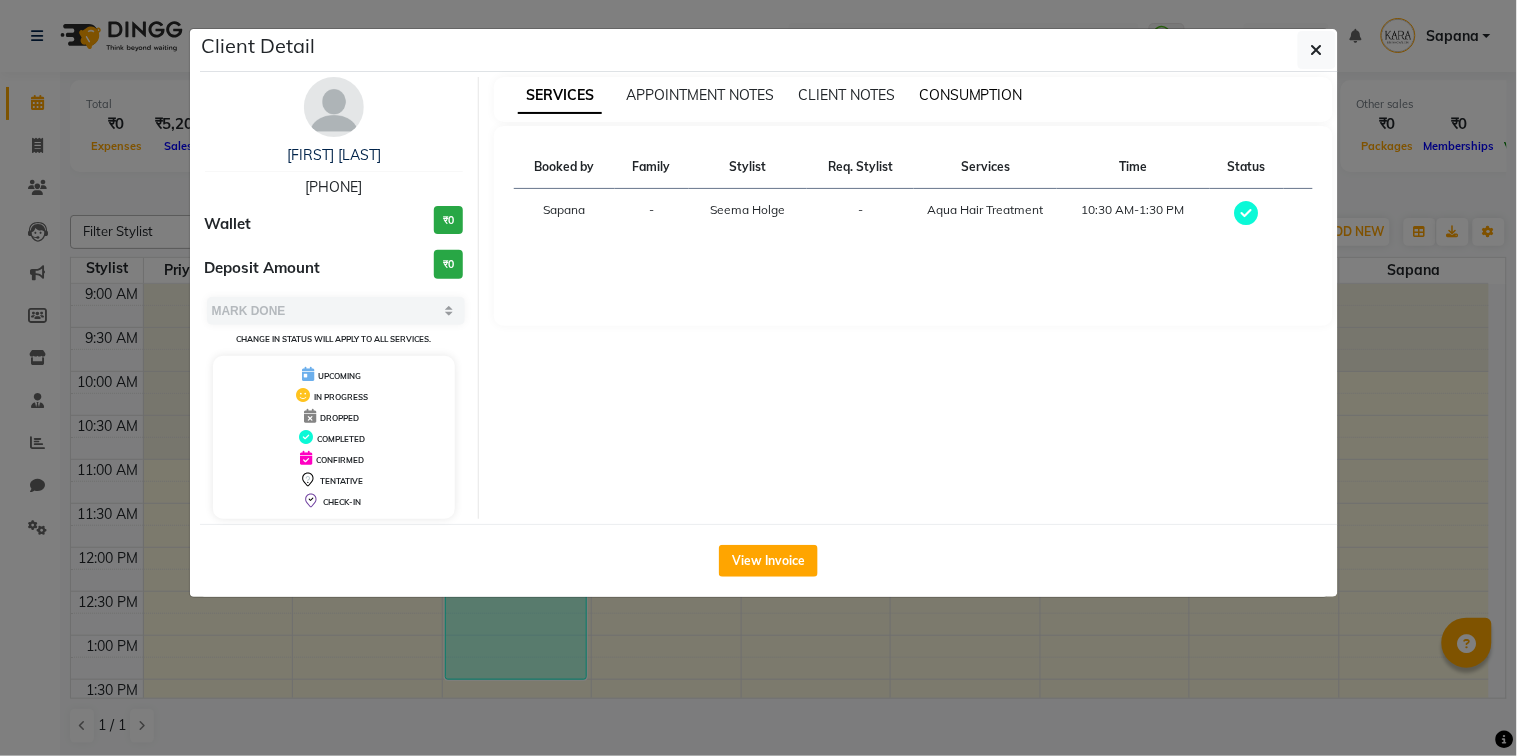 click on "CONSUMPTION" at bounding box center [971, 95] 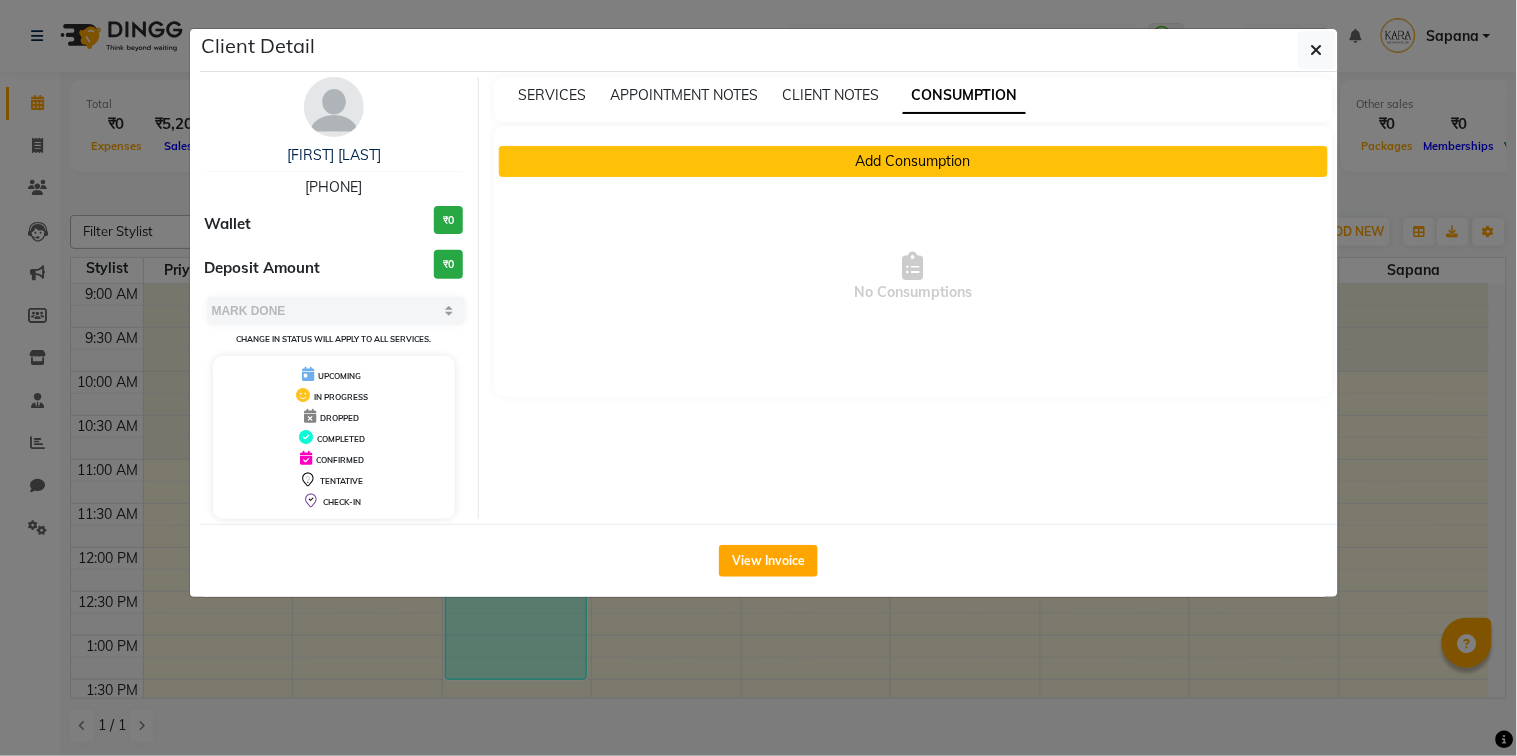 click on "Add Consumption" at bounding box center [913, 161] 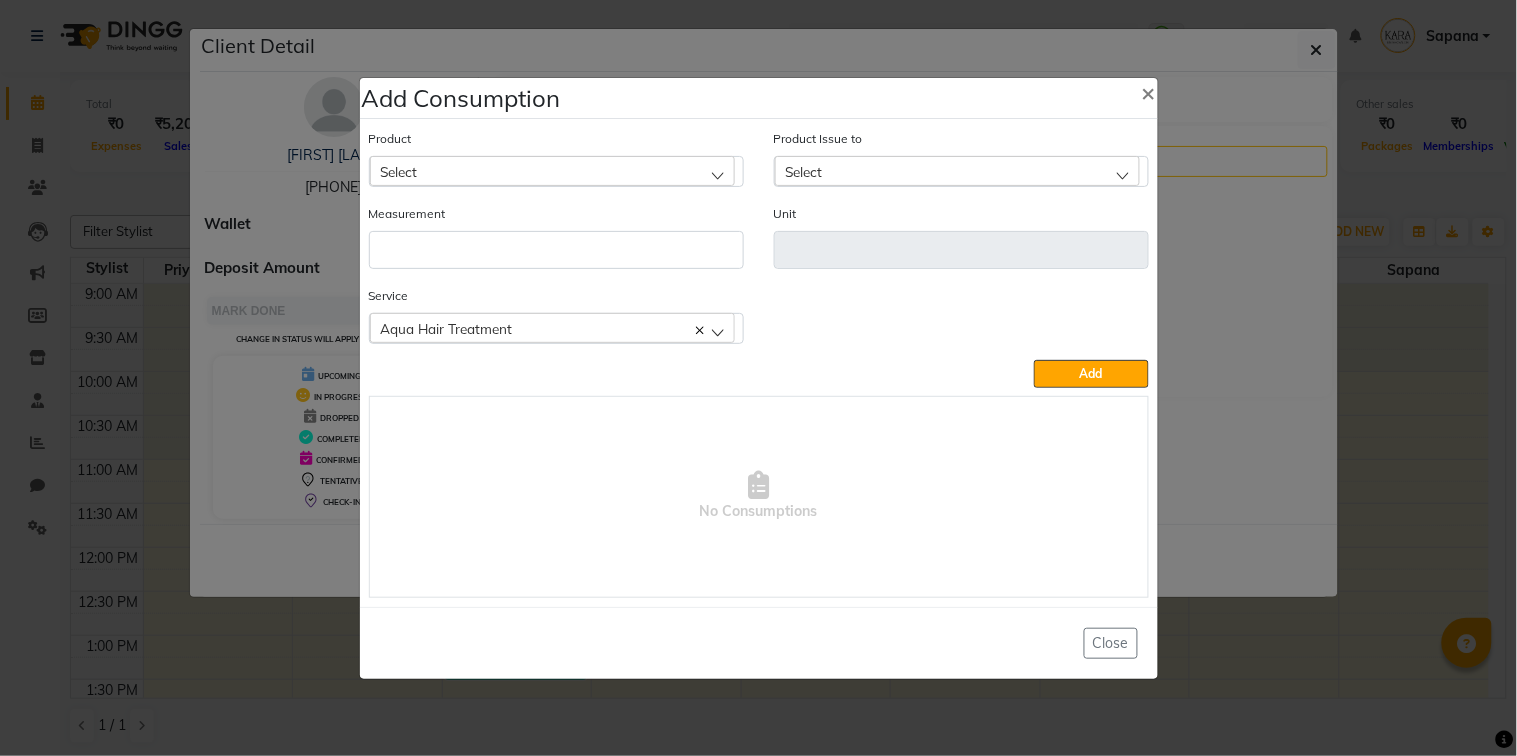click on "Select" 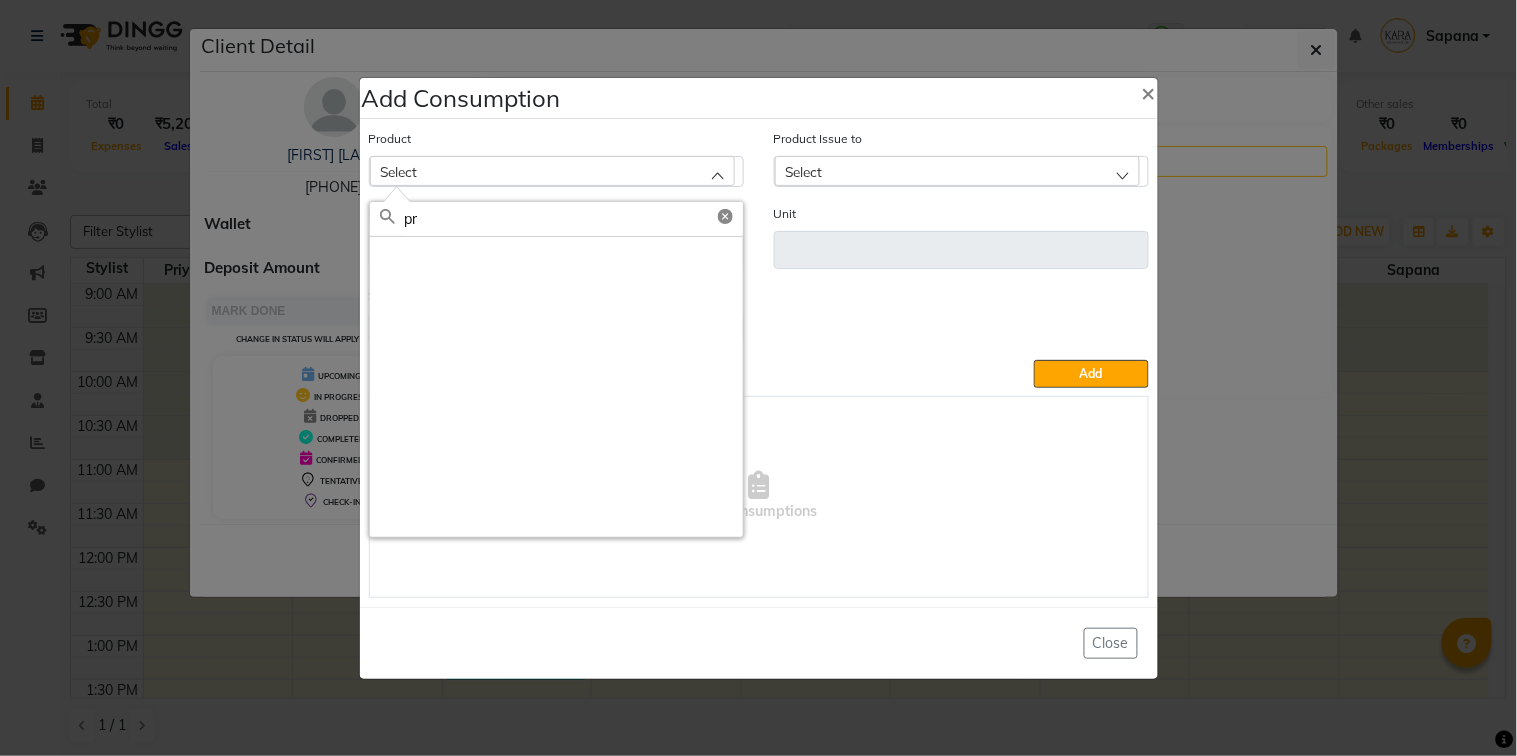type on "p" 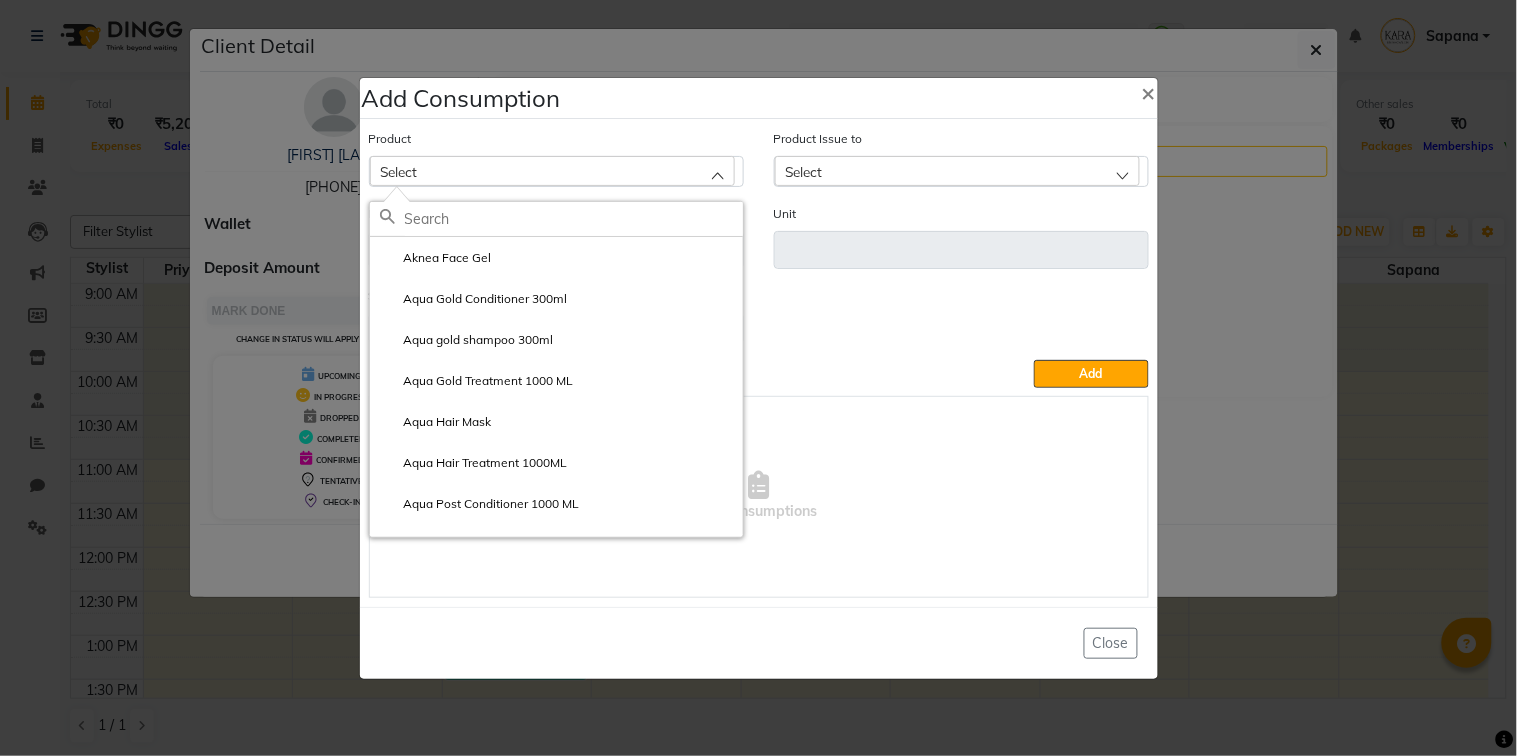 drag, startPoint x: 606, startPoint y: 200, endPoint x: 570, endPoint y: 216, distance: 39.39543 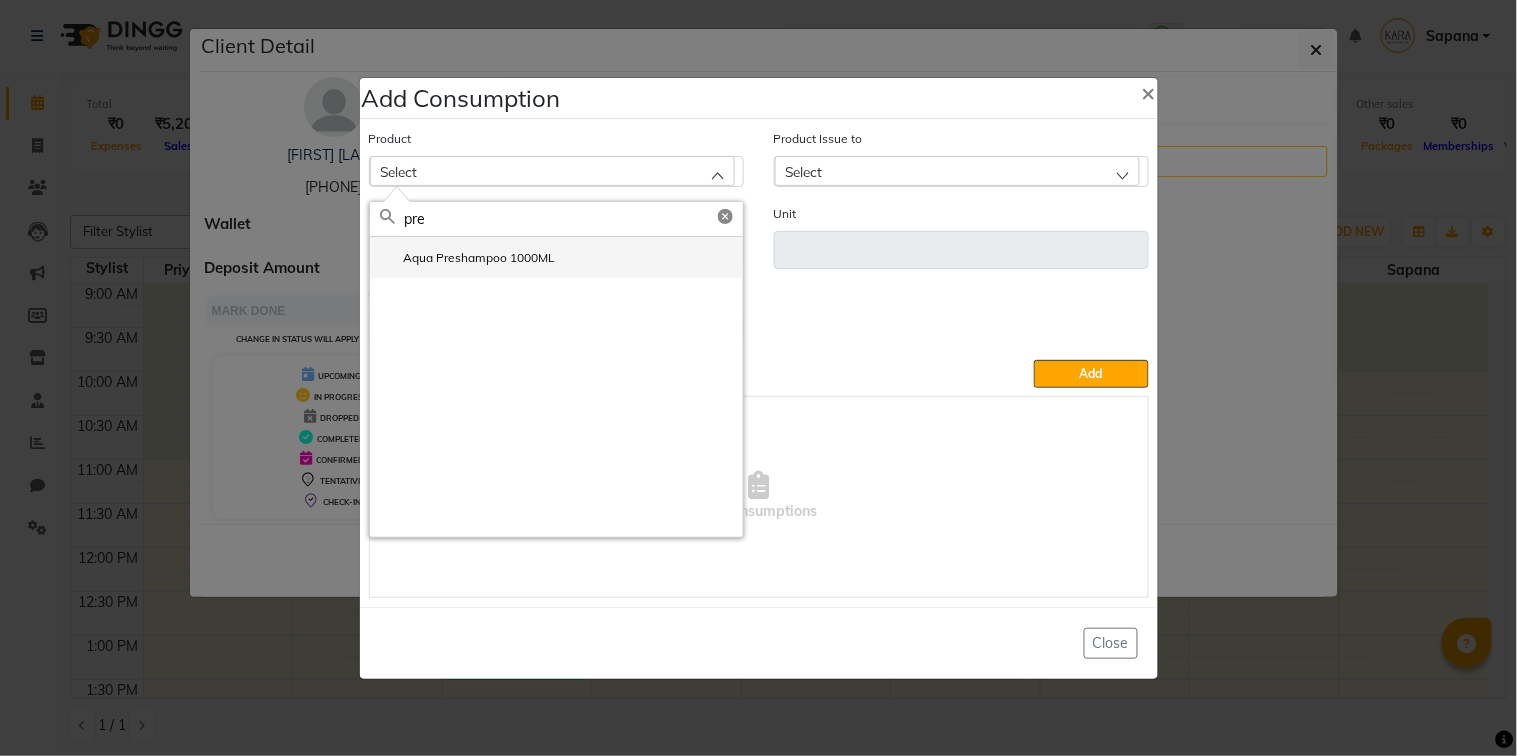 type on "pre" 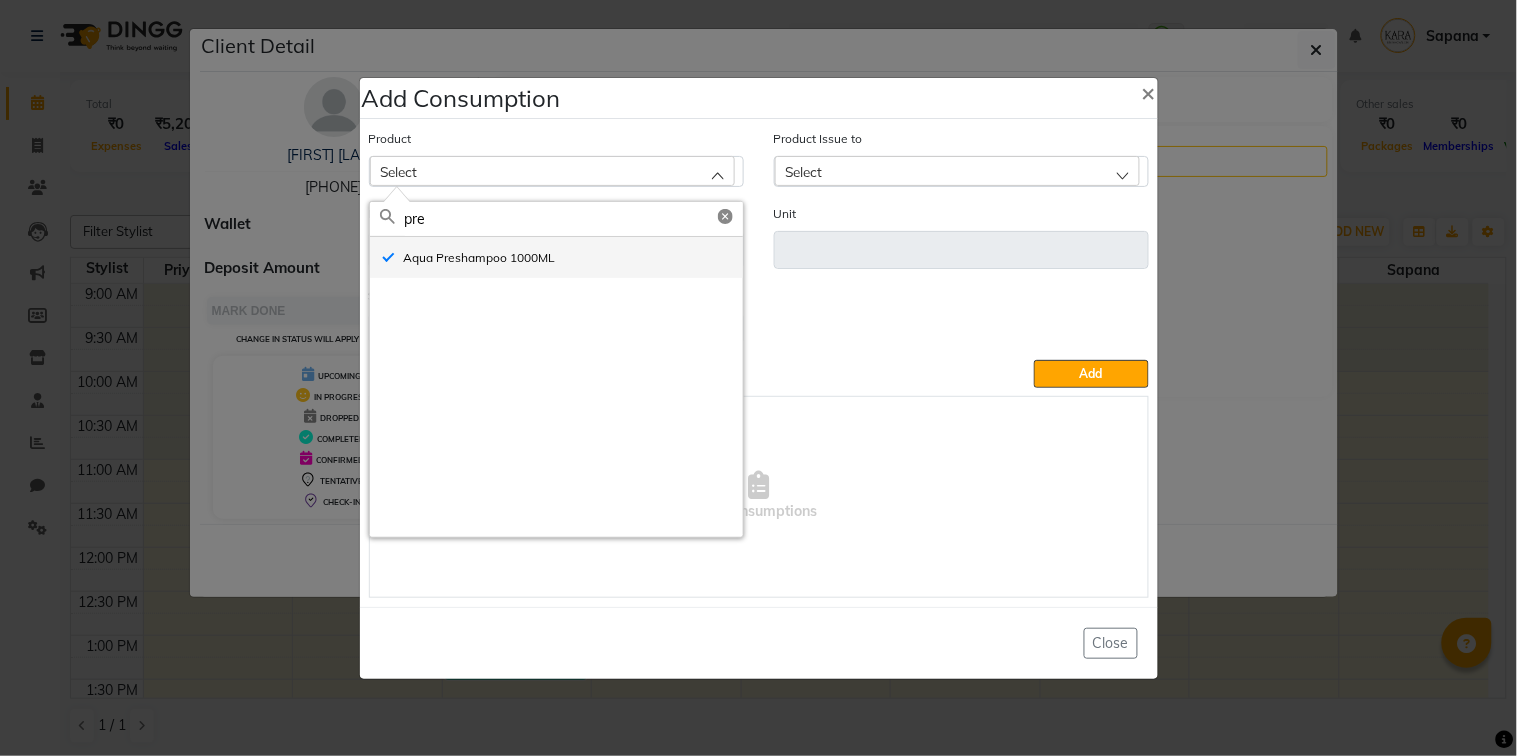 type on "ML" 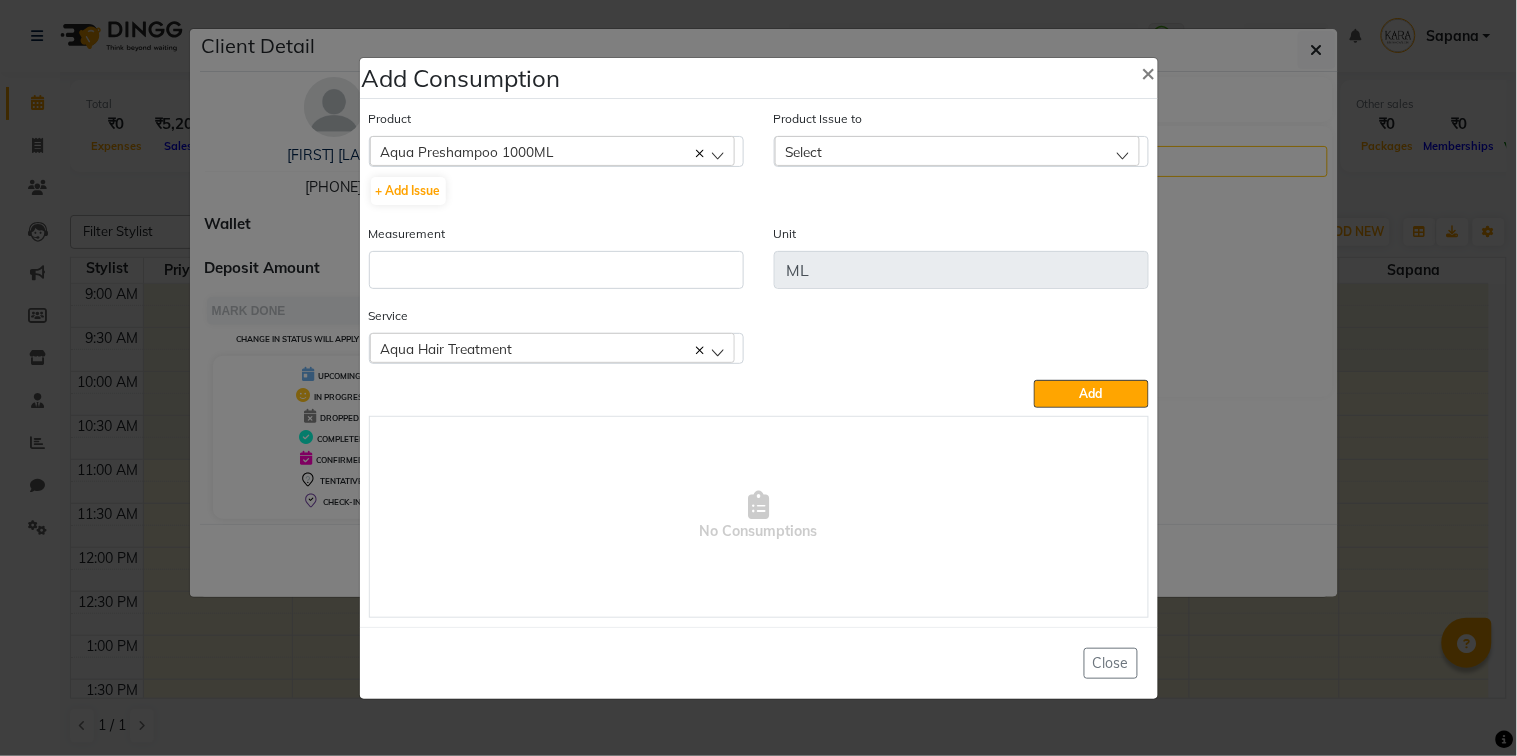 click on "Select" 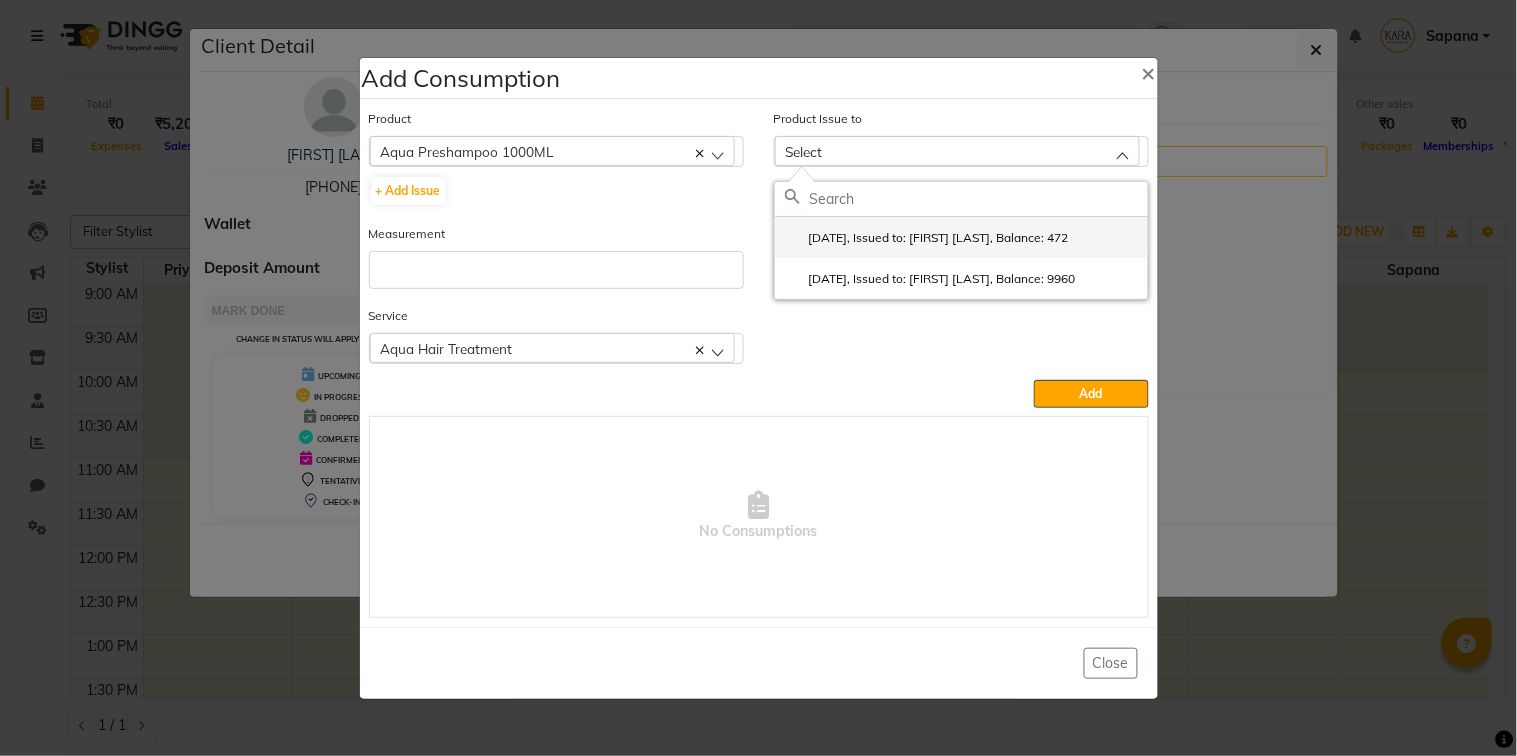 click on "[DATE], Issued to: [FIRST] [LAST], Balance: 472" 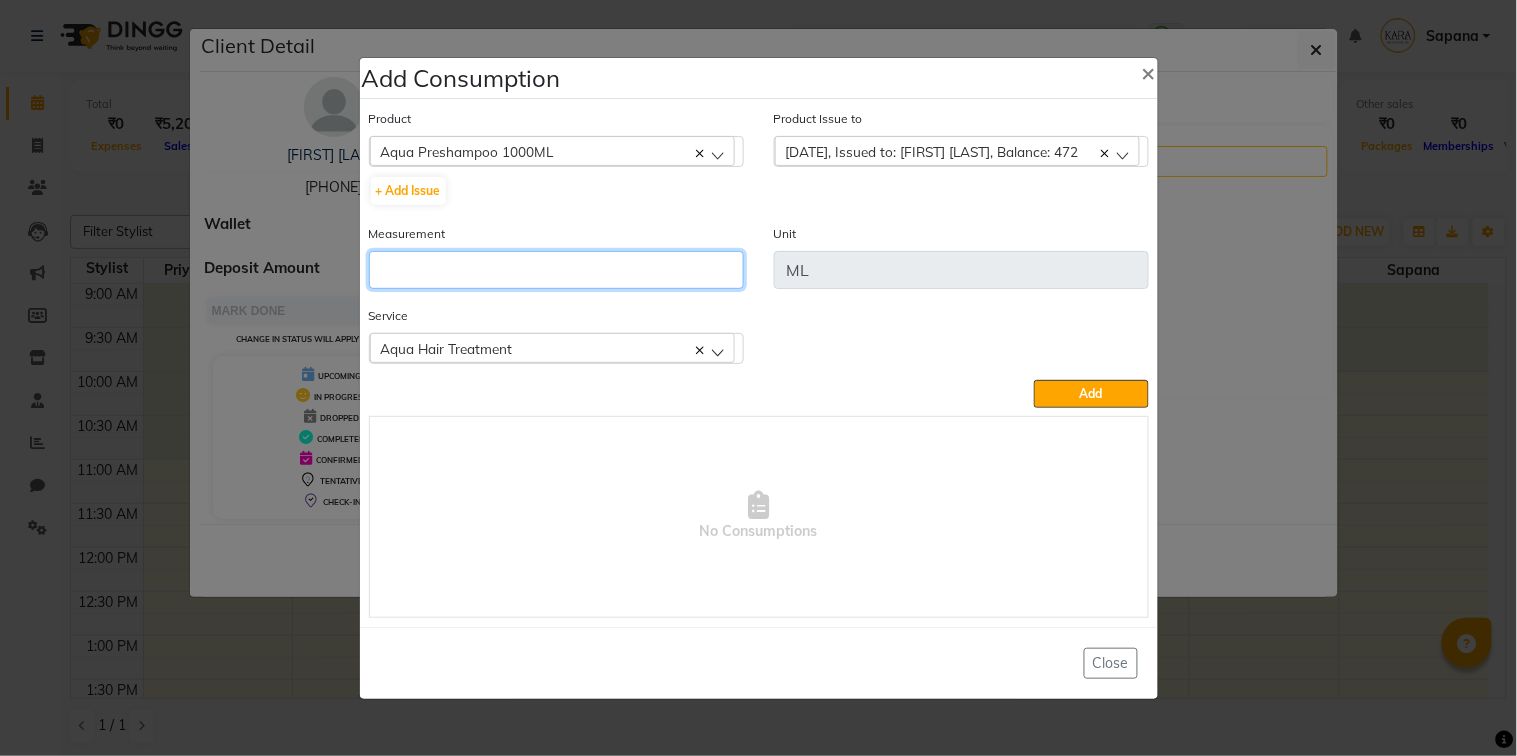 click 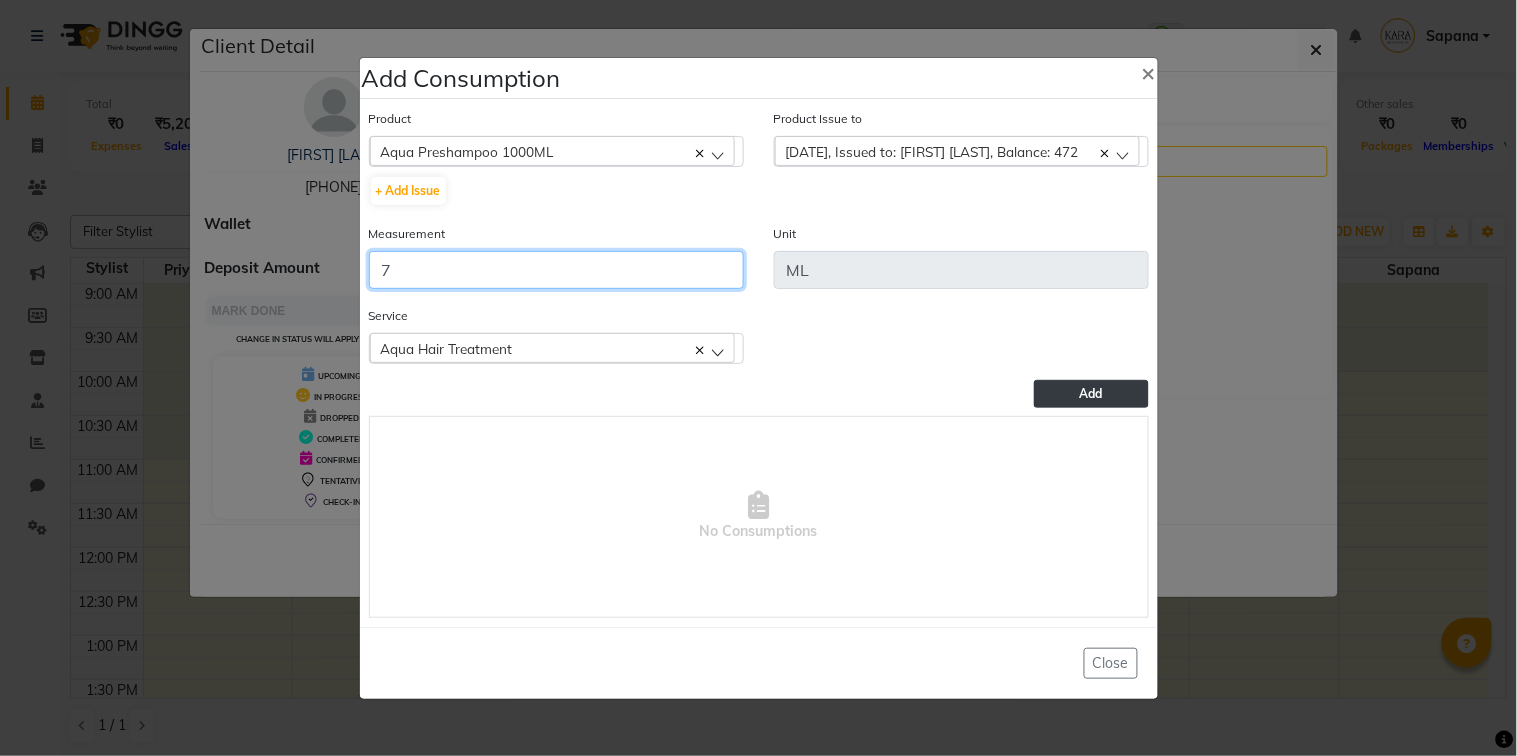 type on "7" 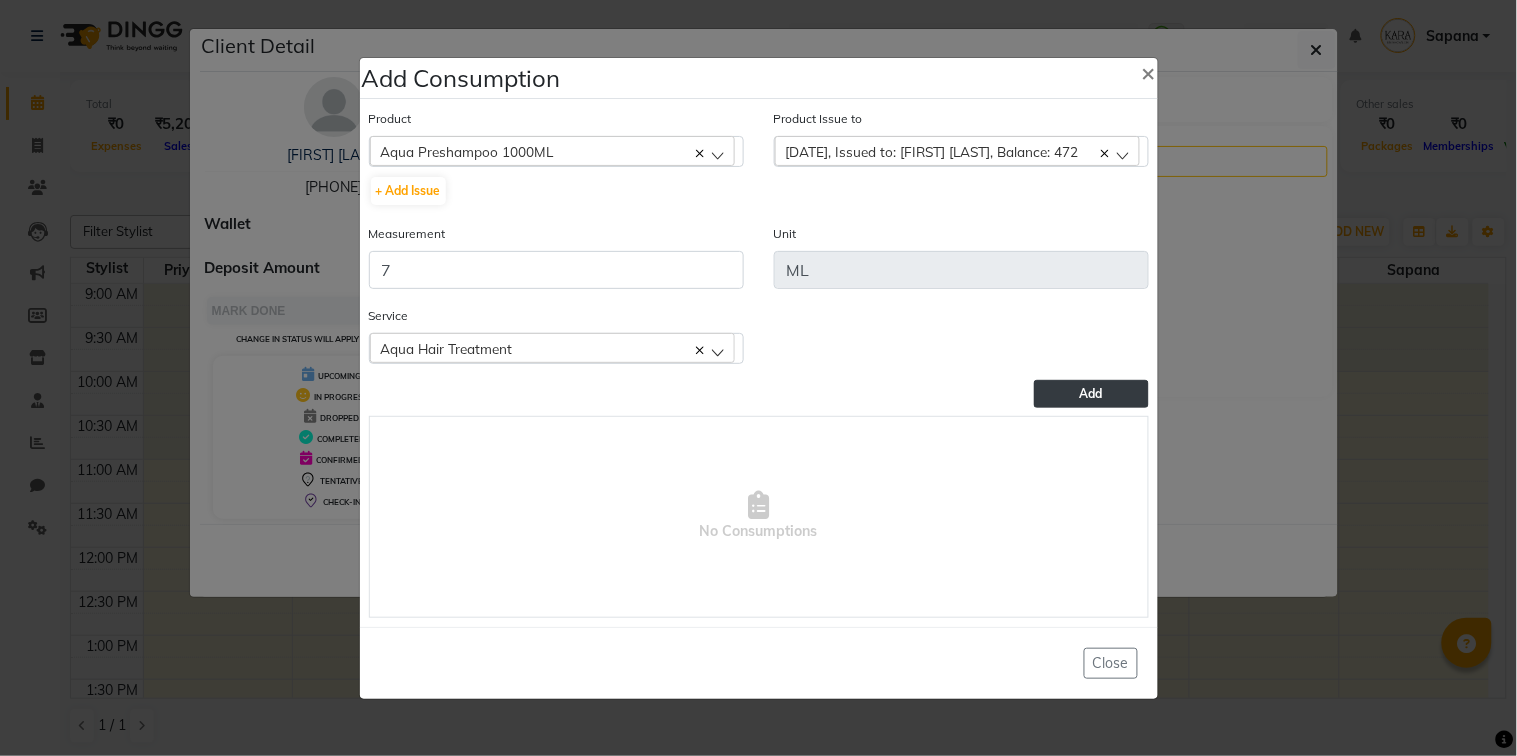 click on "Add" 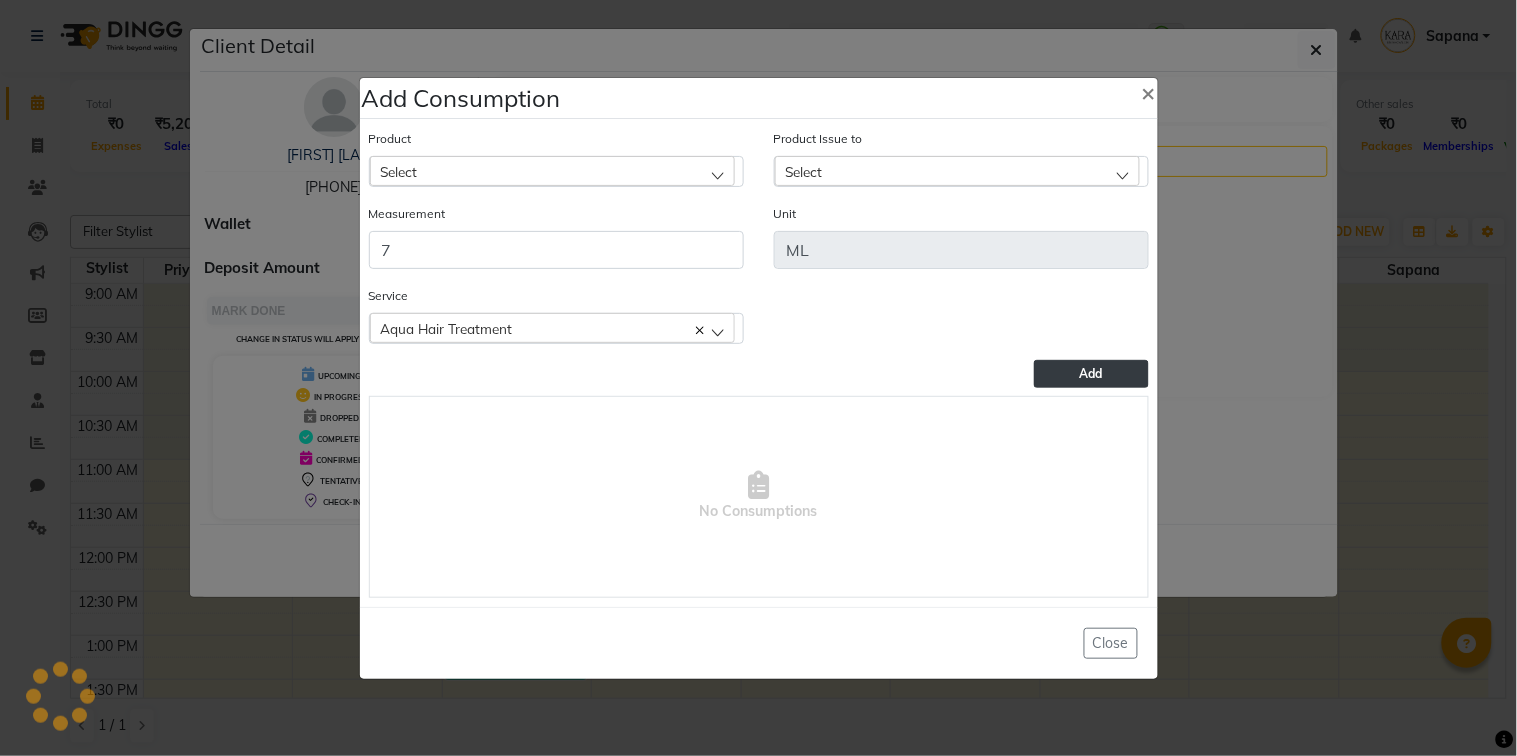type 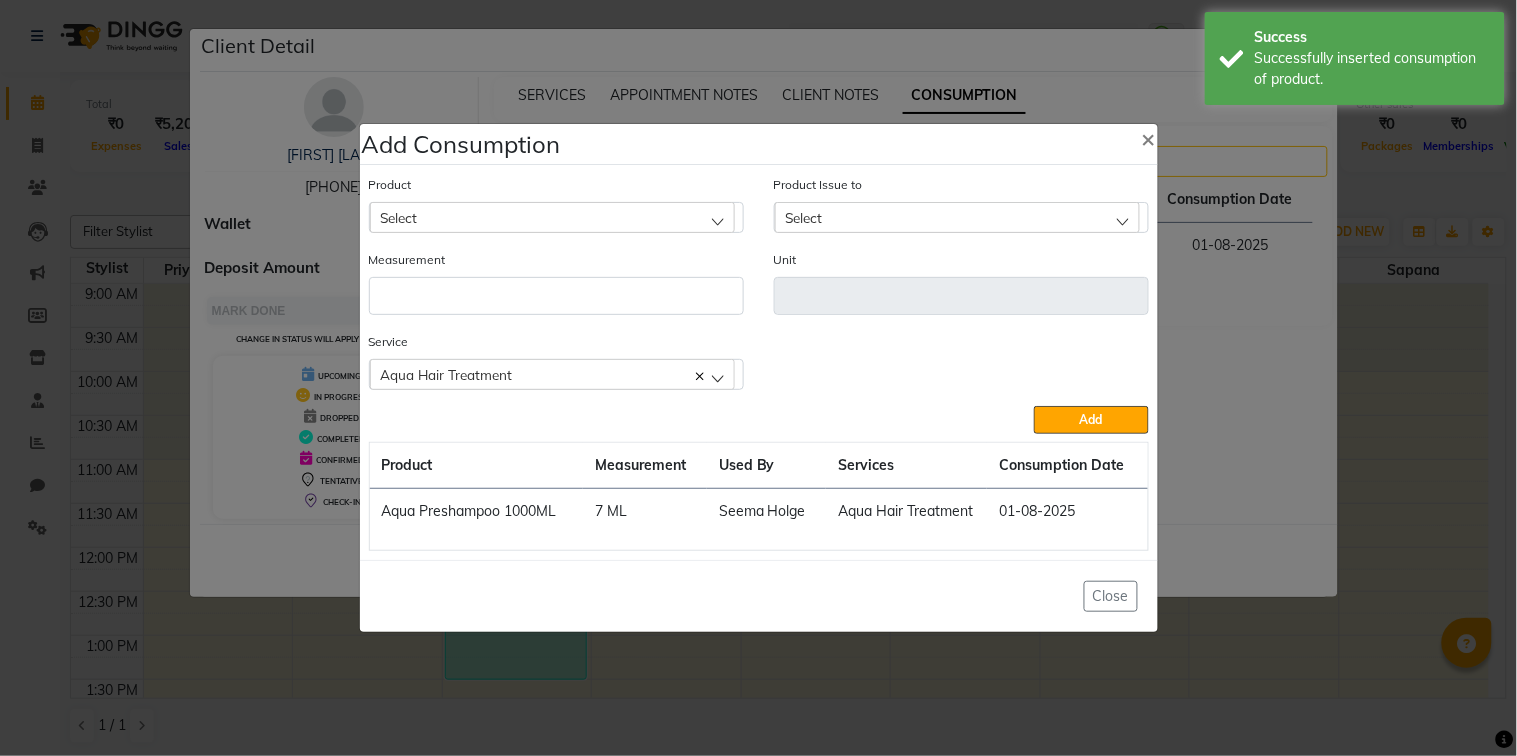 click on "Select" 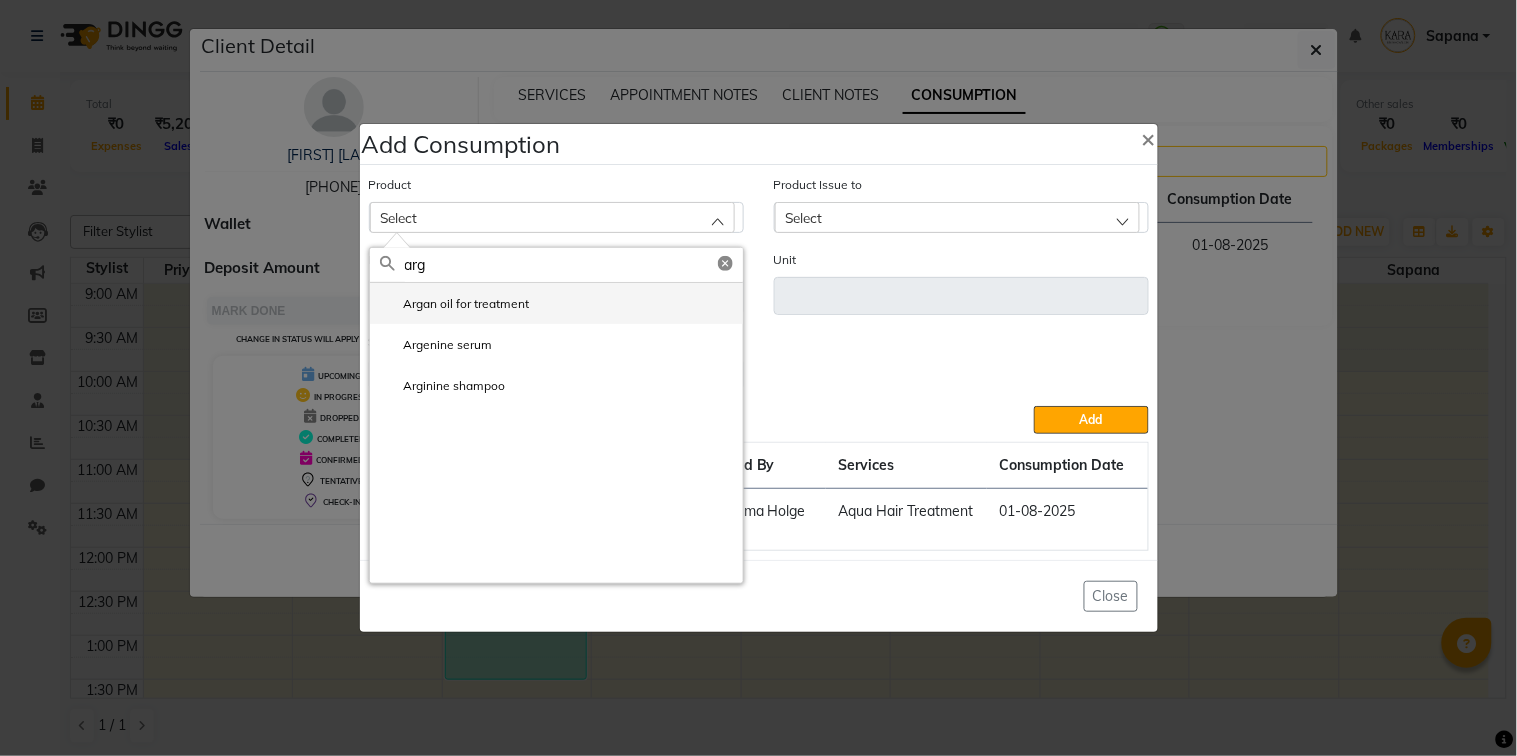 type on "arg" 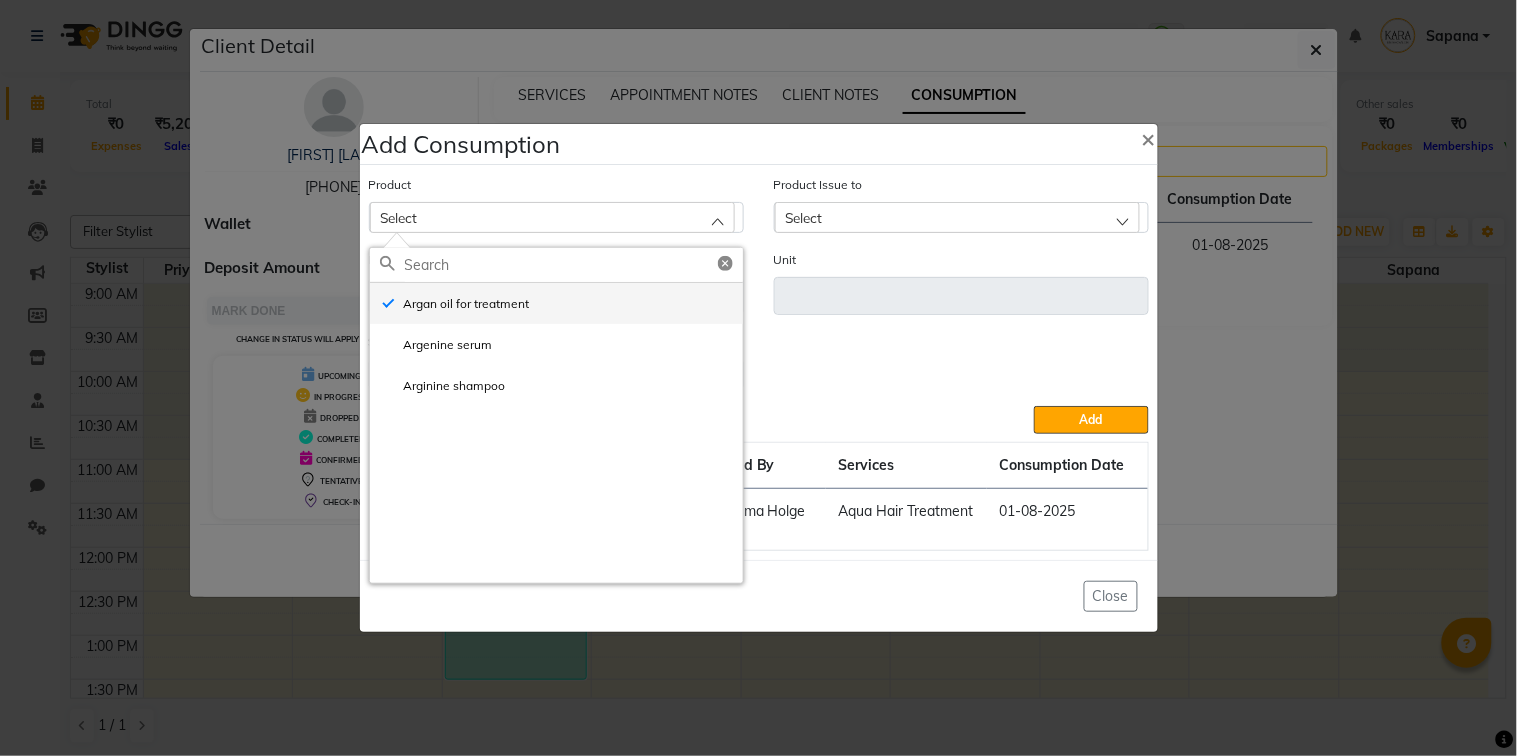 type on "ml" 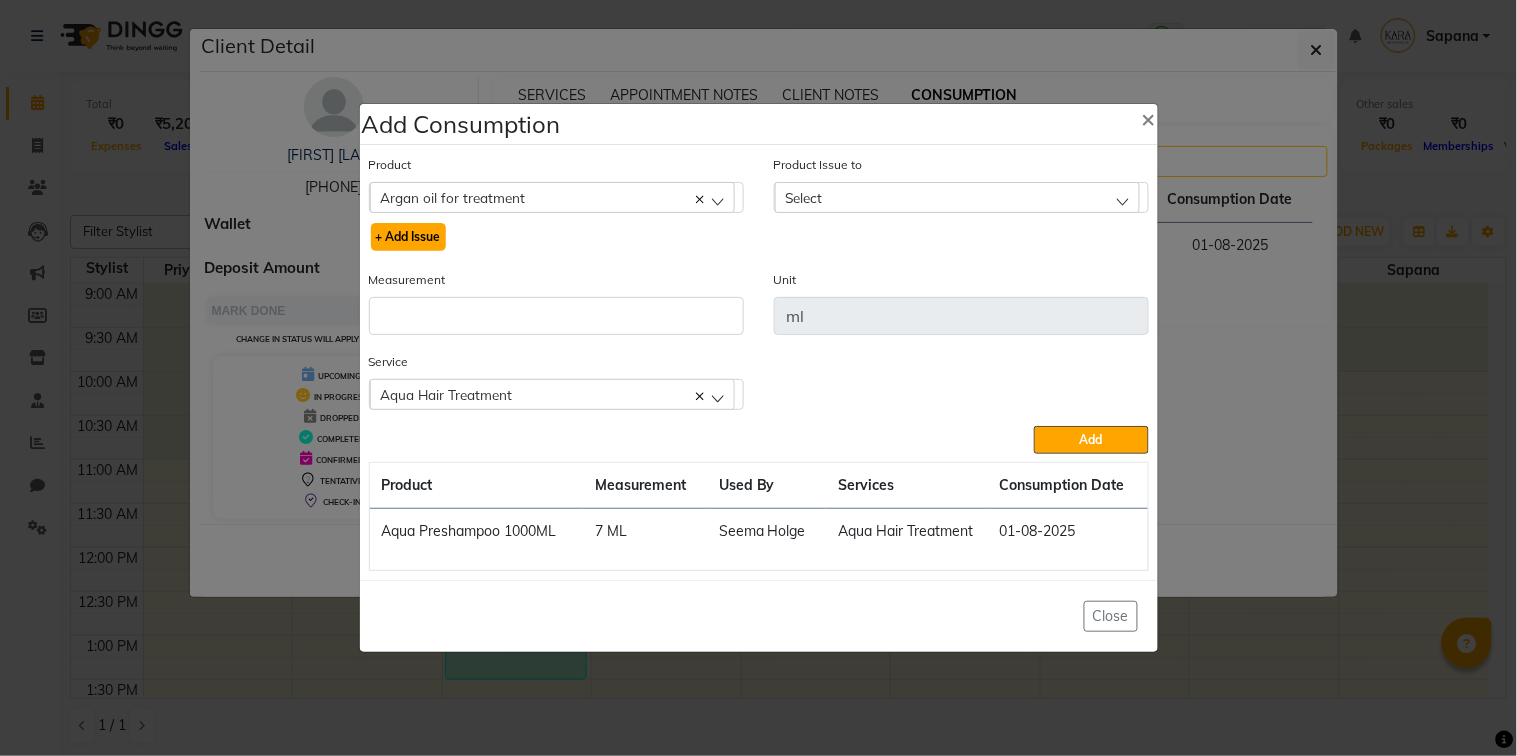 click on "+ Add Issue" 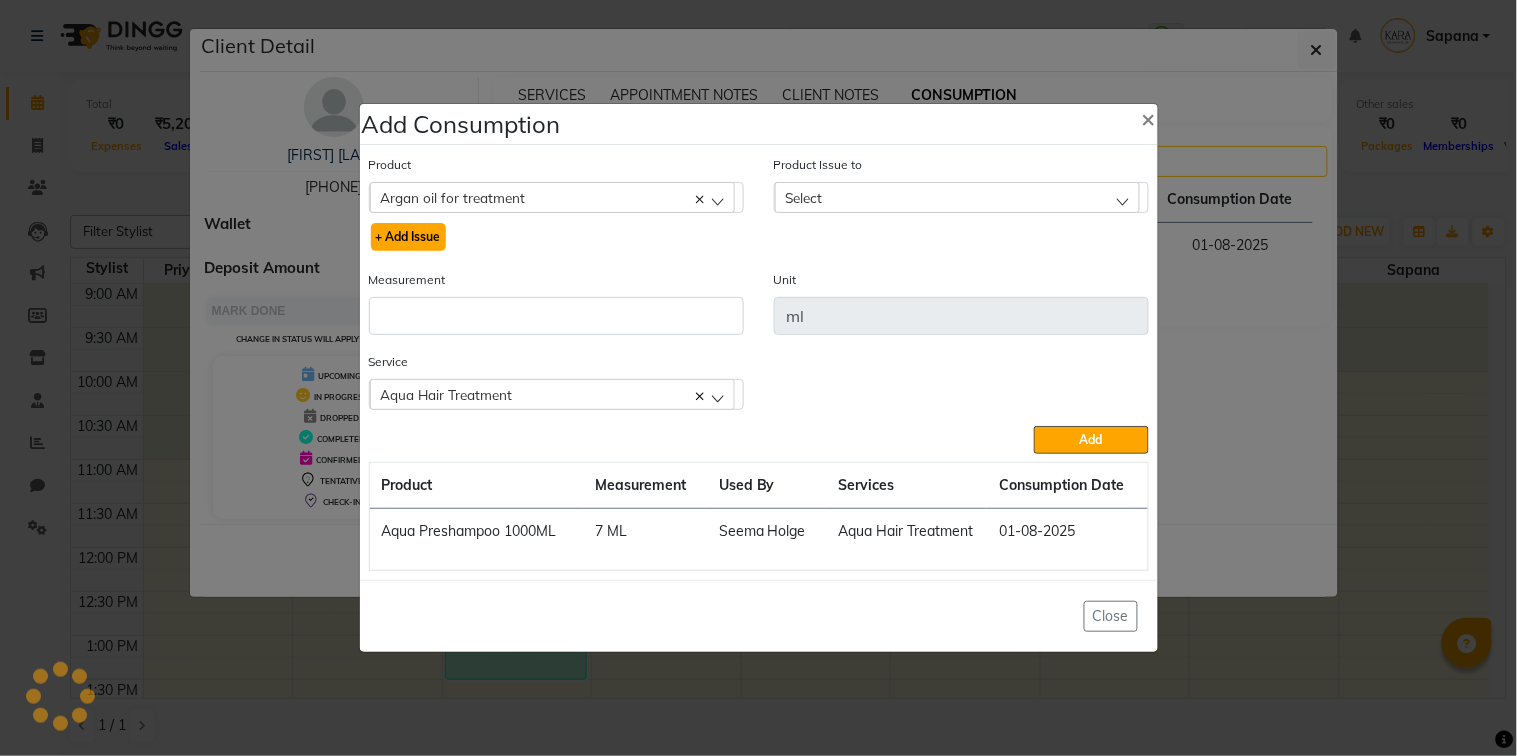 select 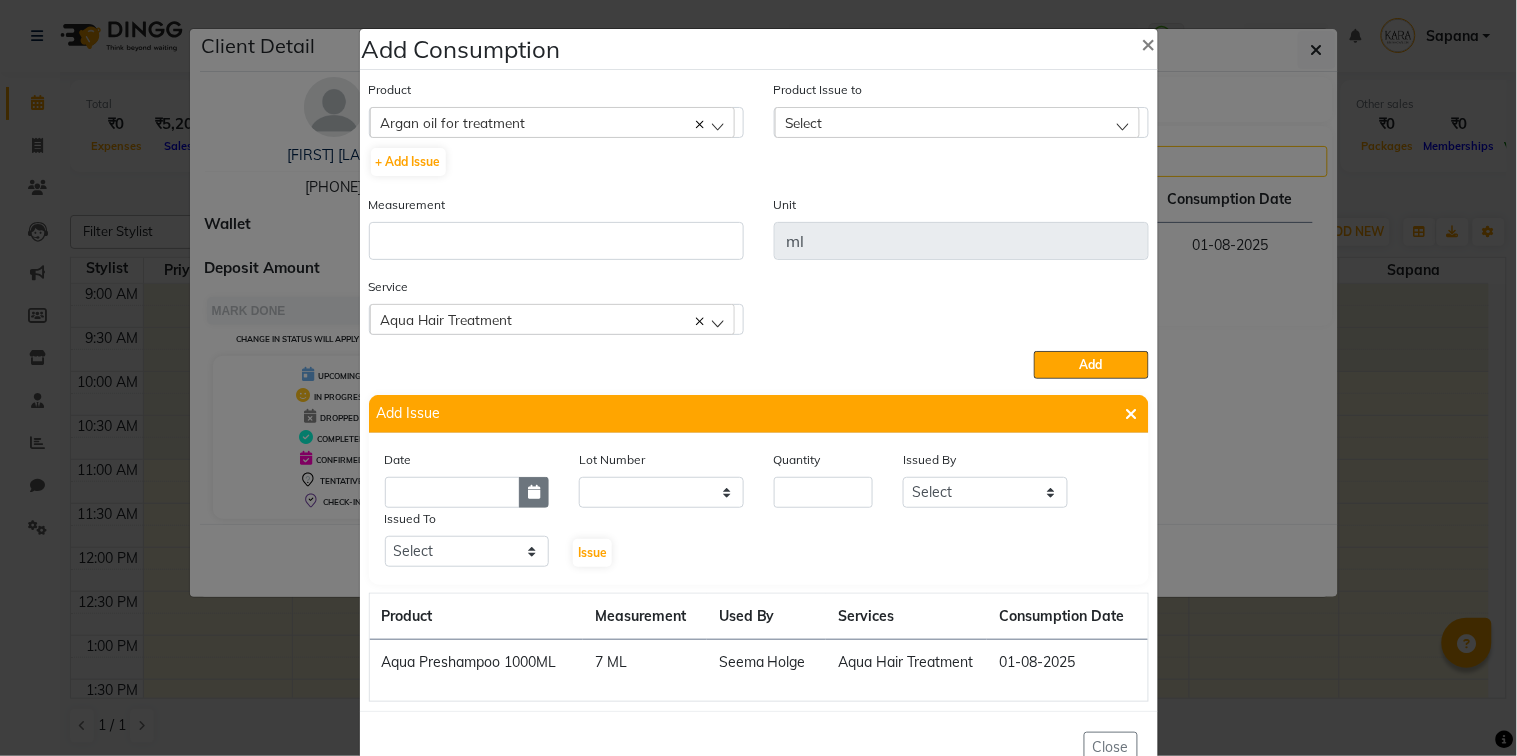 click 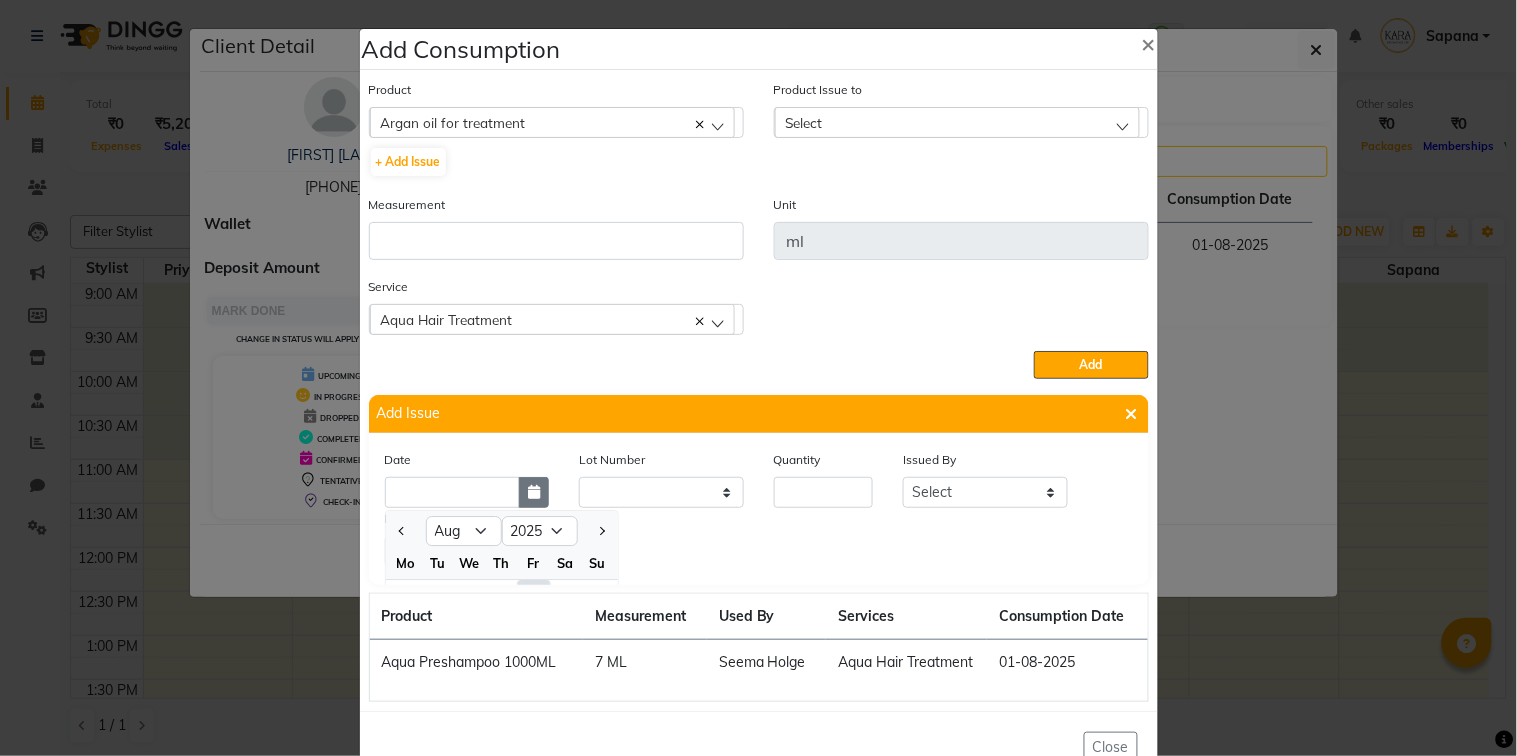 scroll, scrollTop: 27, scrollLeft: 0, axis: vertical 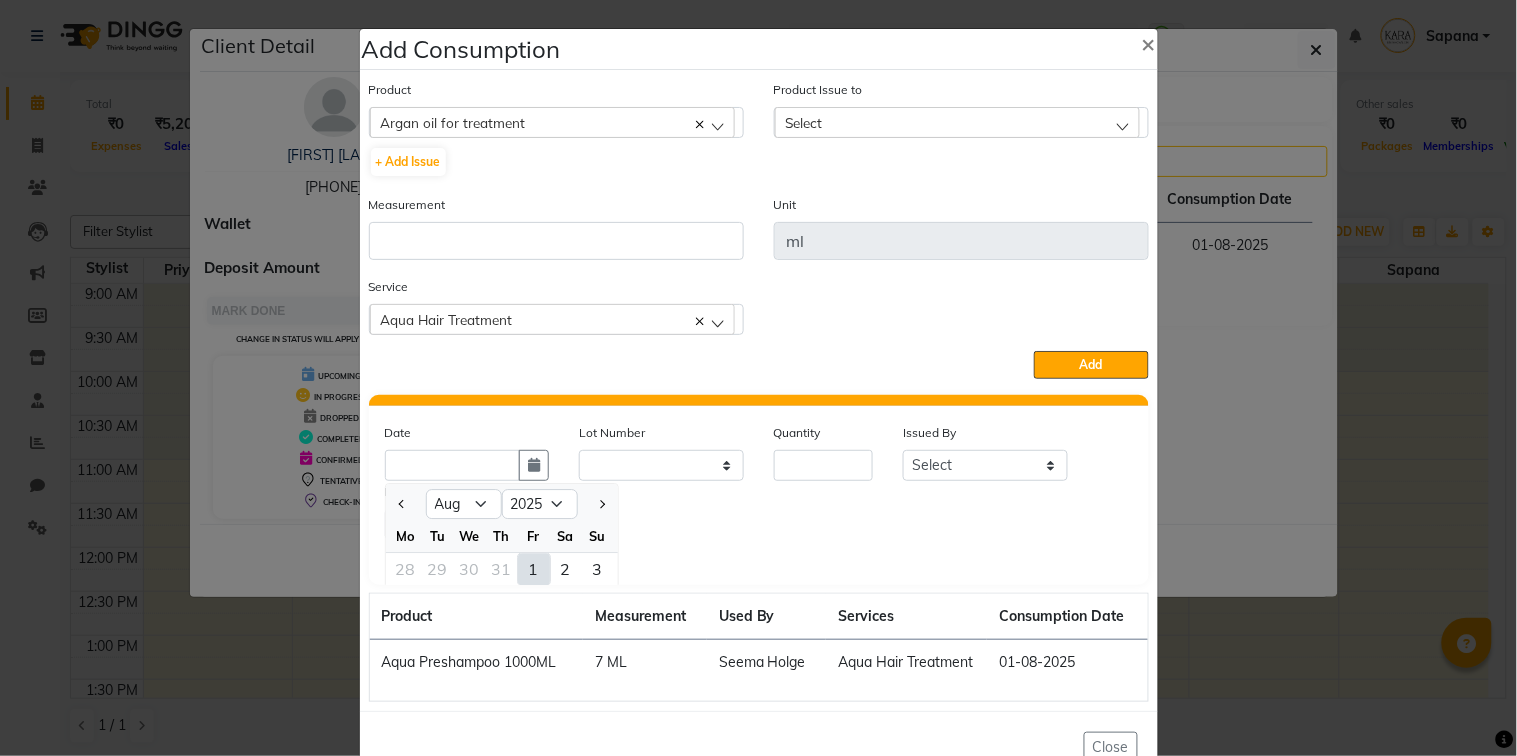 click on "1" 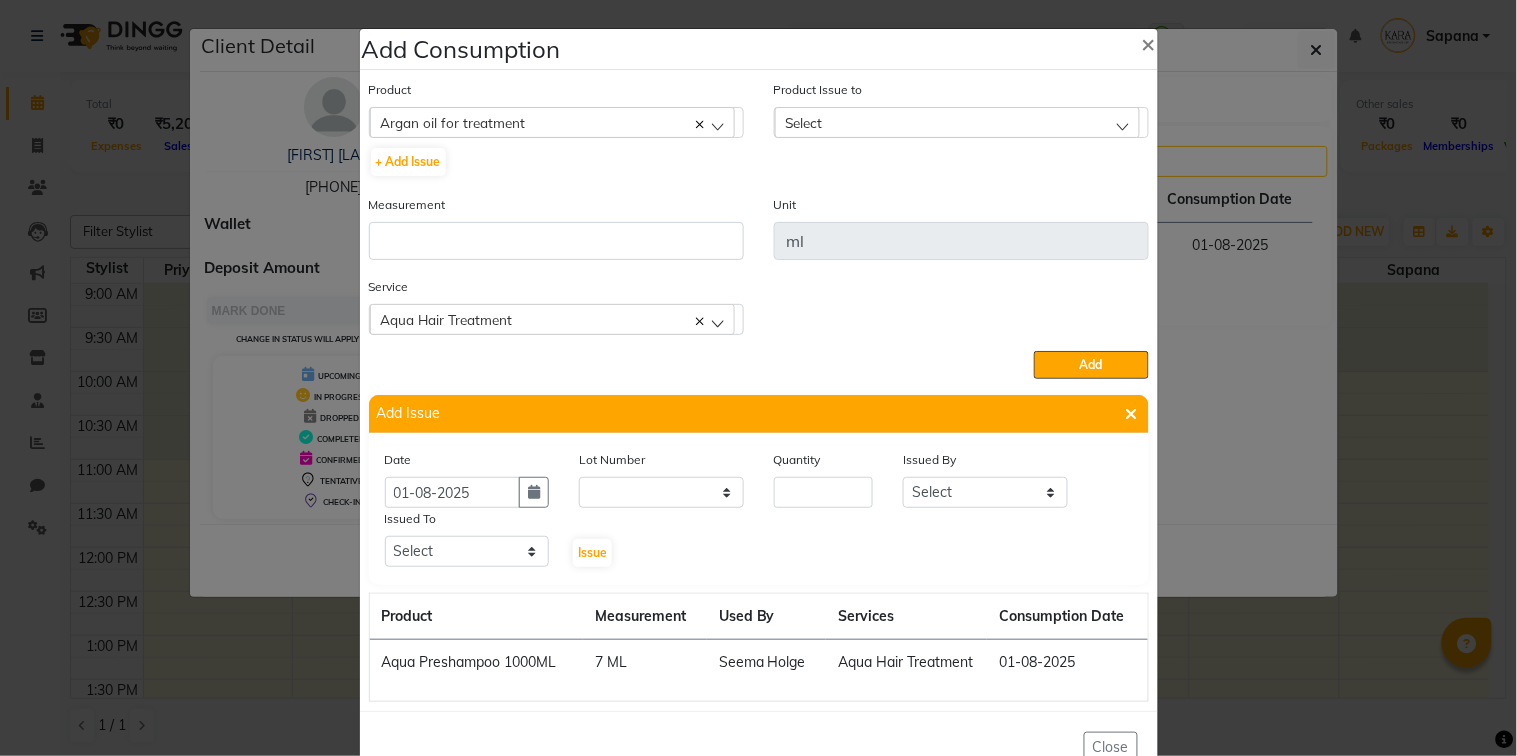 scroll, scrollTop: 0, scrollLeft: 0, axis: both 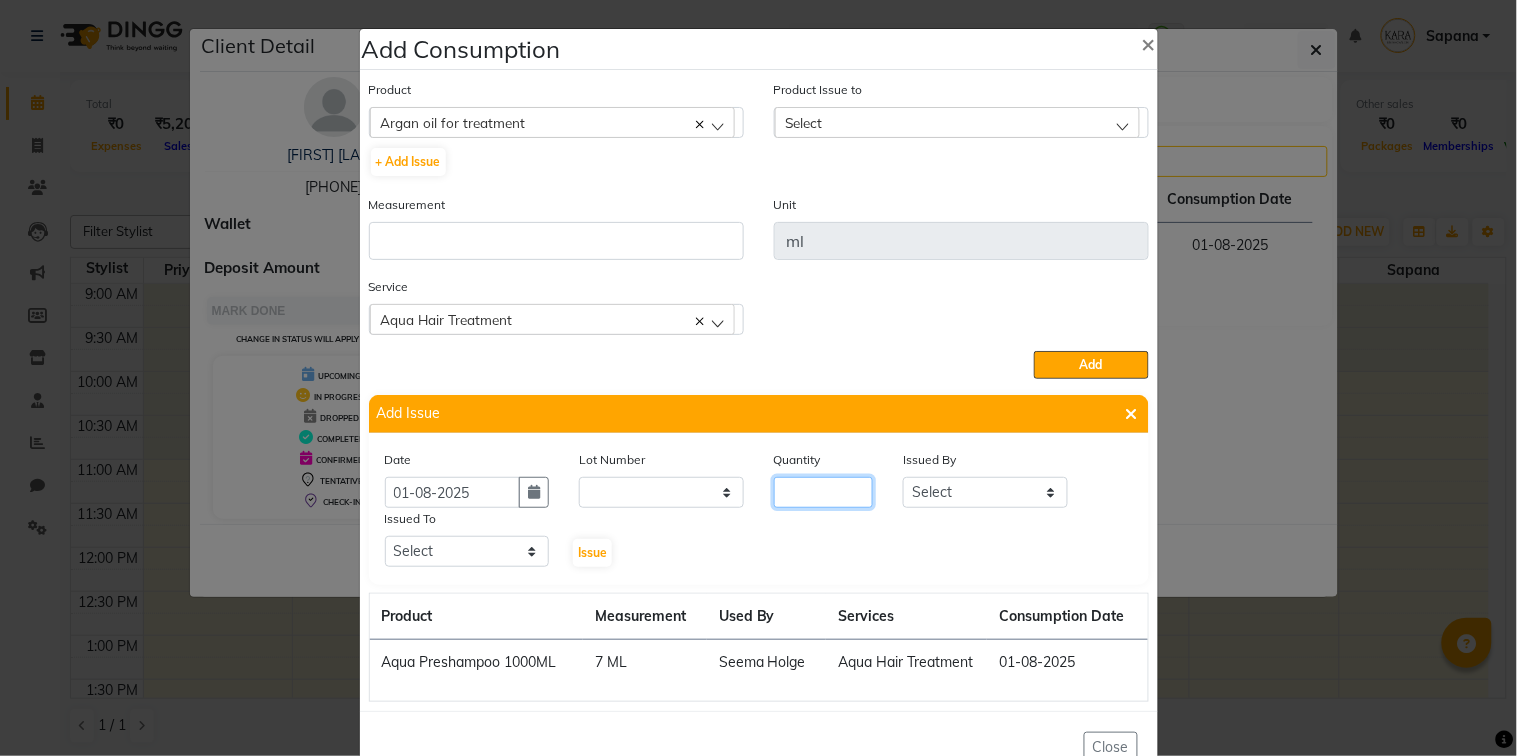 click 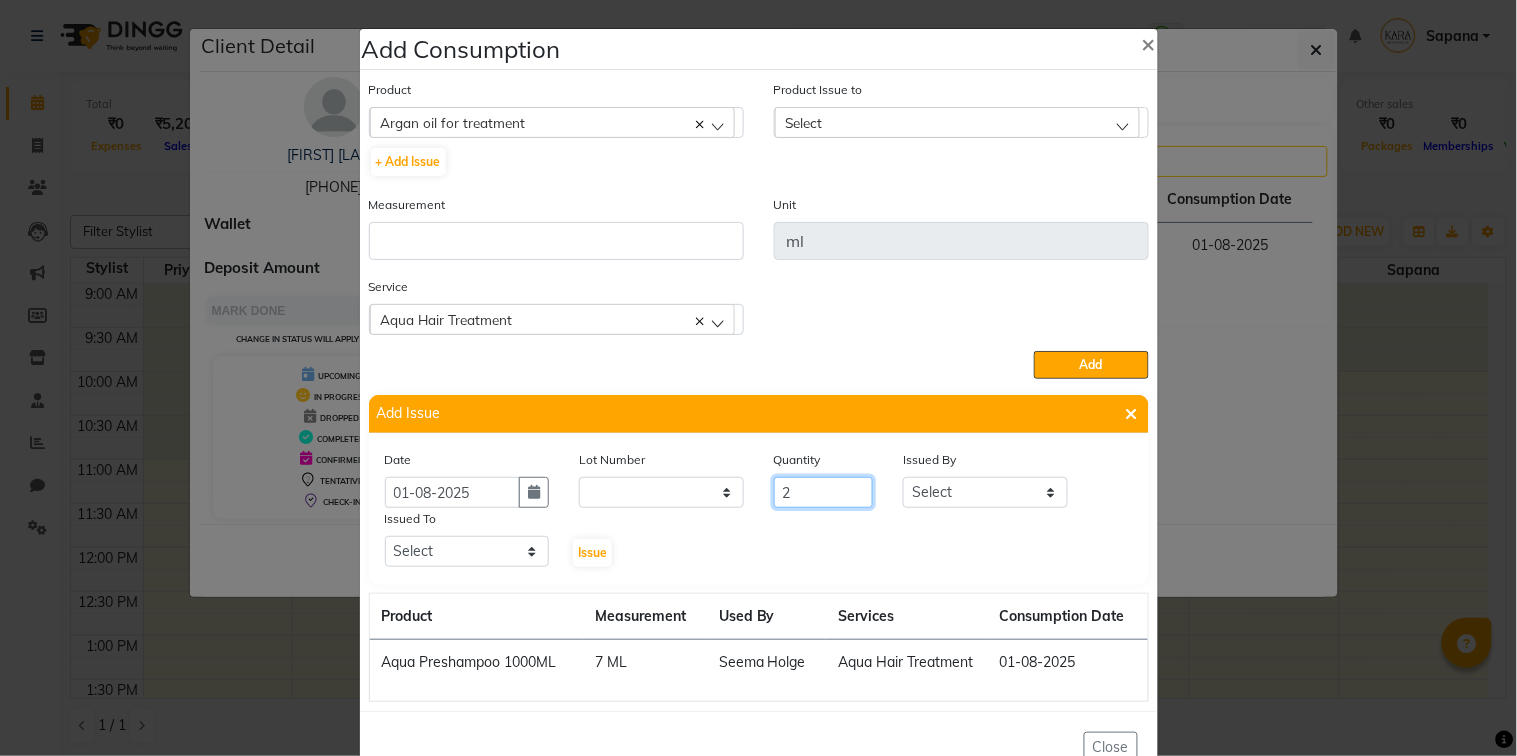 type on "2" 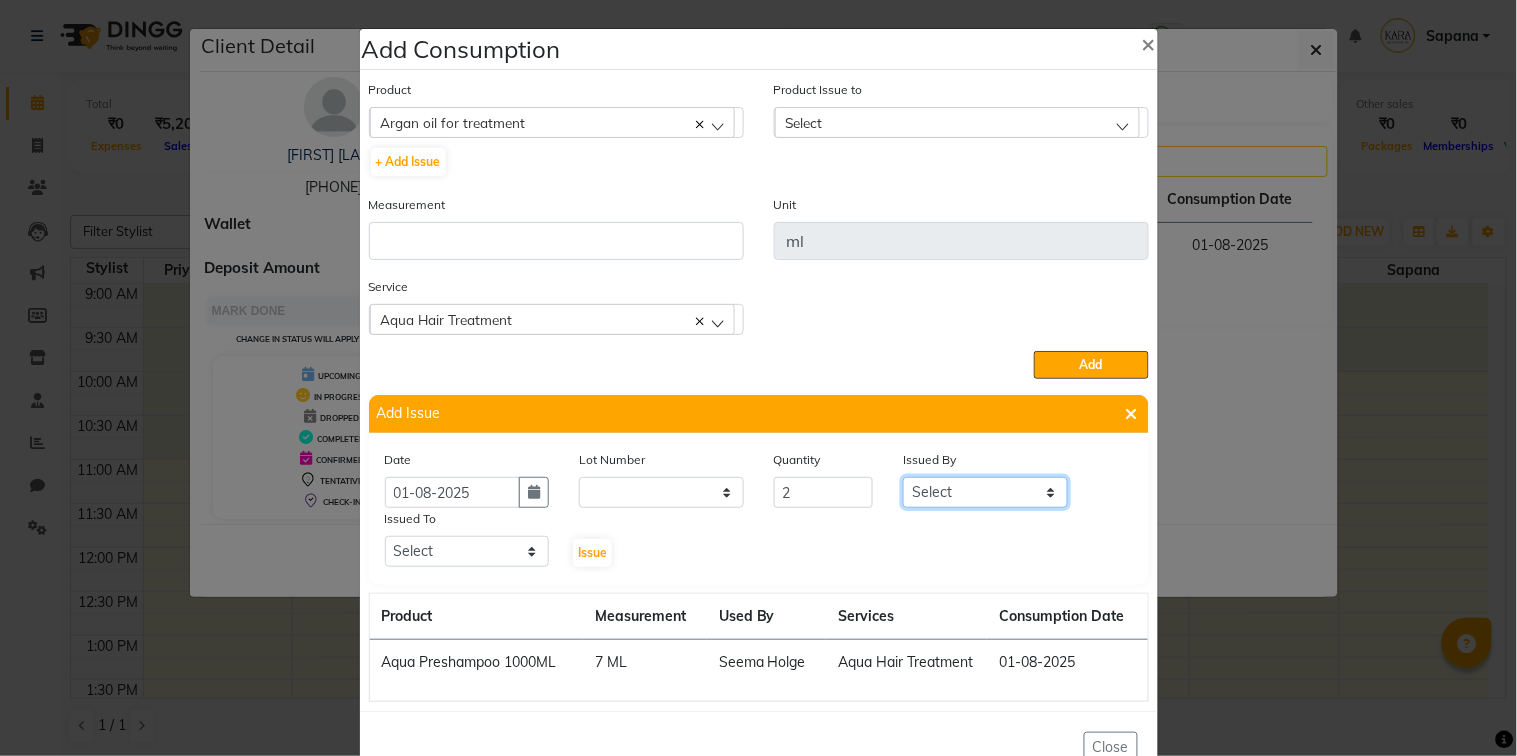 select on "84509" 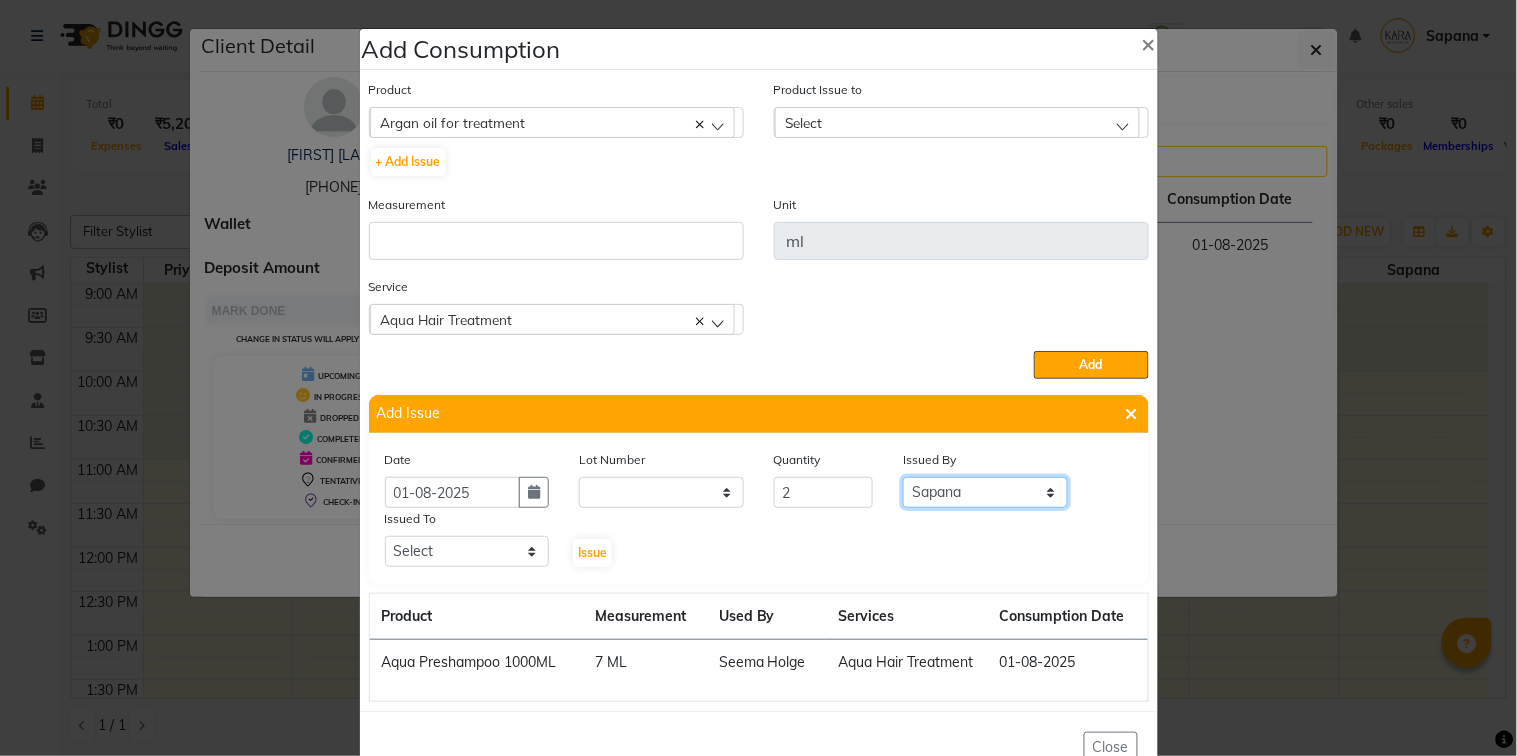 click on "Select [LAST] [LAST] [FIRST] [LAST] [FIRST] [LAST] Sakshi Bhilare Sapana  [LAST] Somnath  Utkarsh" 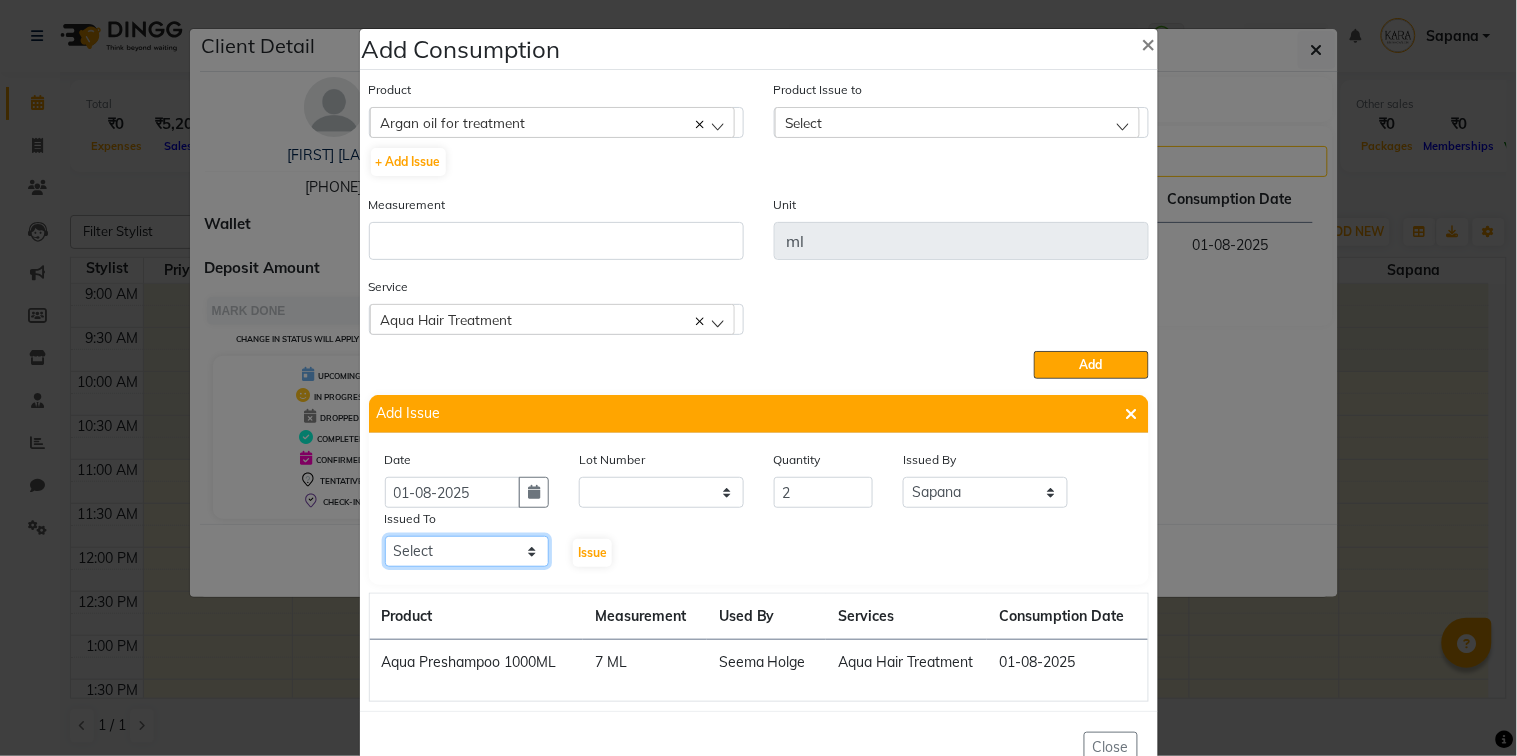 select on "70478" 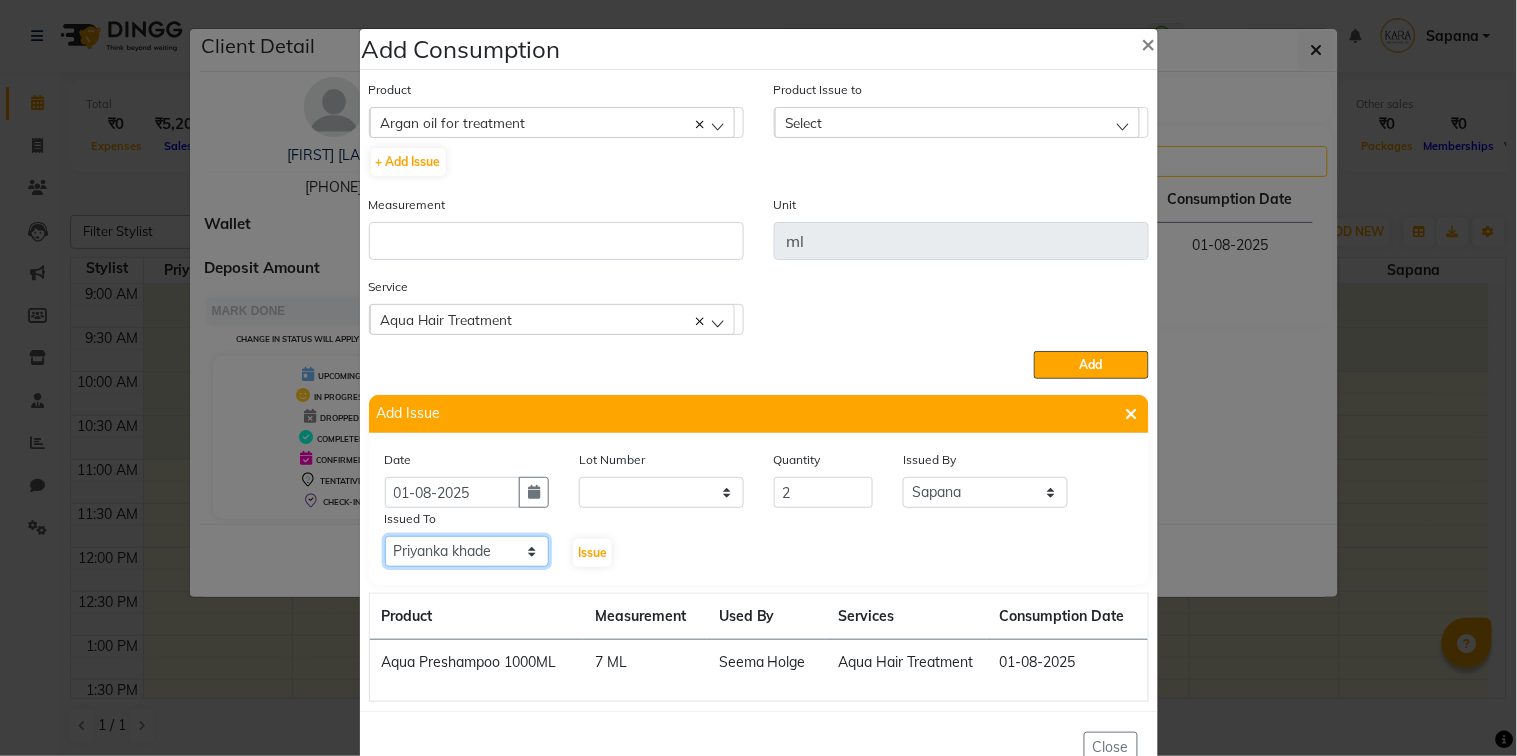click on "Select [LAST] [LAST] [FIRST] [LAST] [FIRST] [LAST] Sakshi Bhilare Sapana  [LAST] Somnath  Utkarsh" 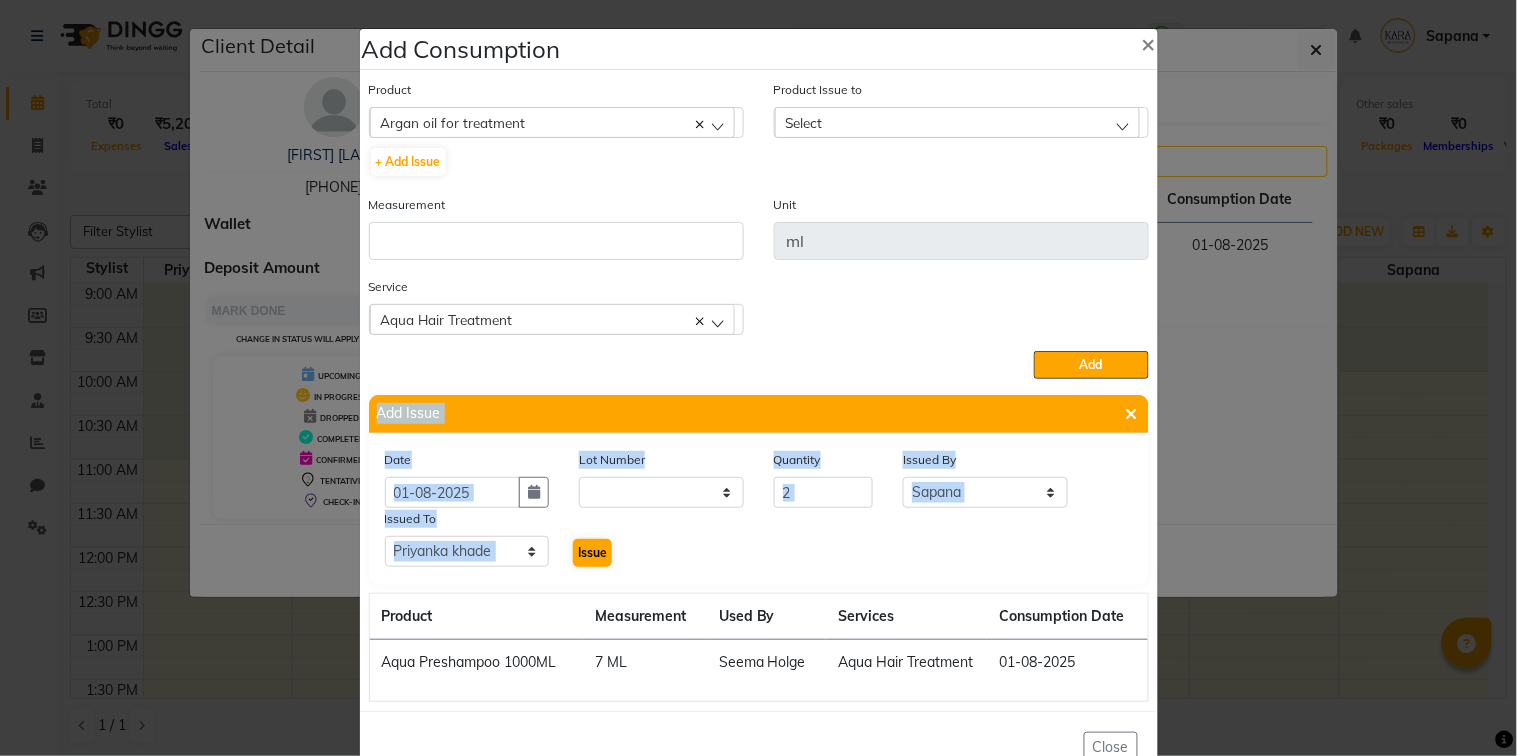 drag, startPoint x: 485, startPoint y: 394, endPoint x: 592, endPoint y: 553, distance: 191.65073 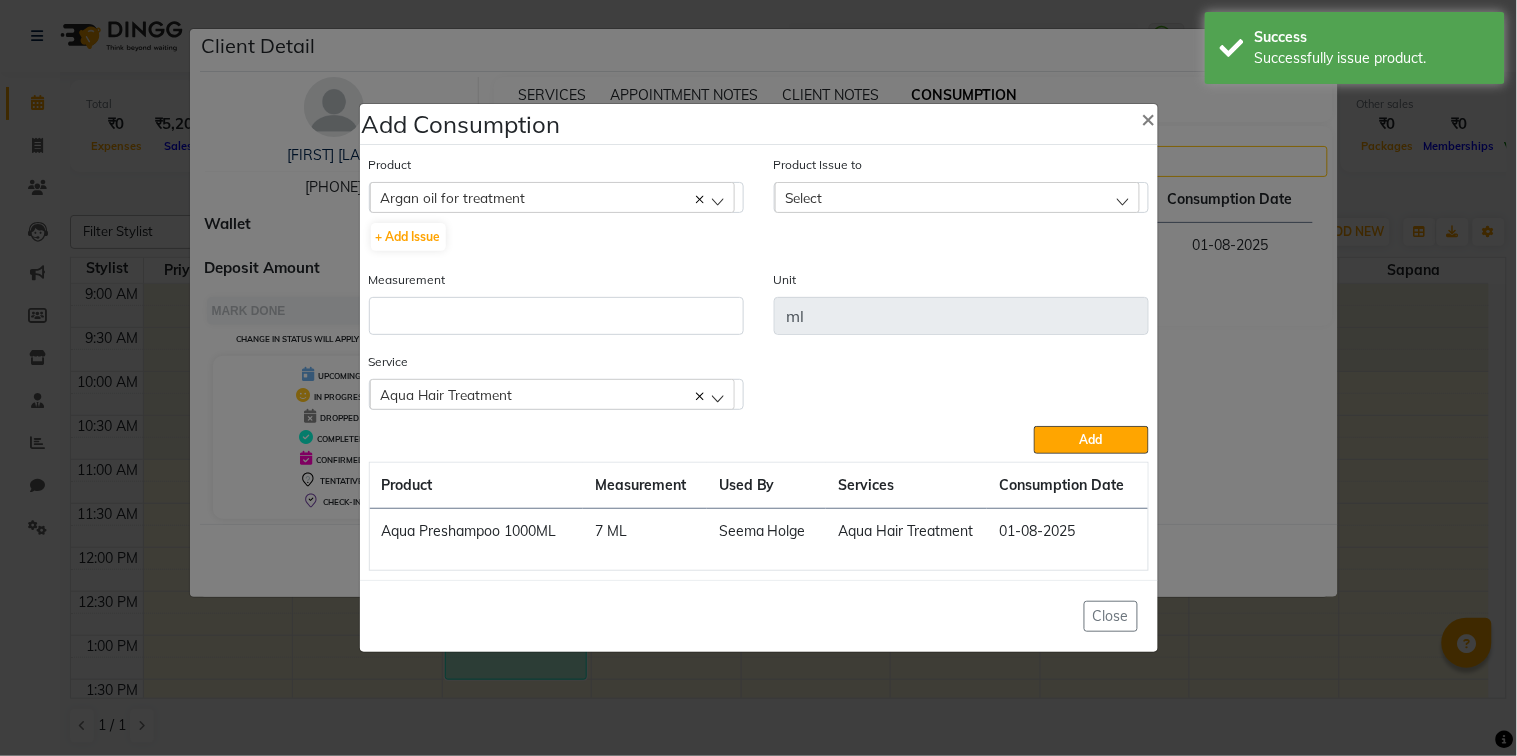 click on "Select" 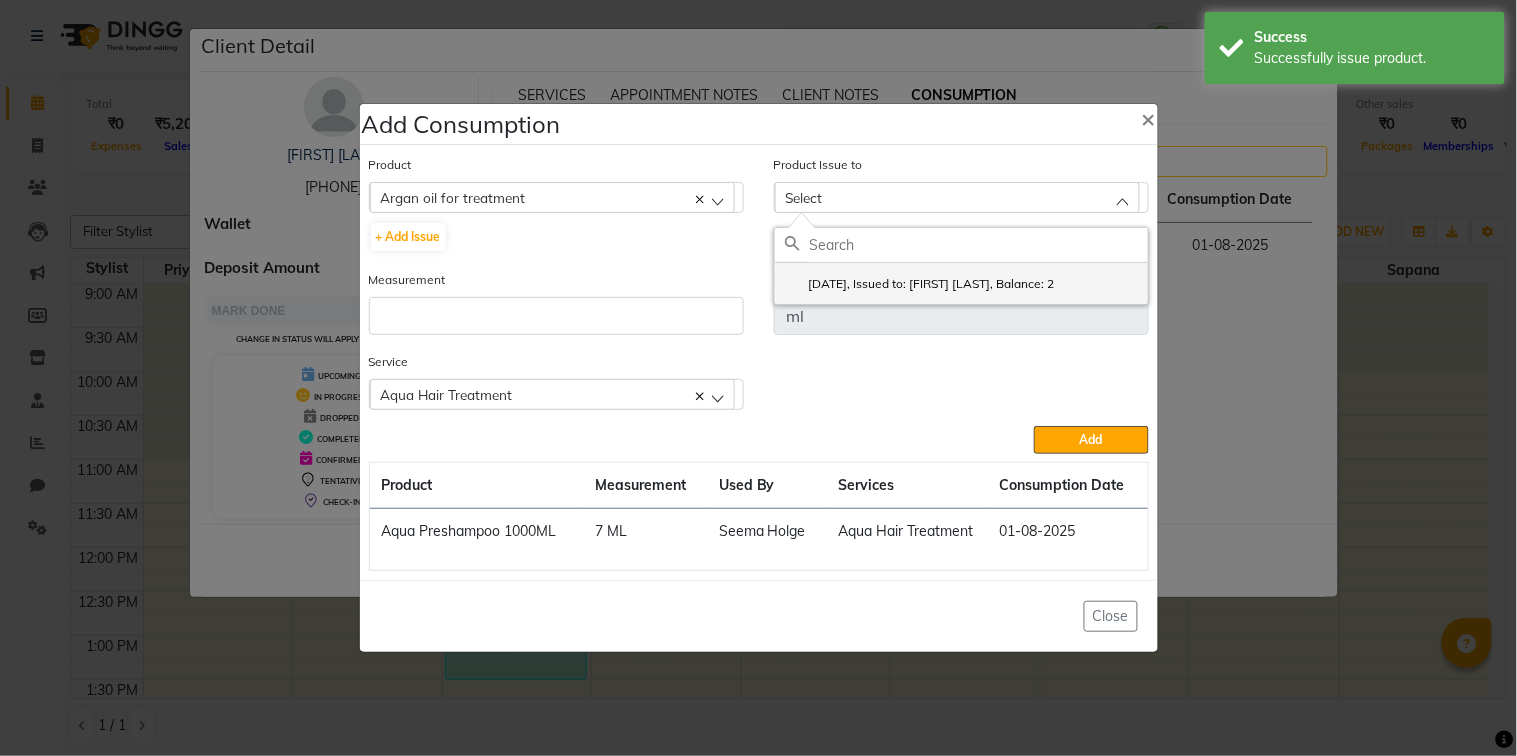 click on "[DATE], Issued to: [FIRST] [LAST], Balance: 2" 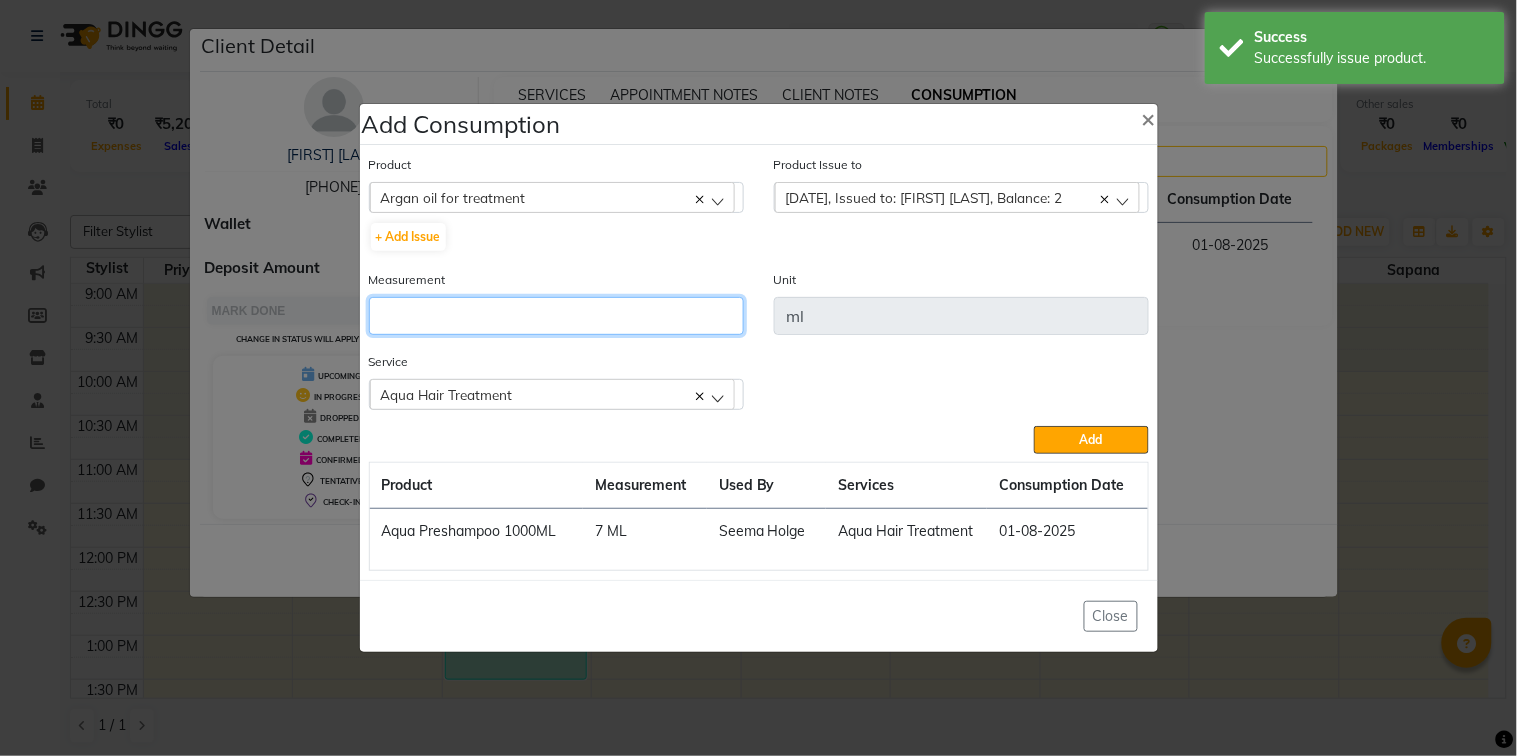 click 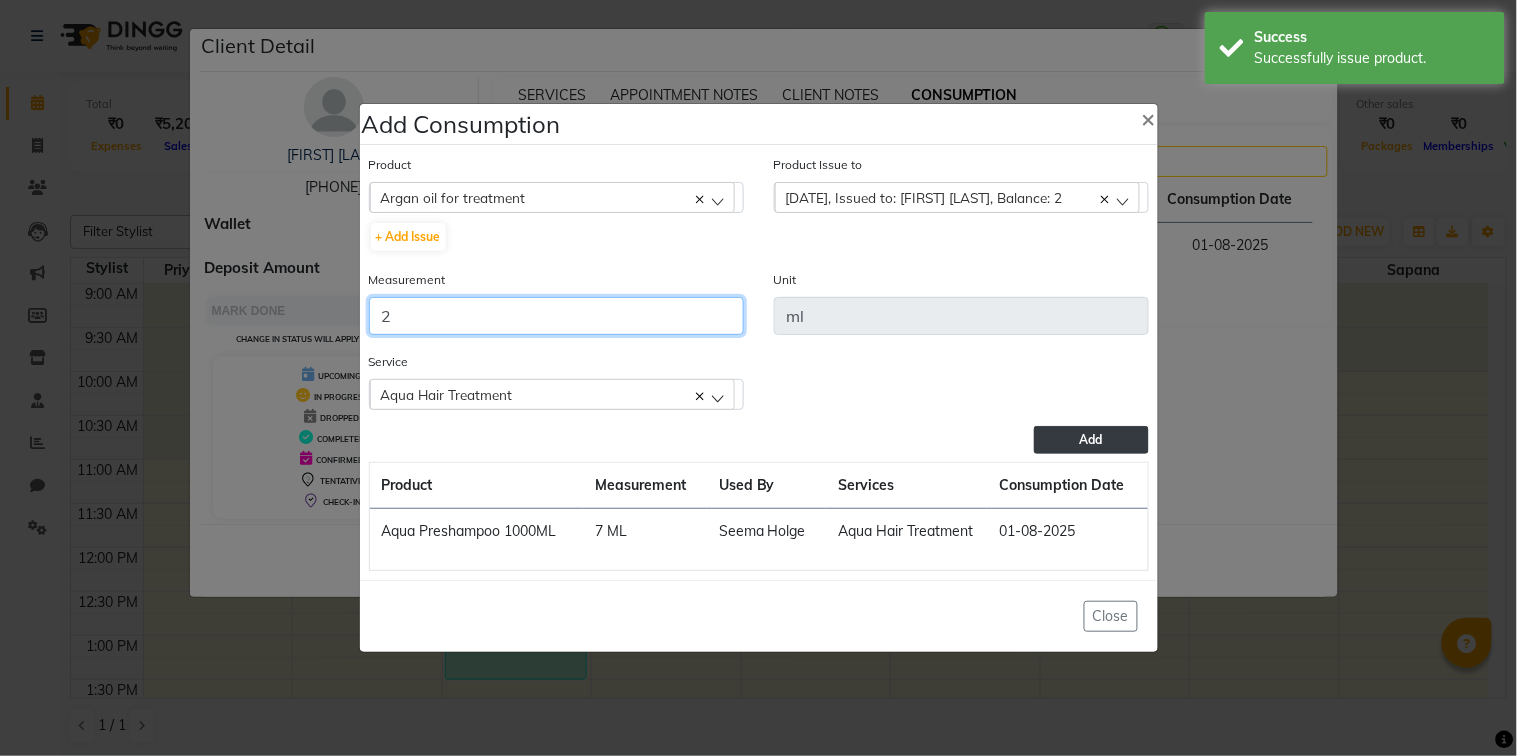 type on "2" 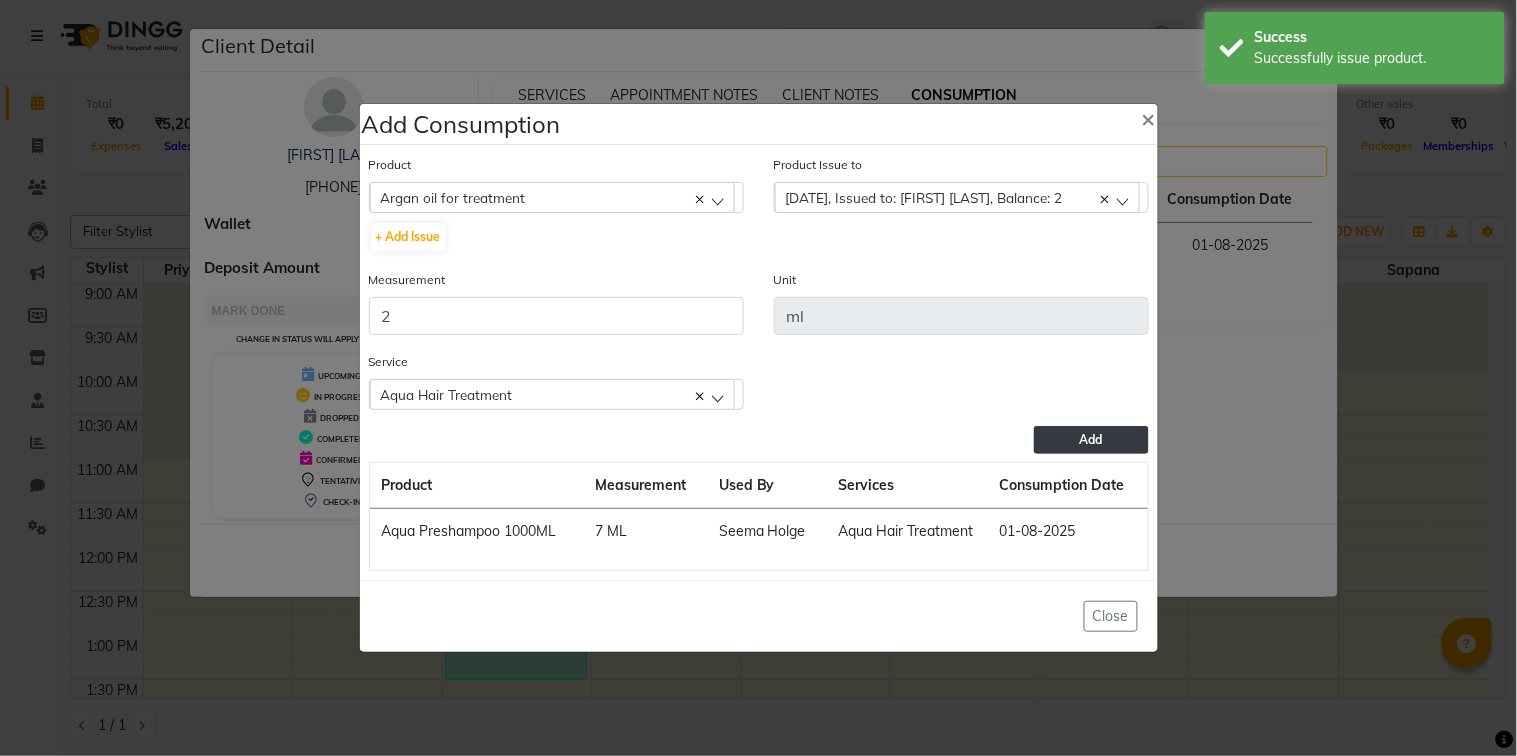 click on "Add" 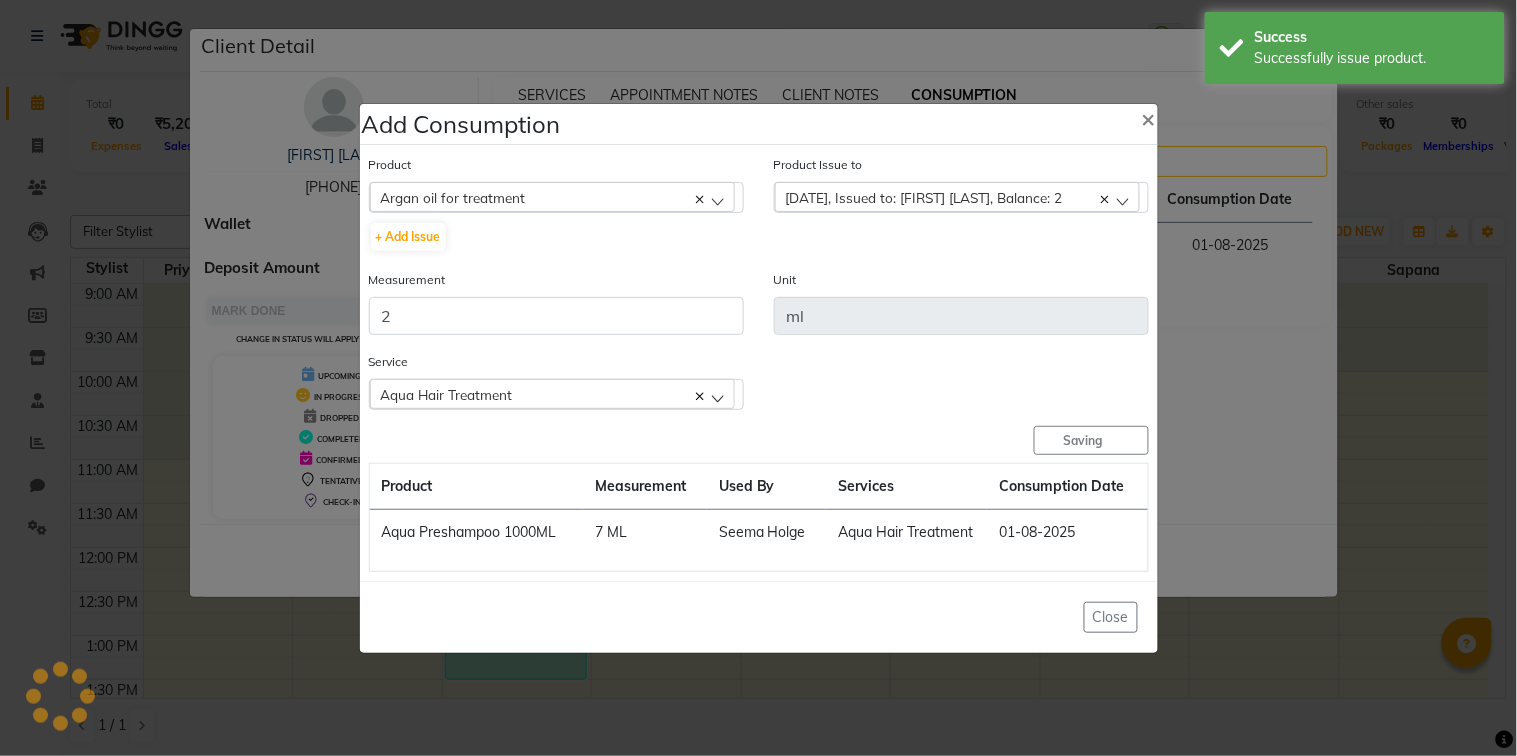 type 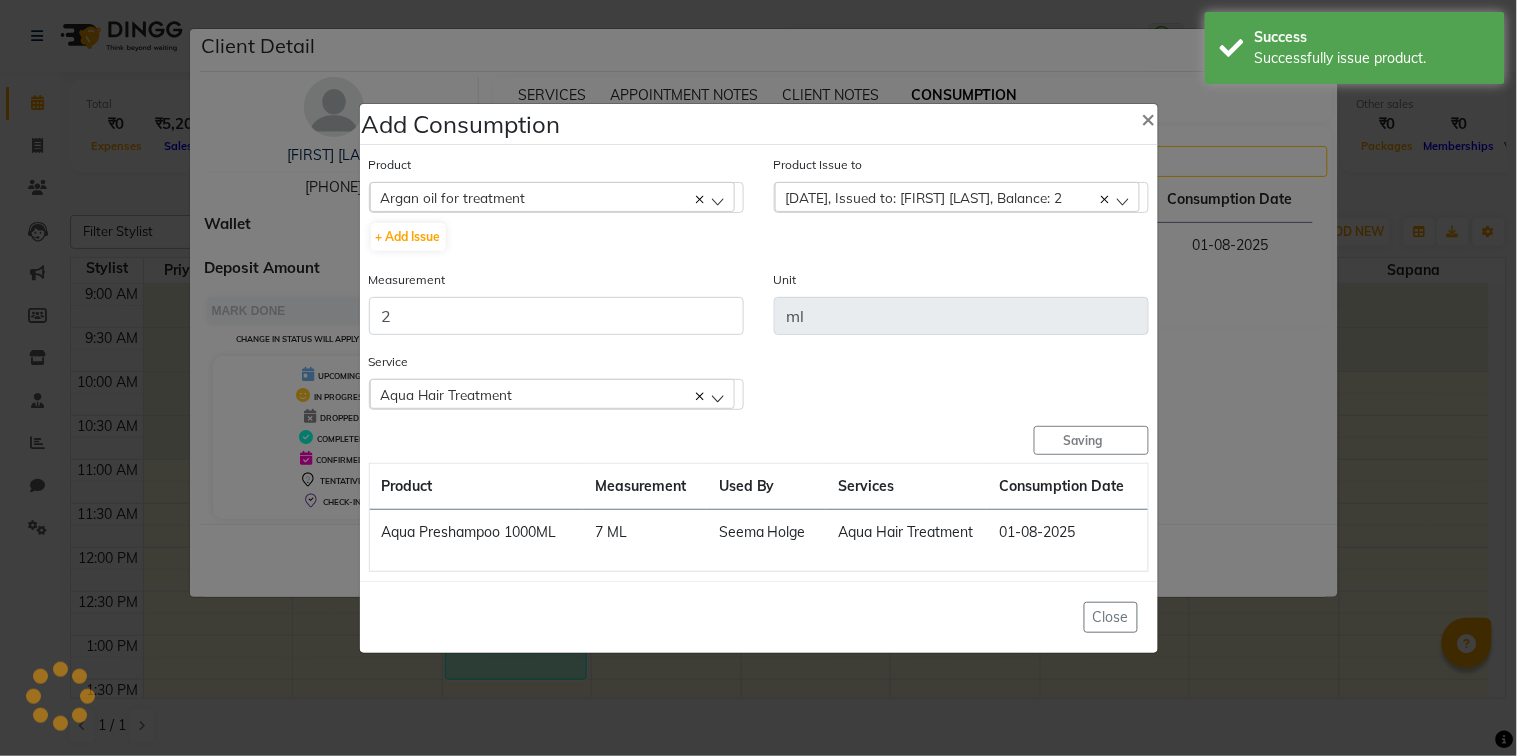 type 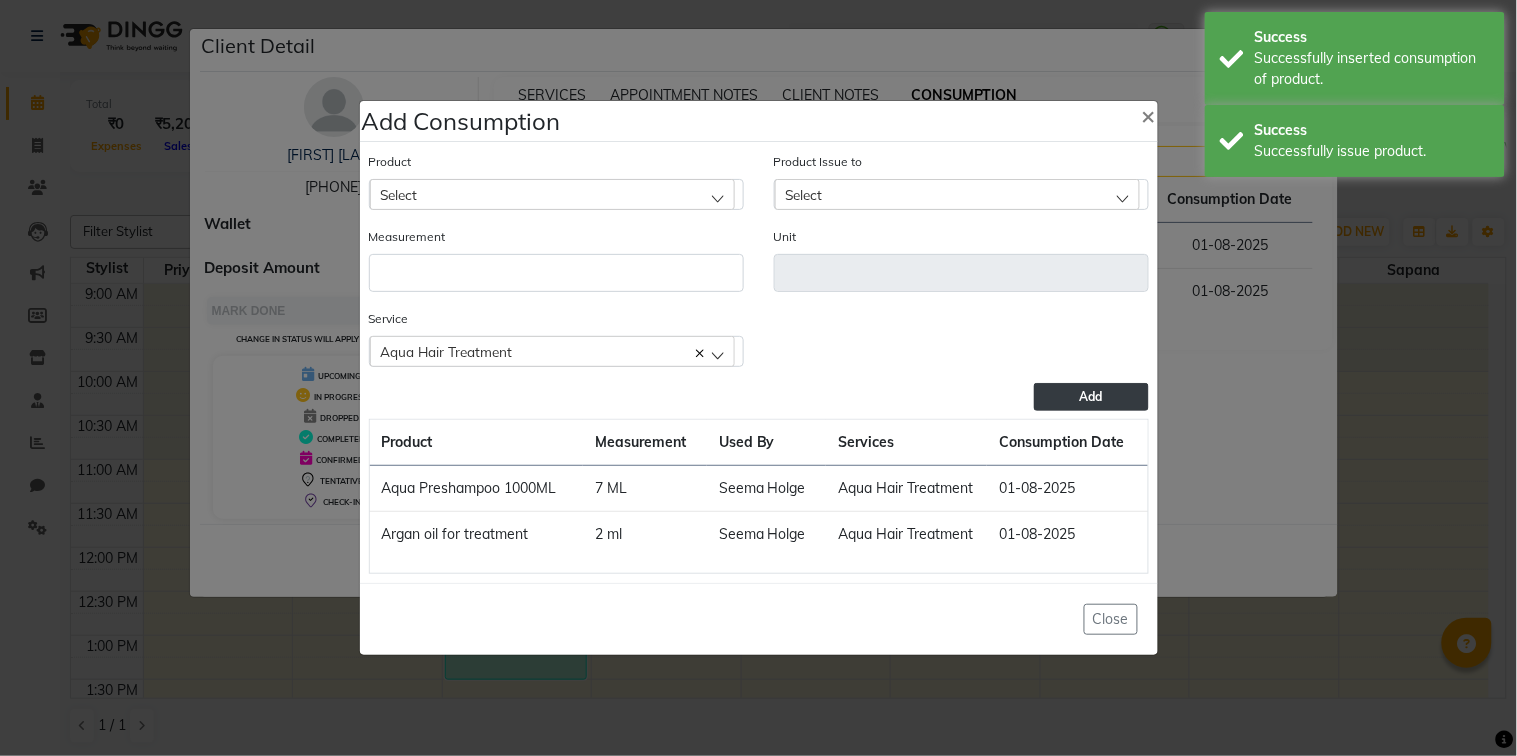 click on "Select" 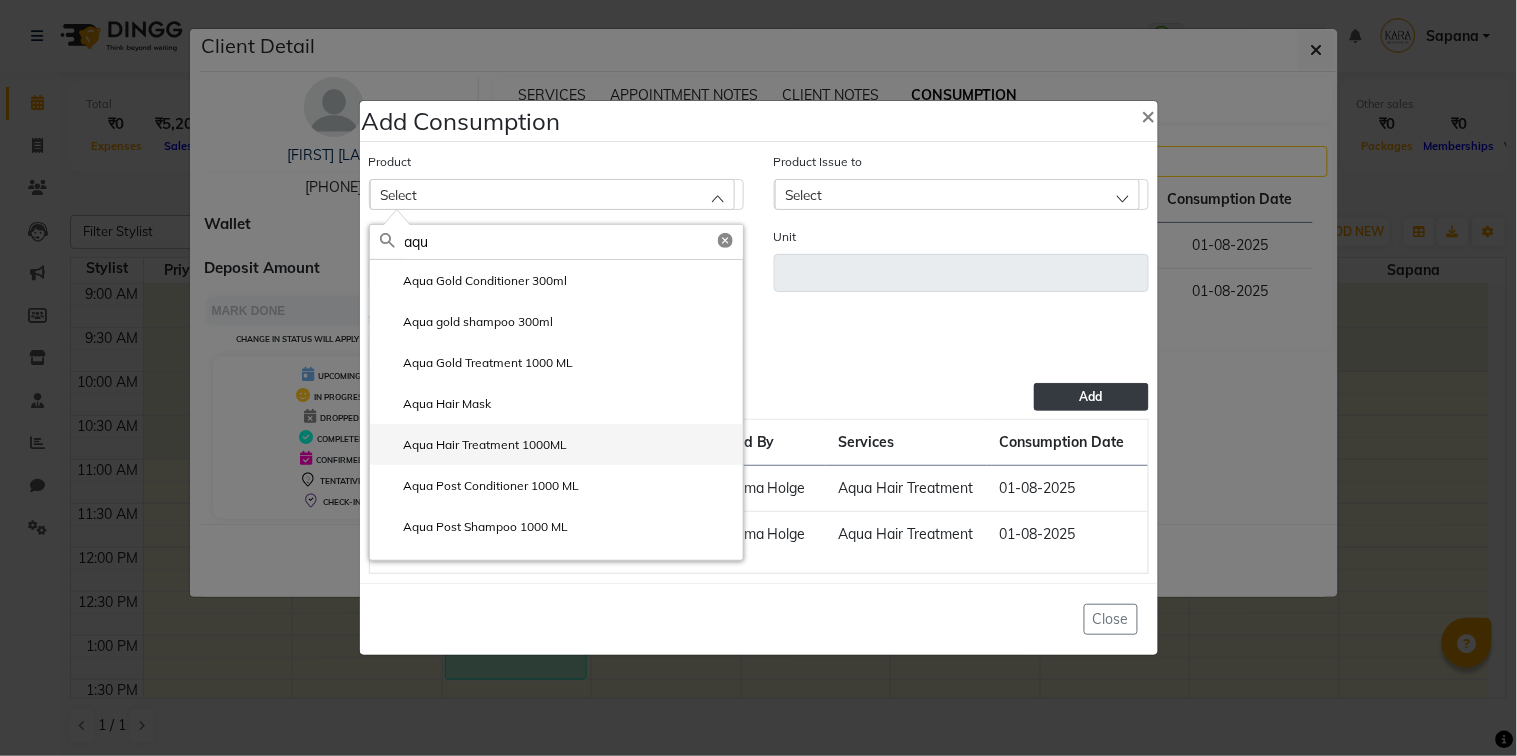 type on "aqu" 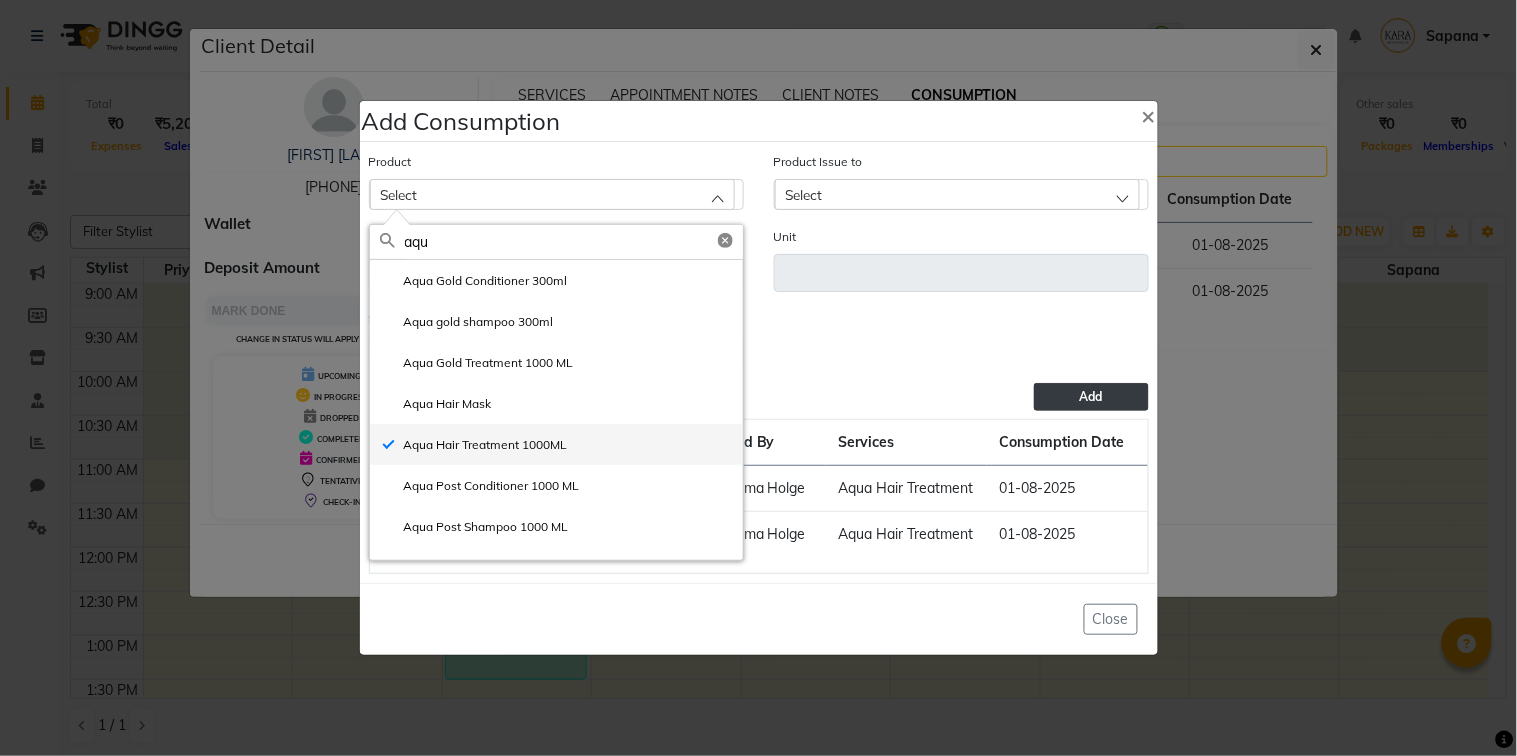 type on "ml" 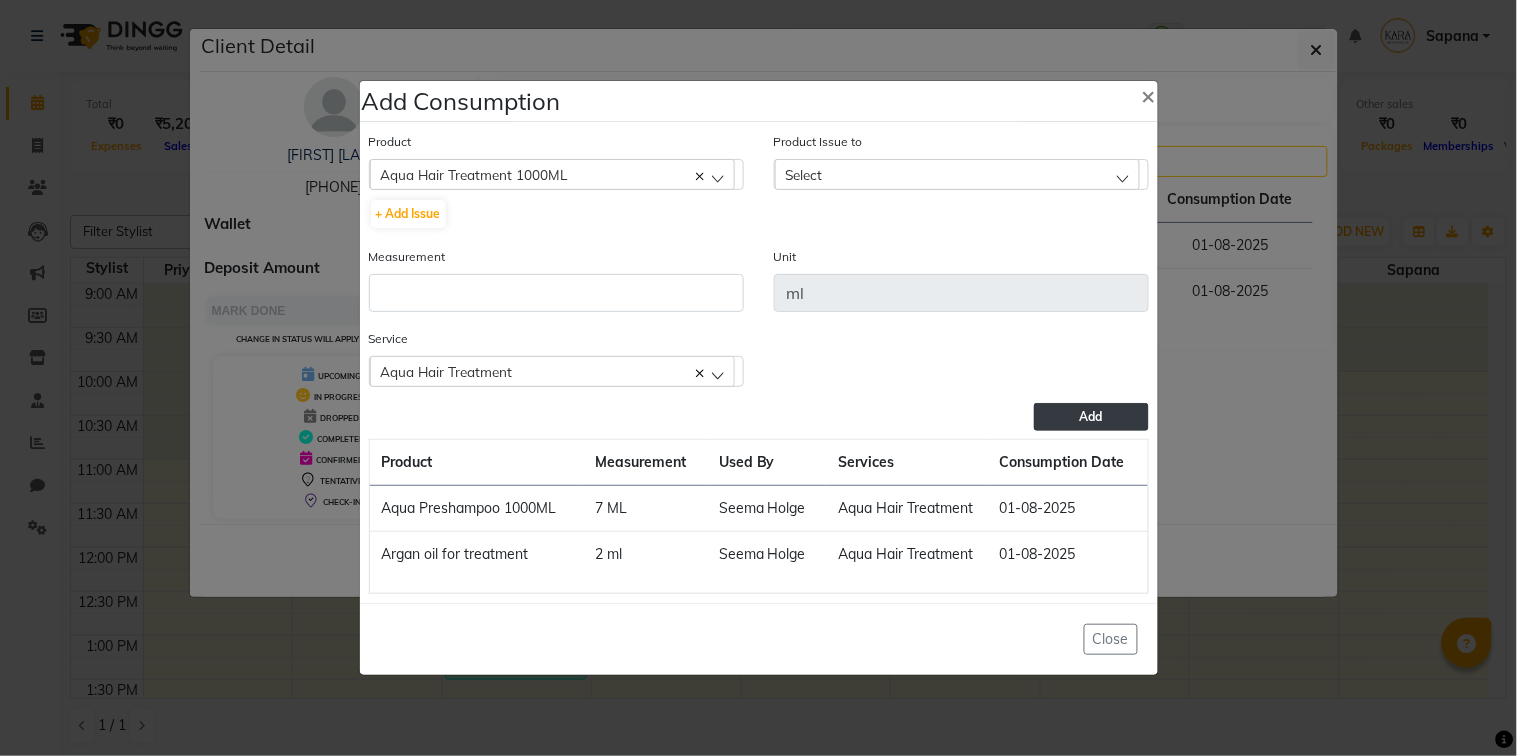 click on "Select" 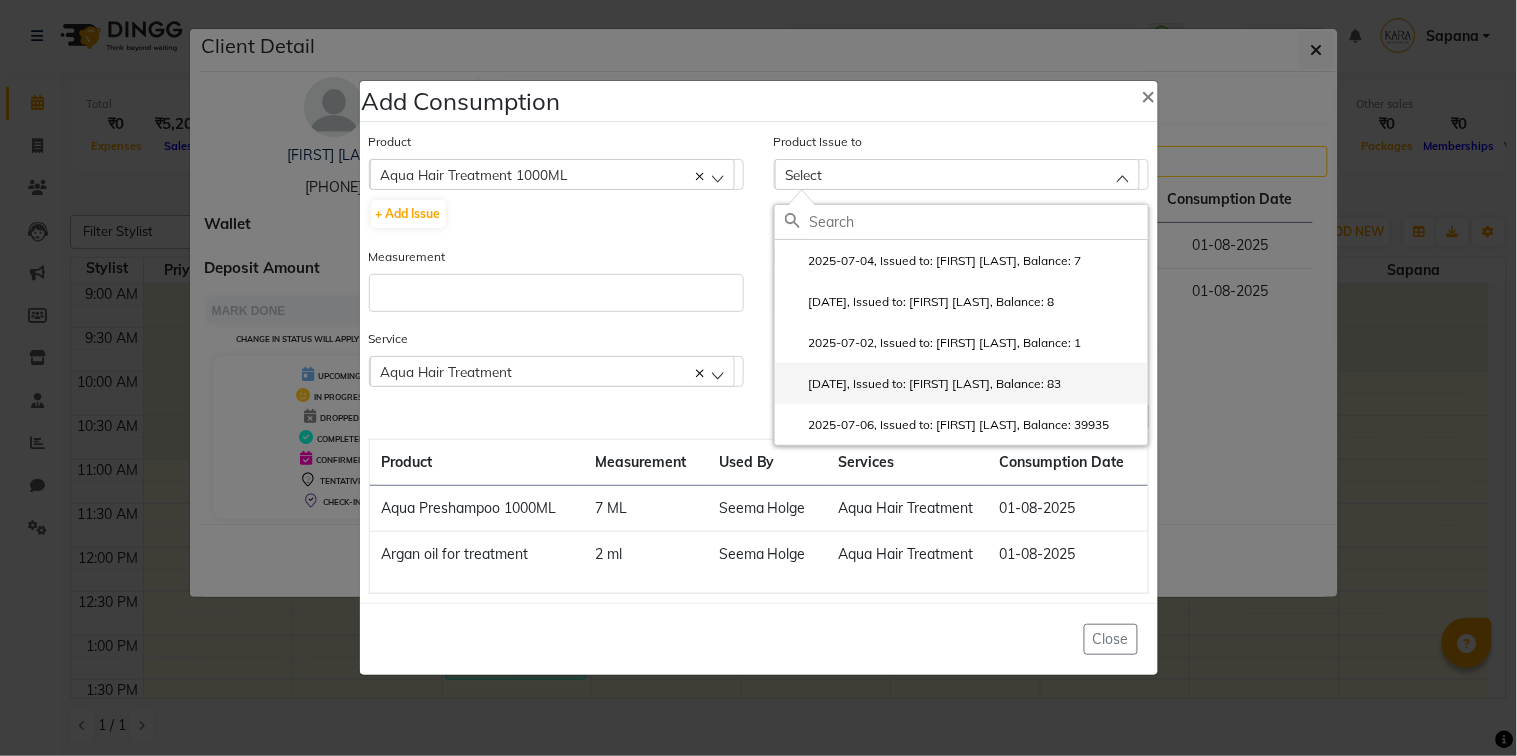 click on "[DATE], Issued to: [FIRST] [LAST], Balance: 83" 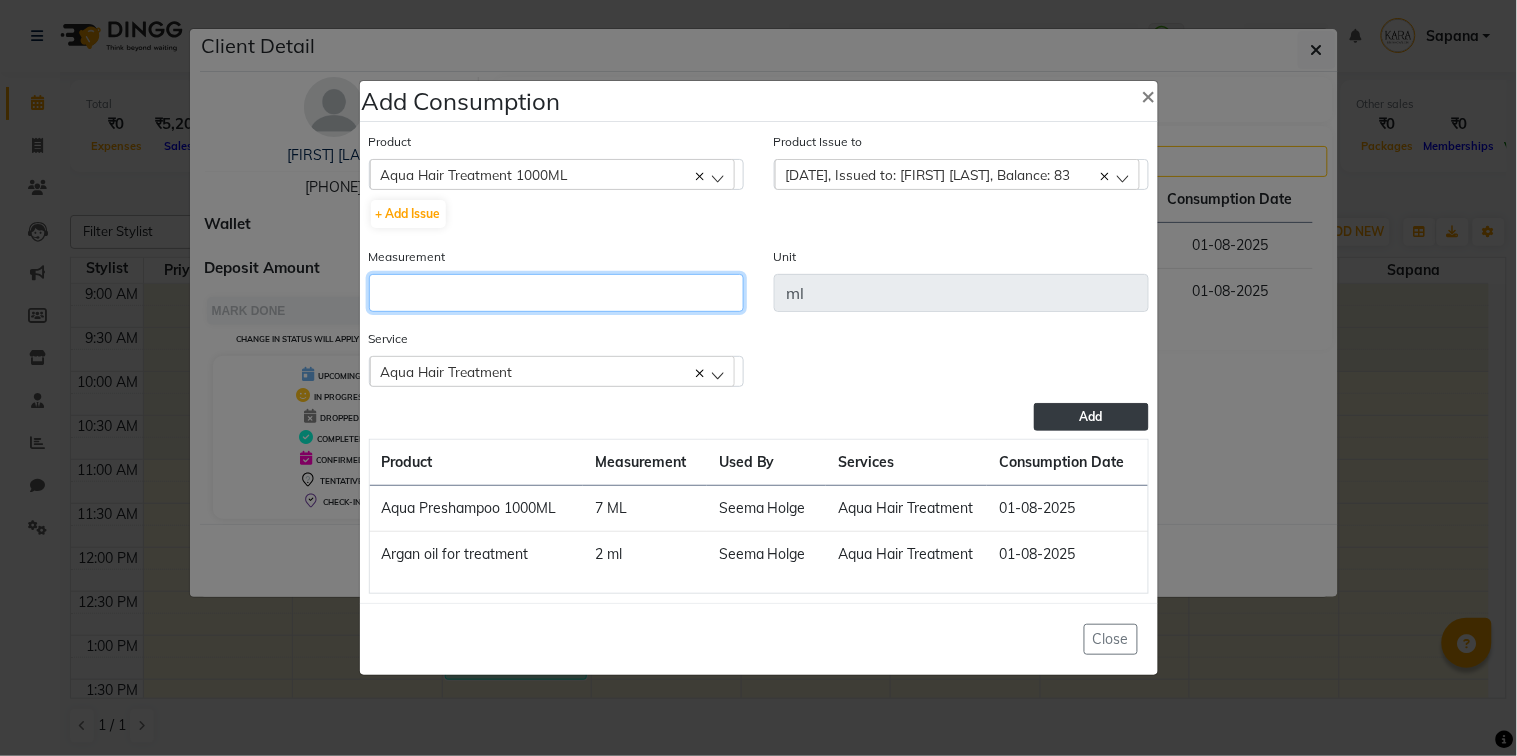 click 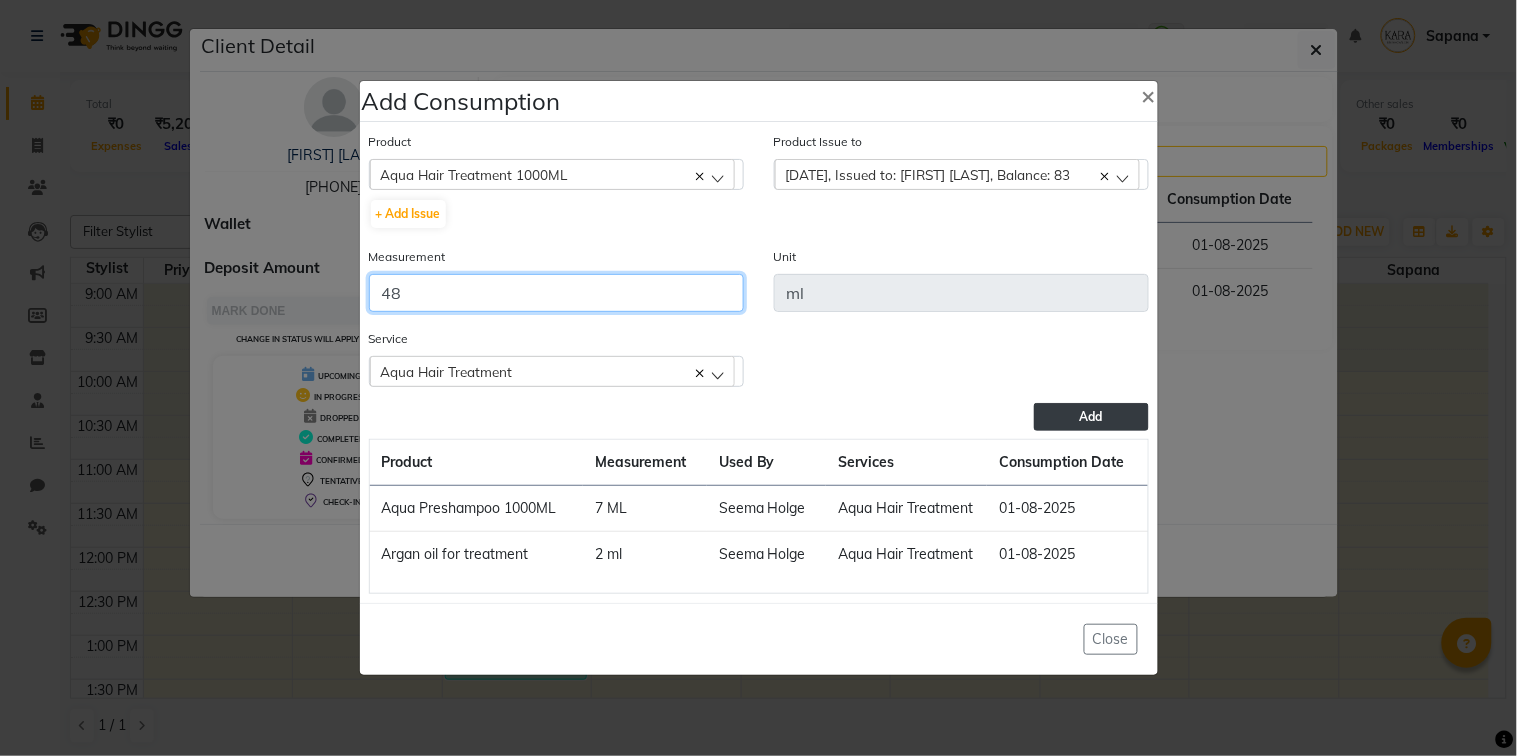 type on "48" 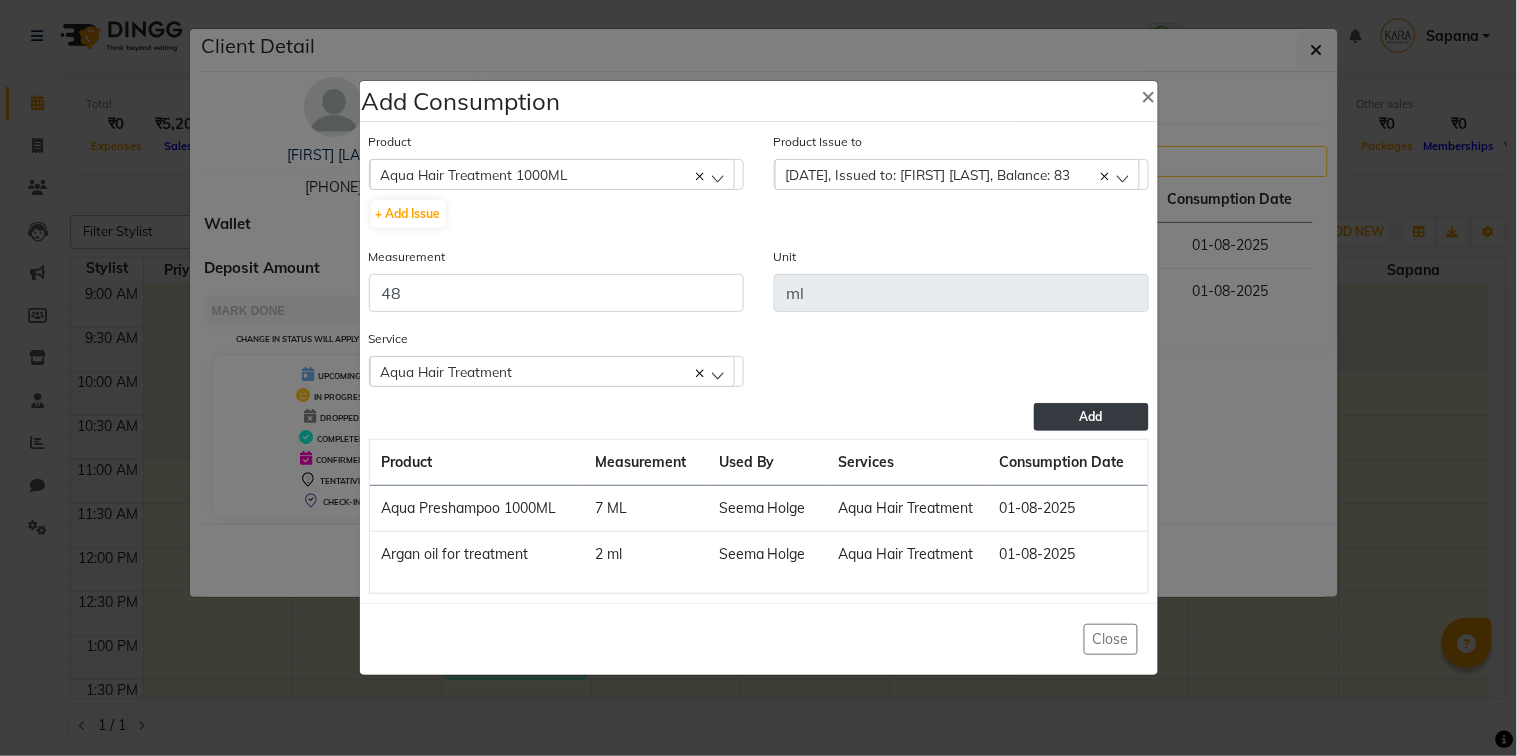 click on "Add" 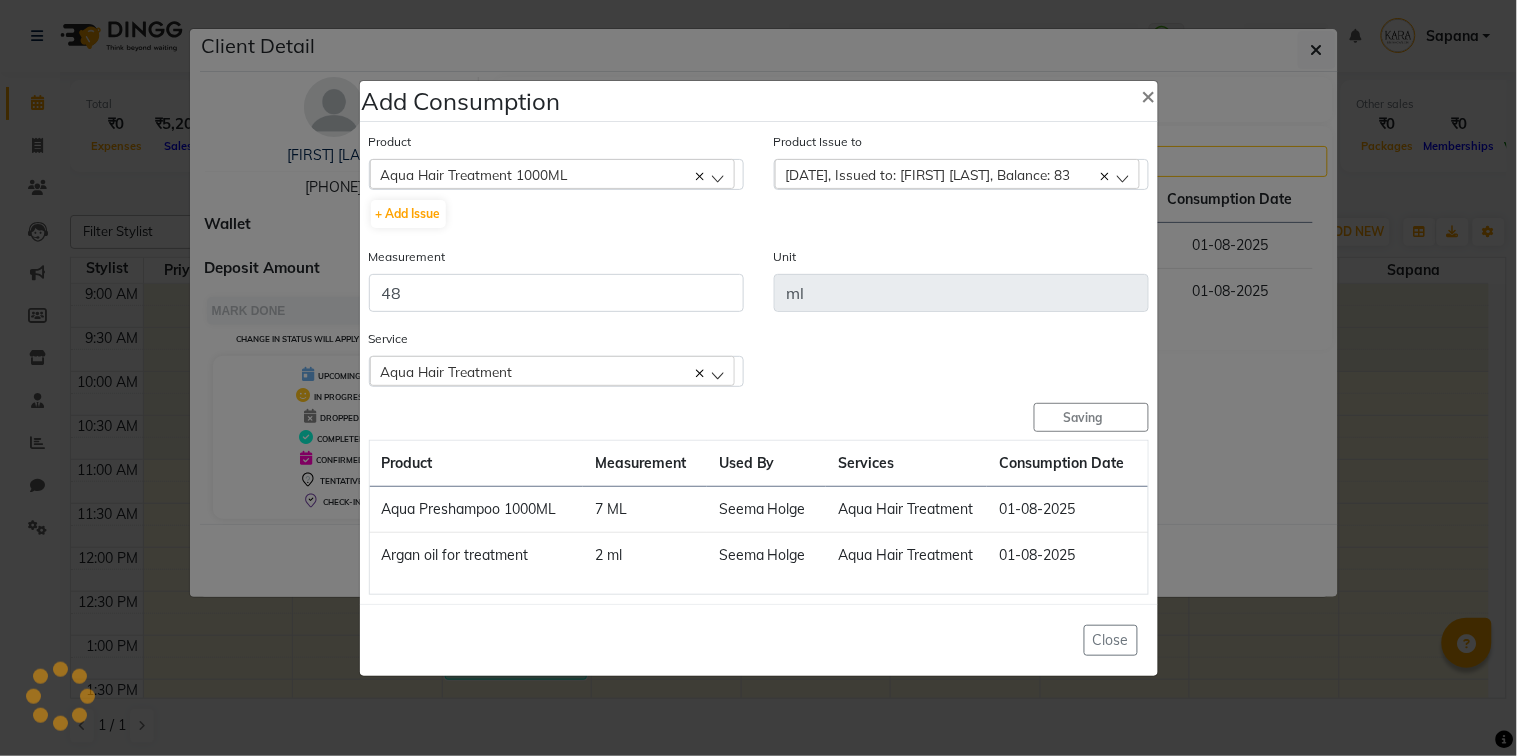 type 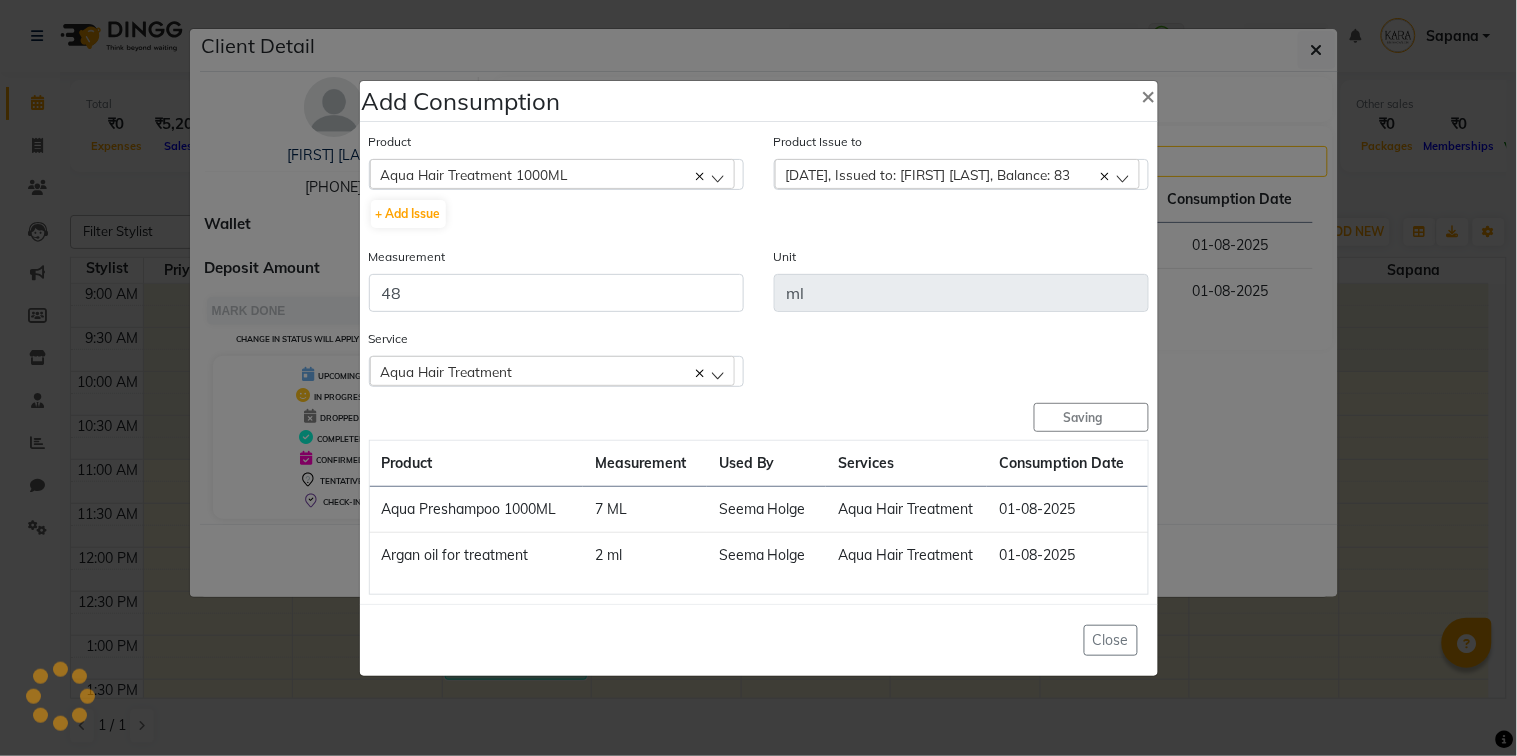 type 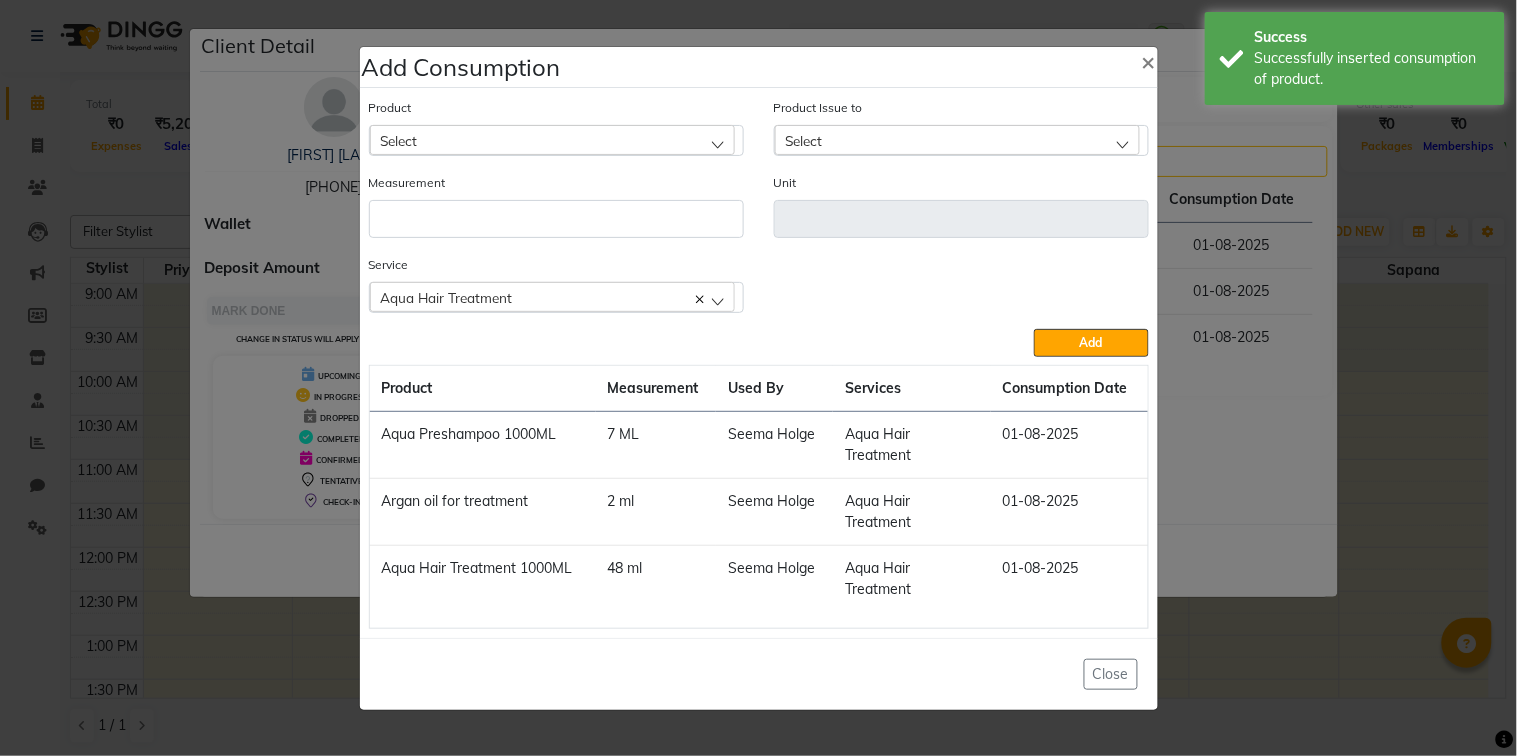 click on "Select" 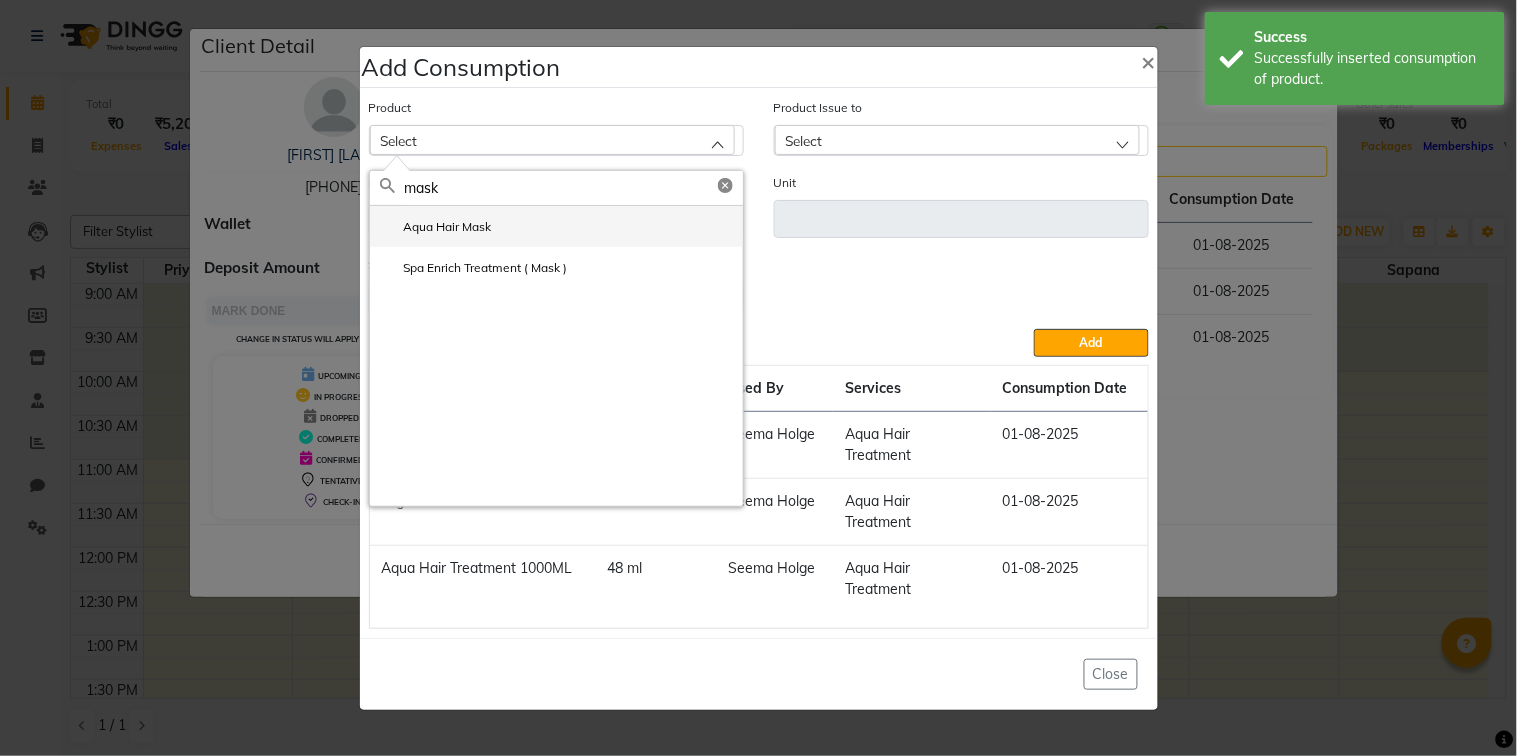 type on "mask" 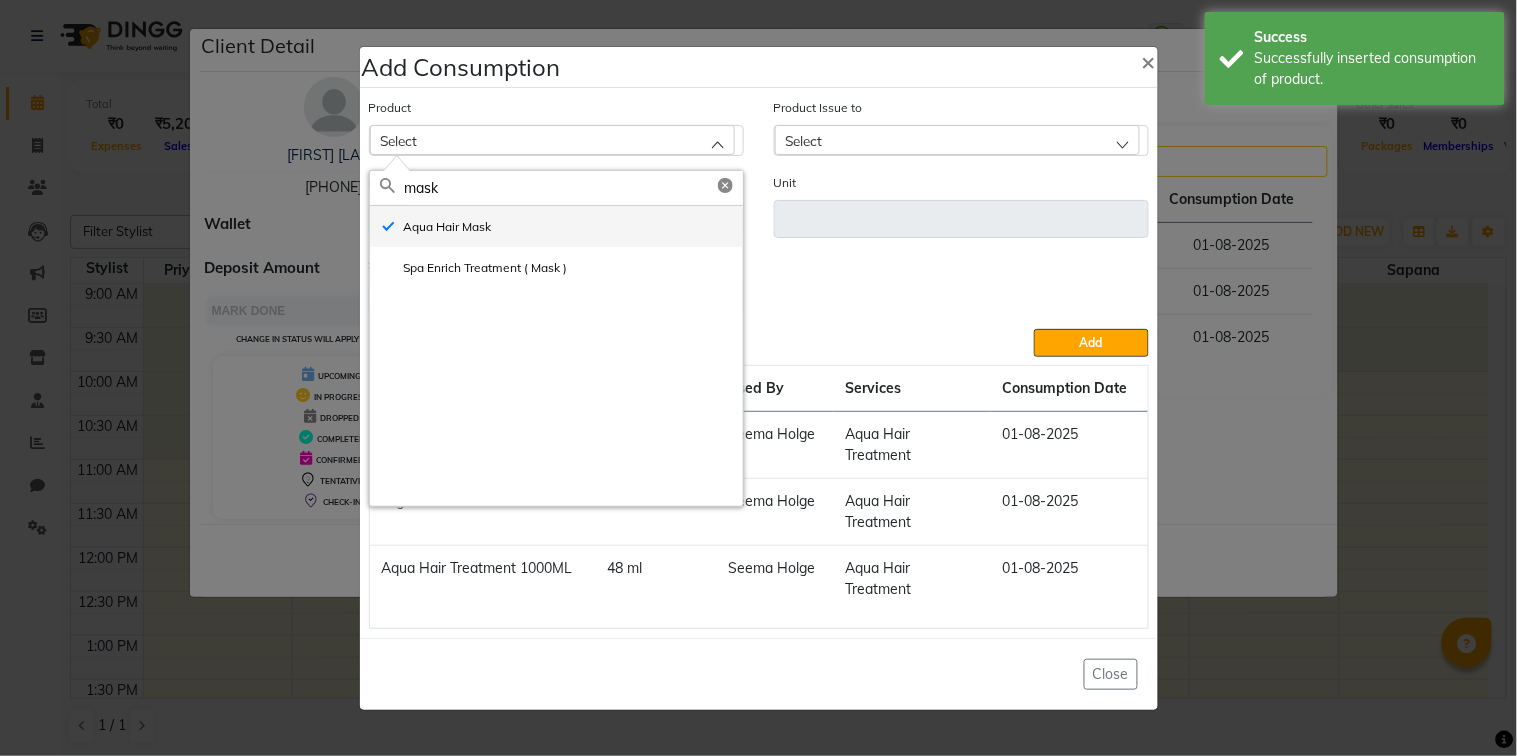 type on "gms" 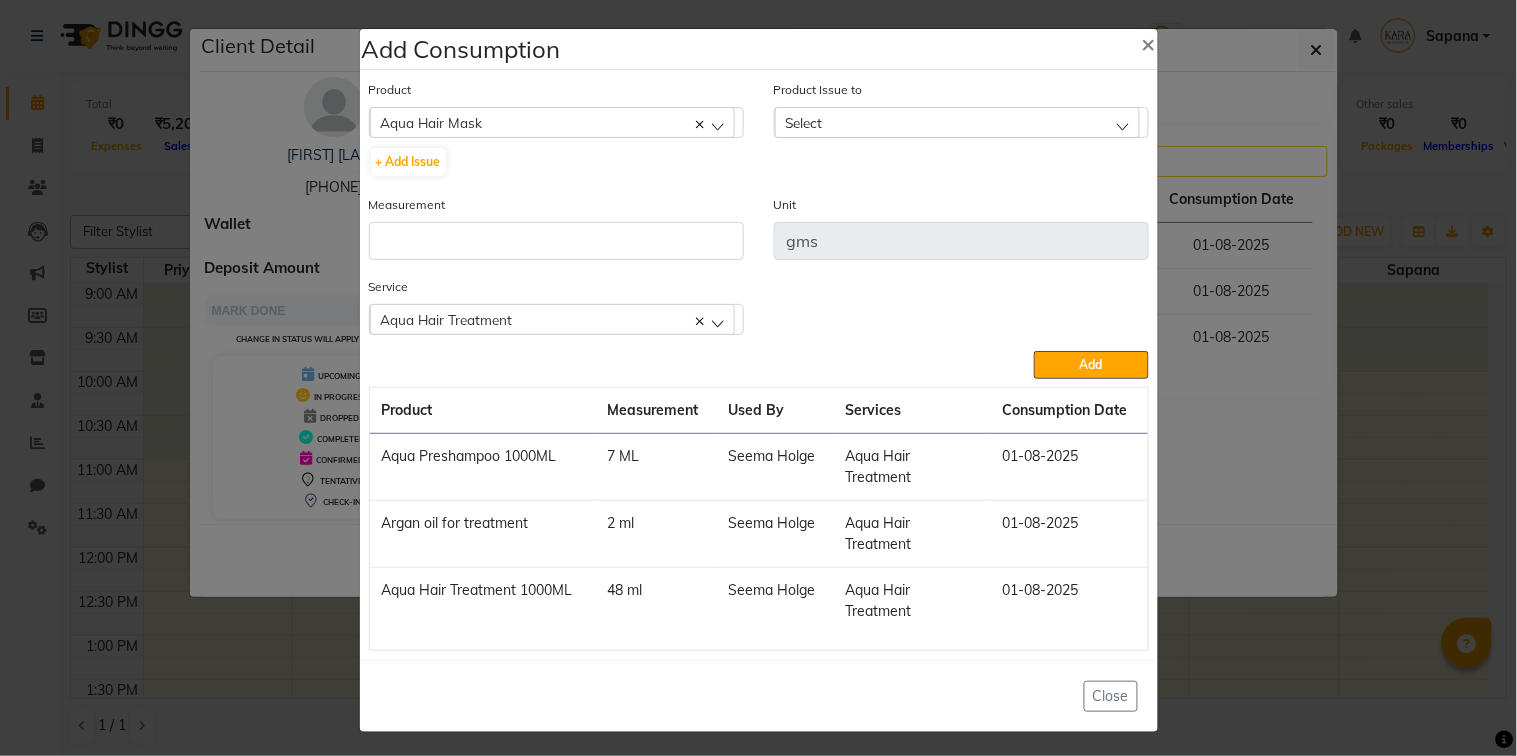 click on "Select" 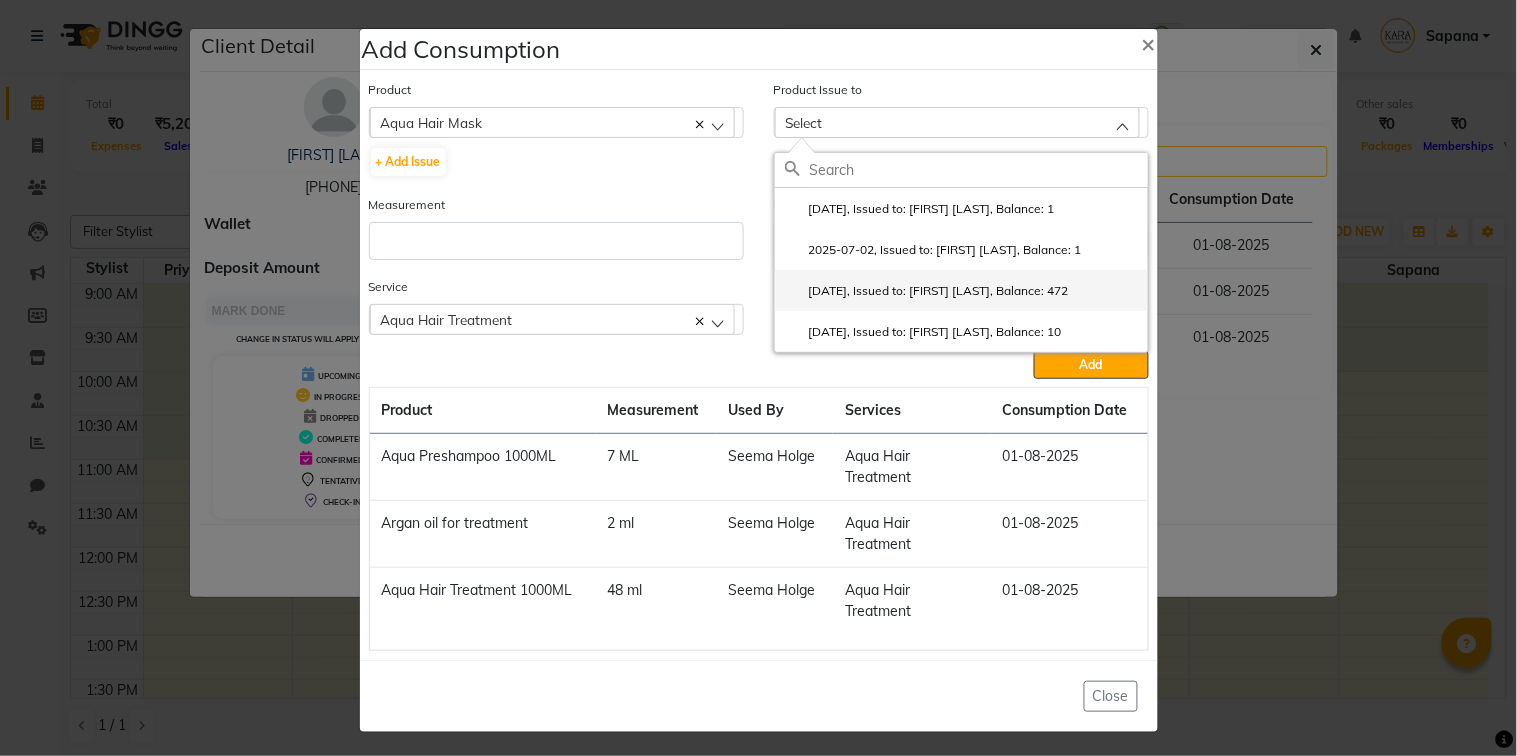 click on "[DATE], Issued to: [FIRST] [LAST], Balance: 472" 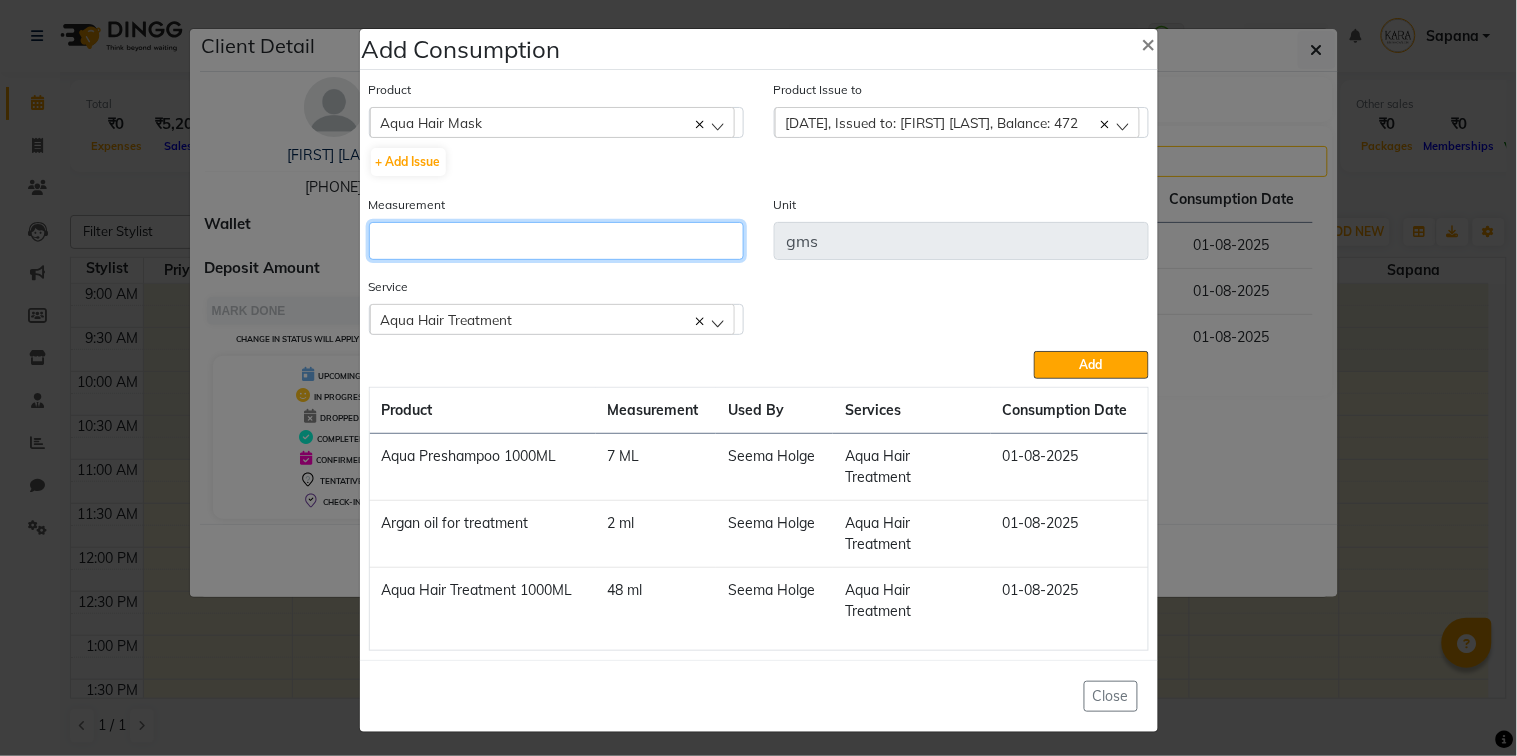 click 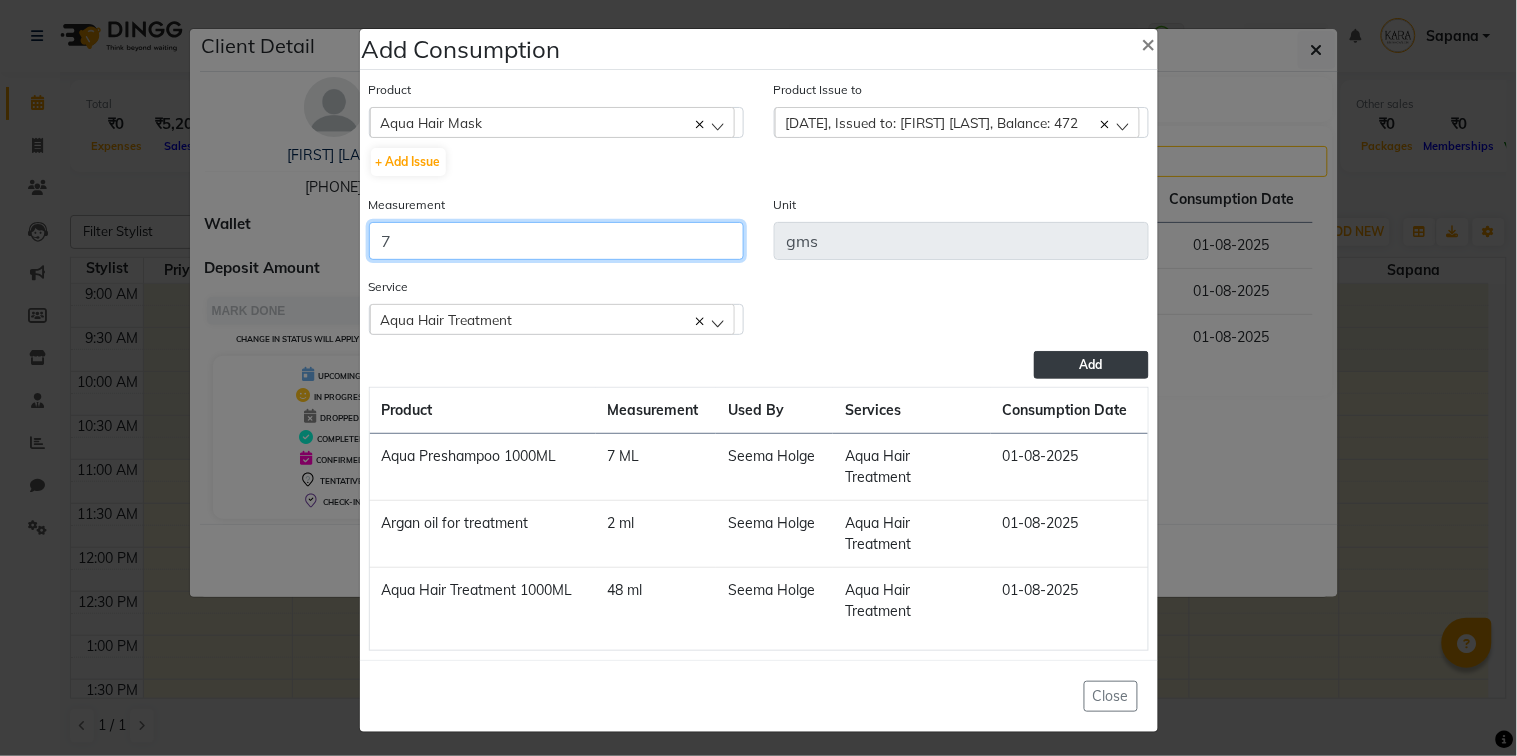 type on "7" 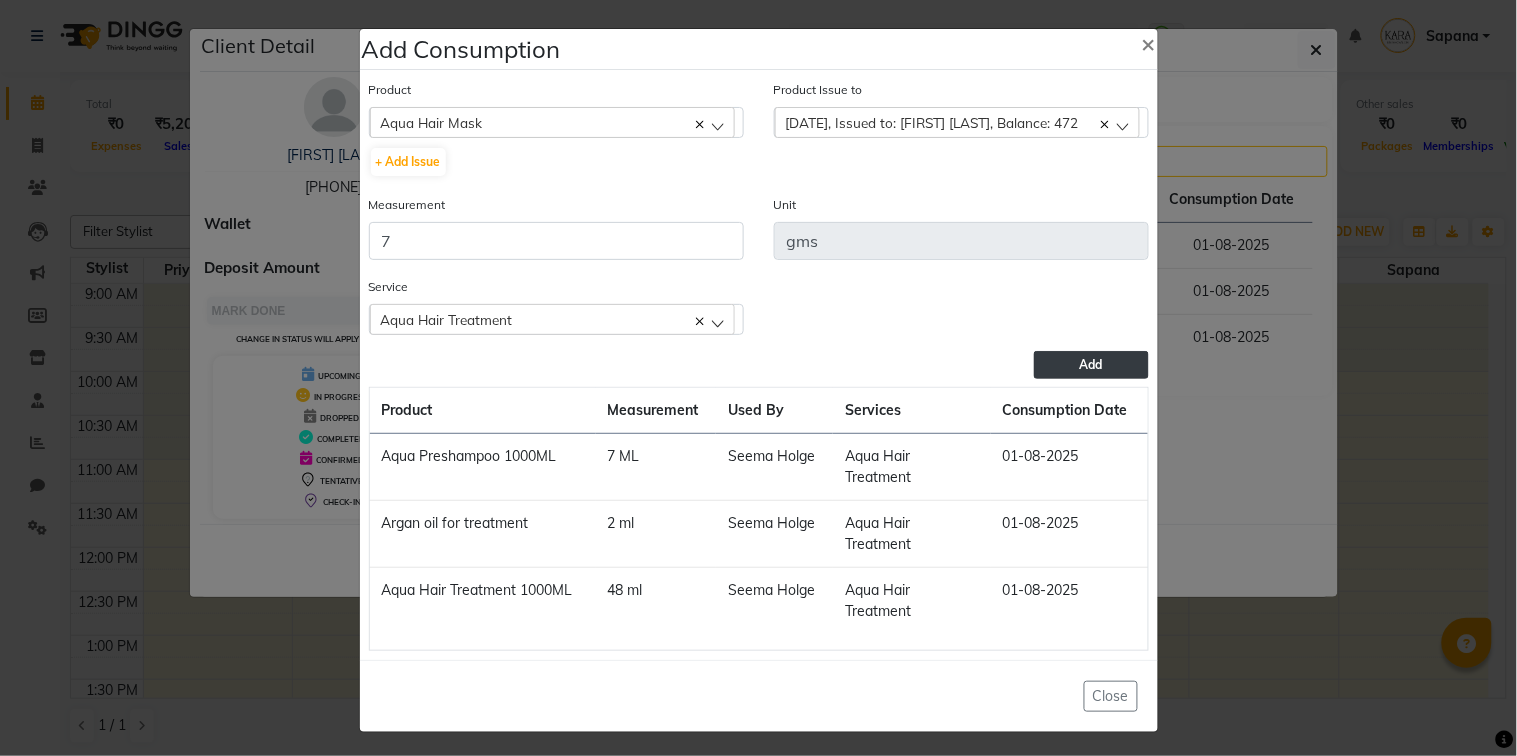 click on "Add" 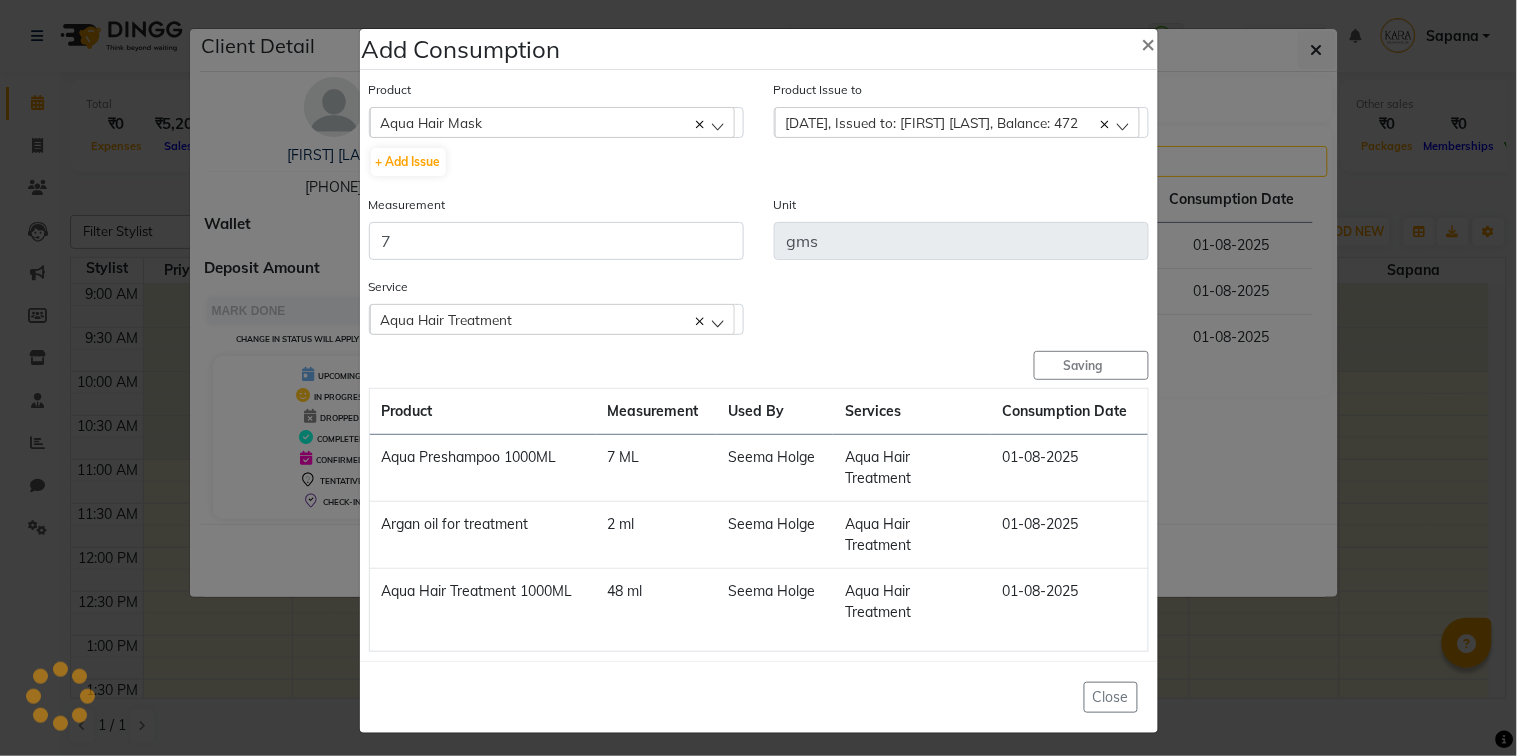 type 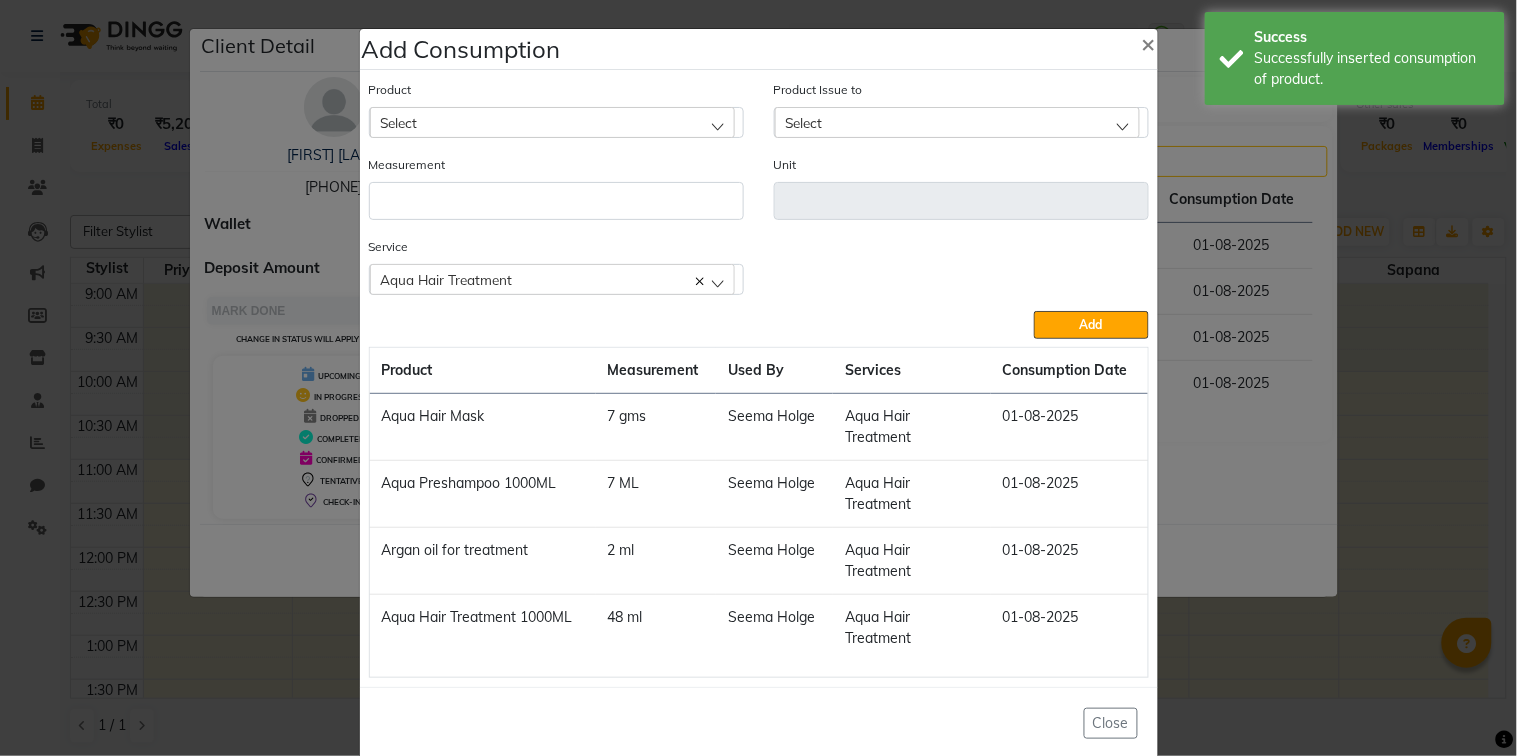 click on "Select" 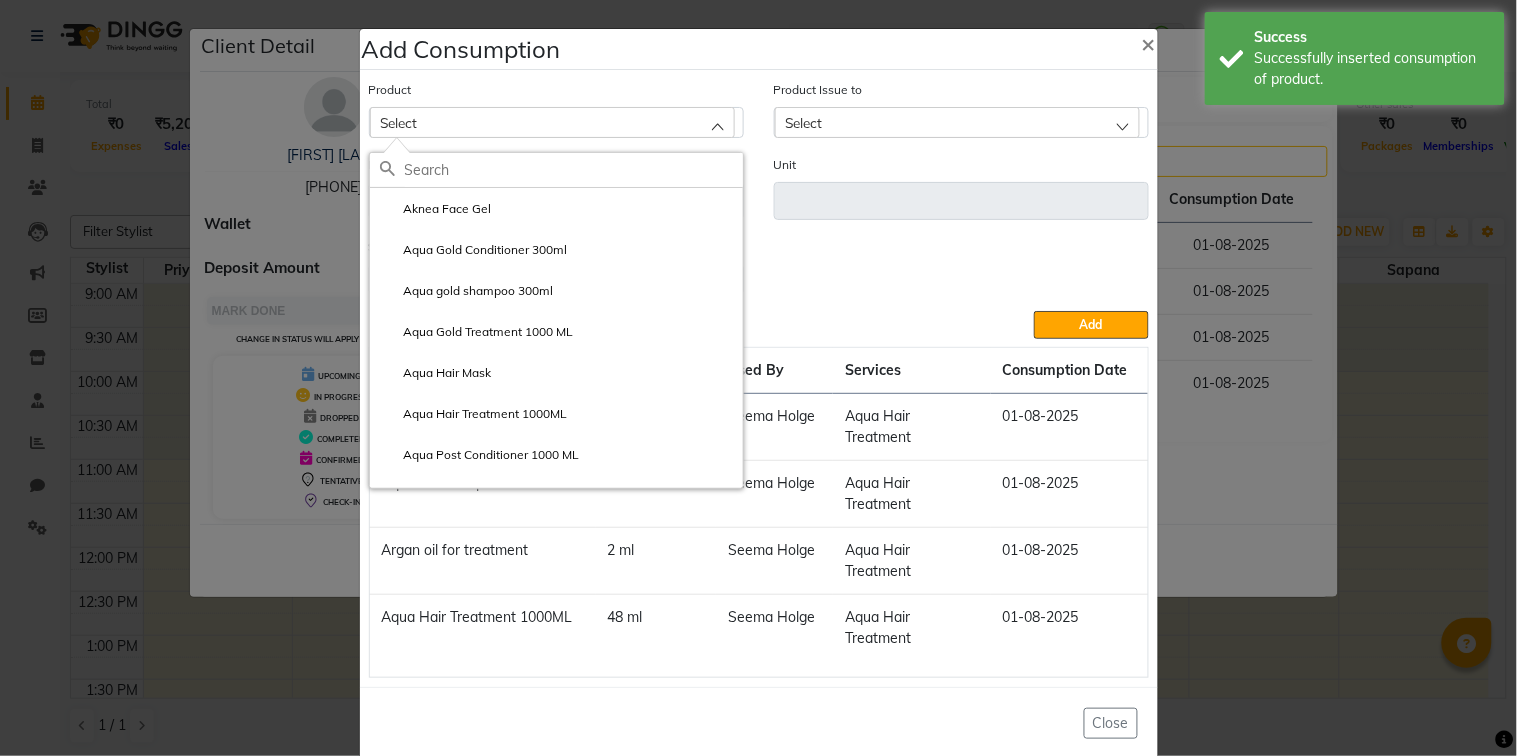 click on "Select" 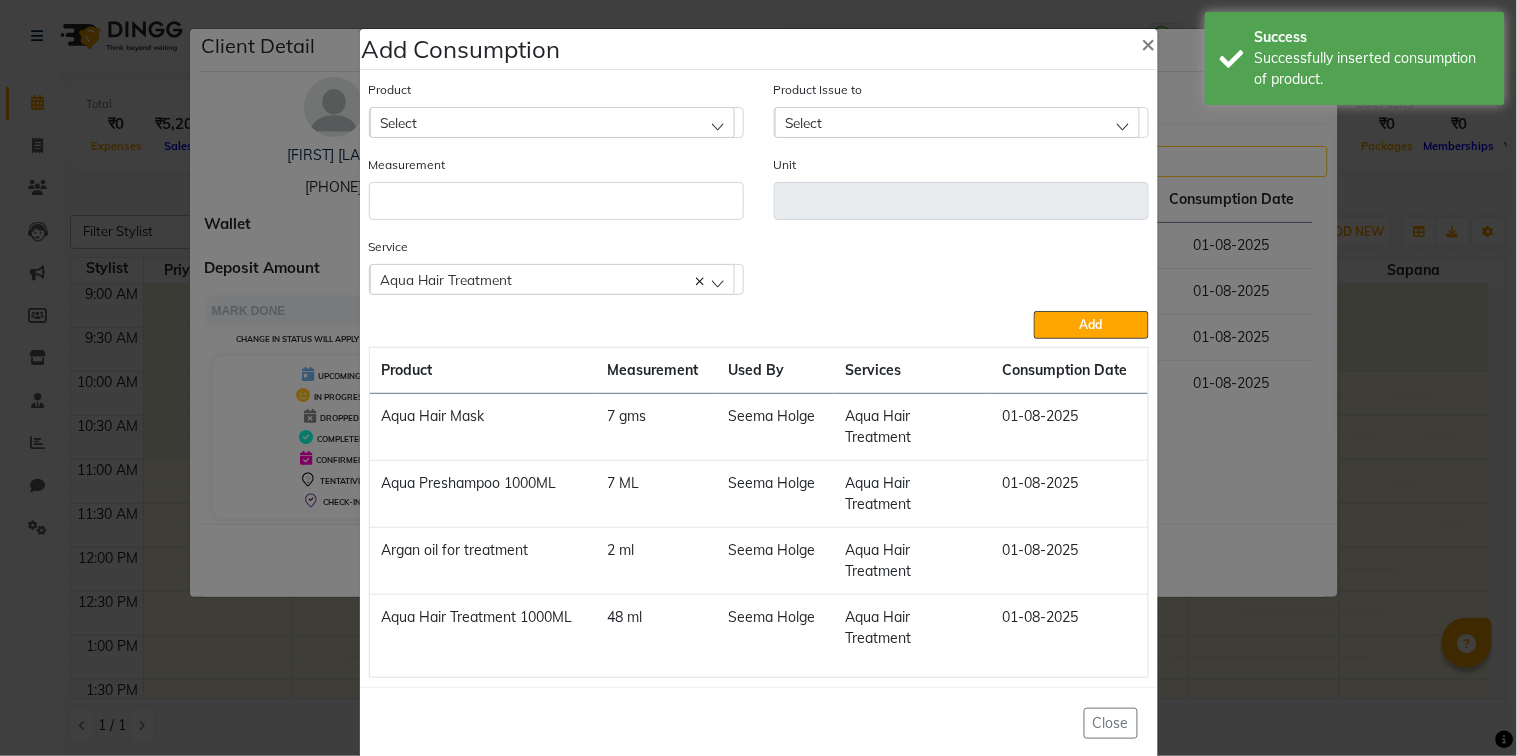 click on "Select" 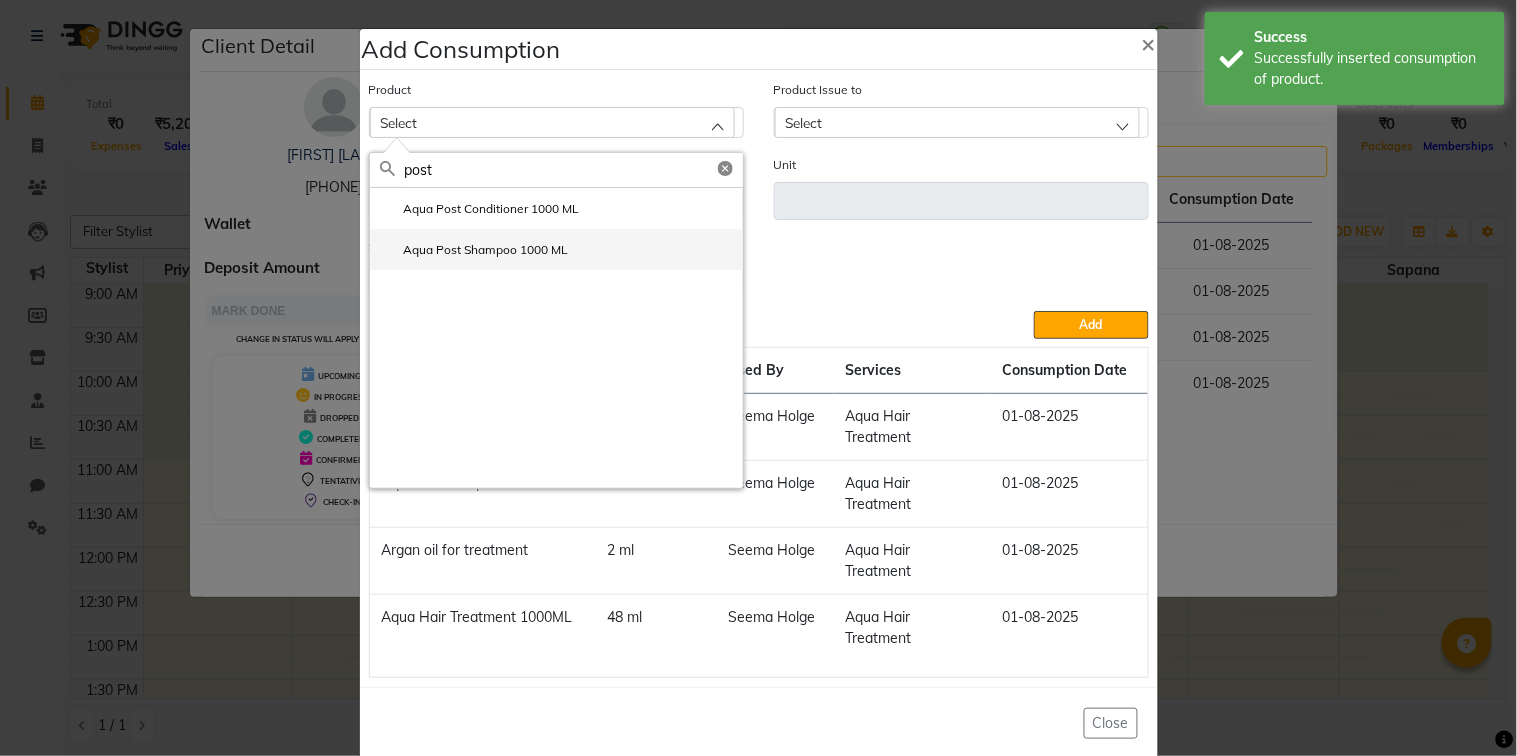 type on "post" 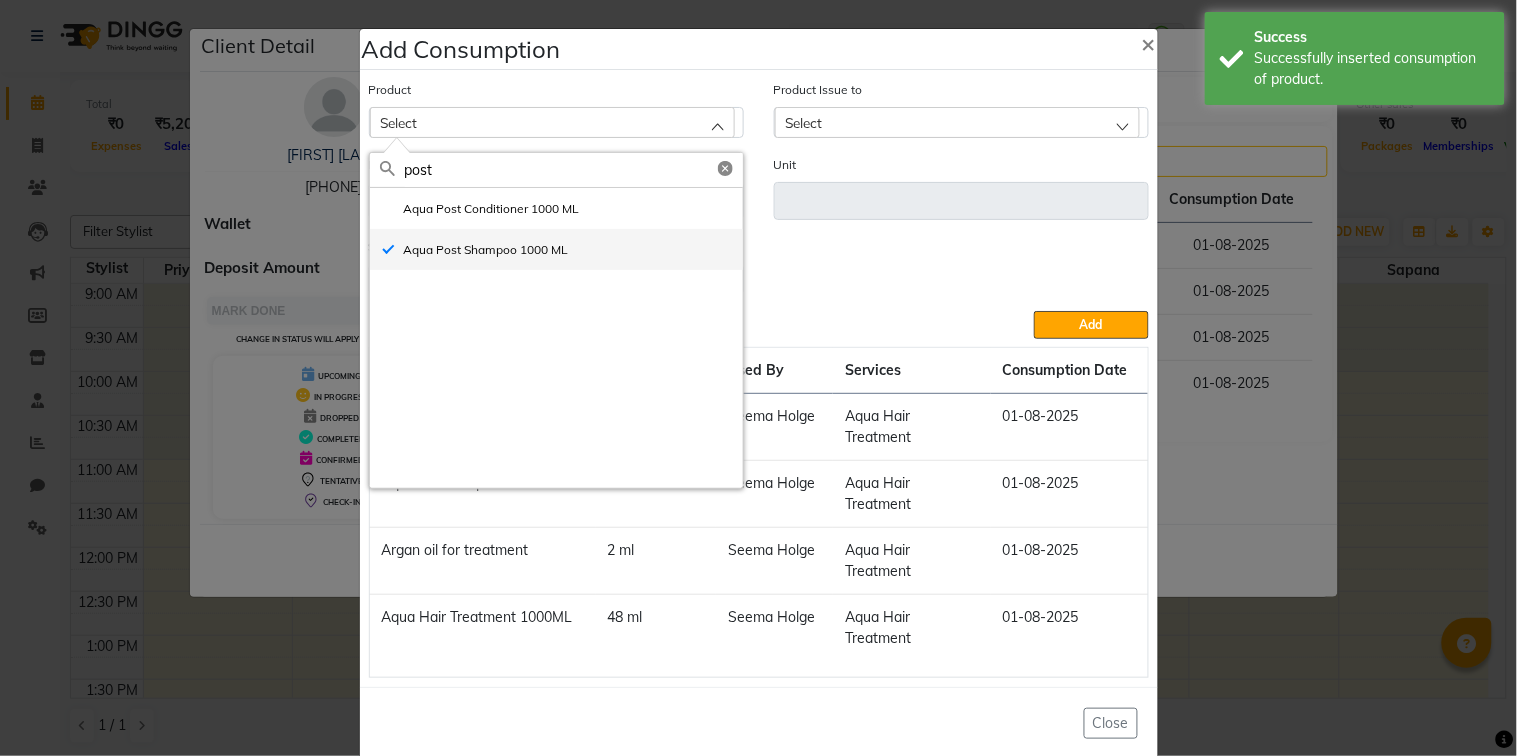 type on "ml" 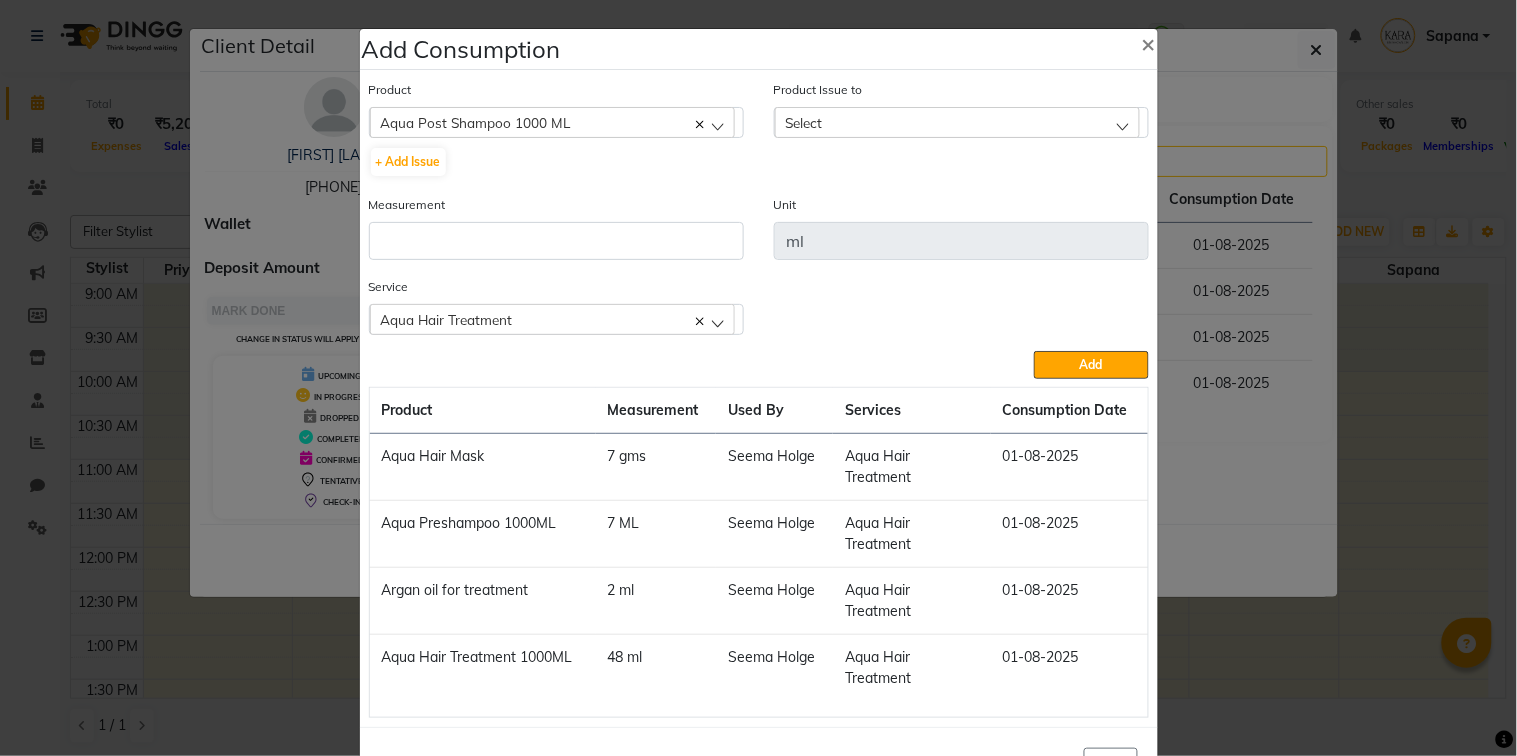 click on "Select" 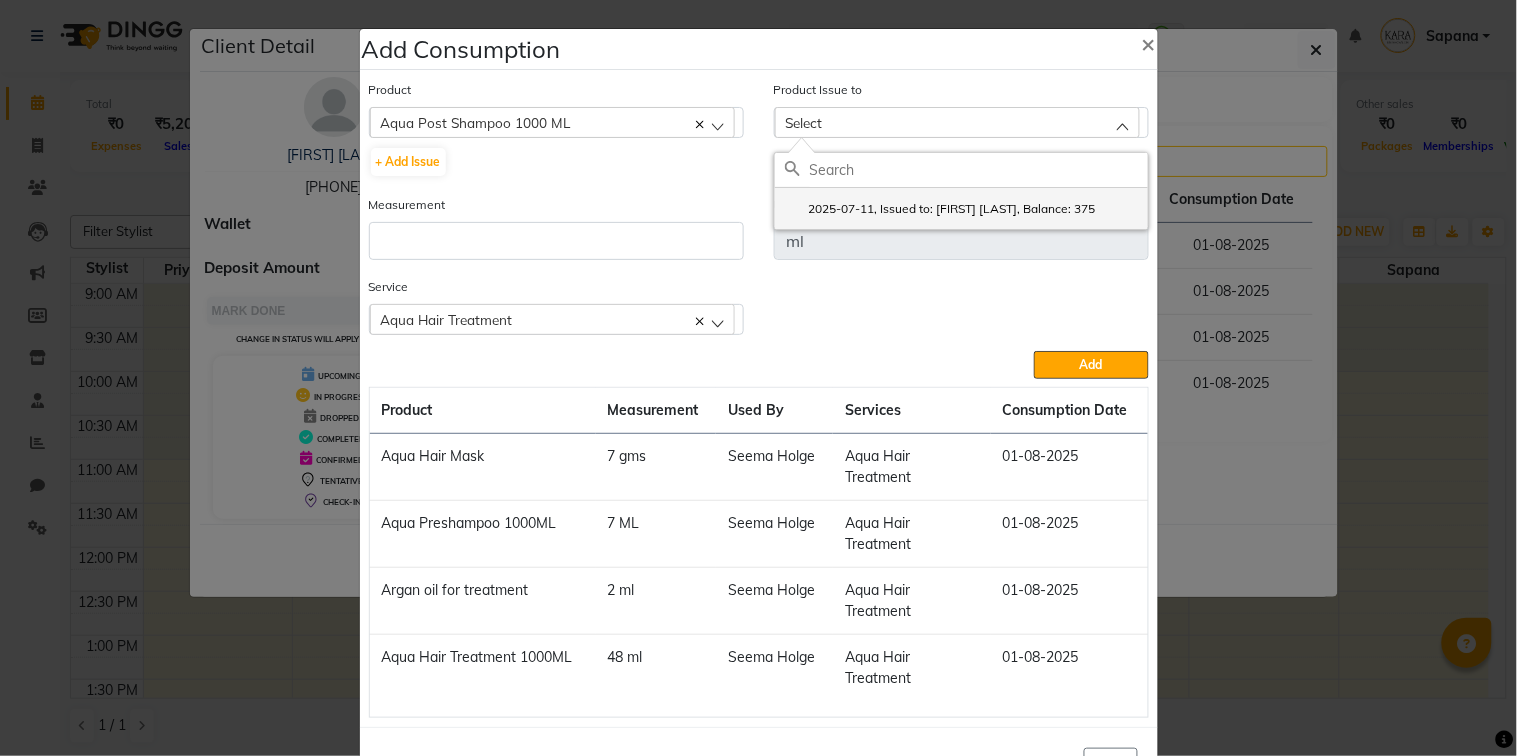 click on "2025-07-11, Issued to: [FIRST] [LAST], Balance: 375" 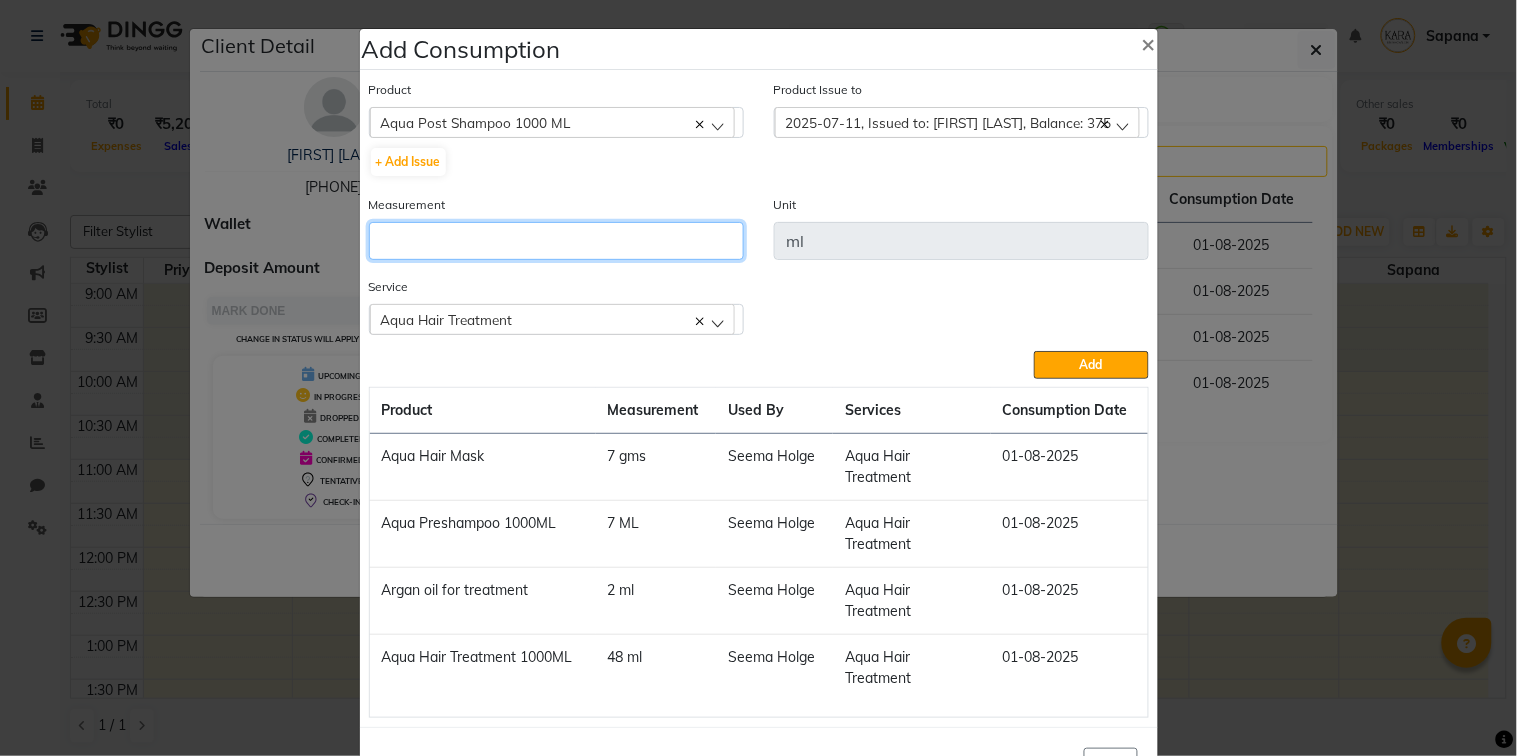 click 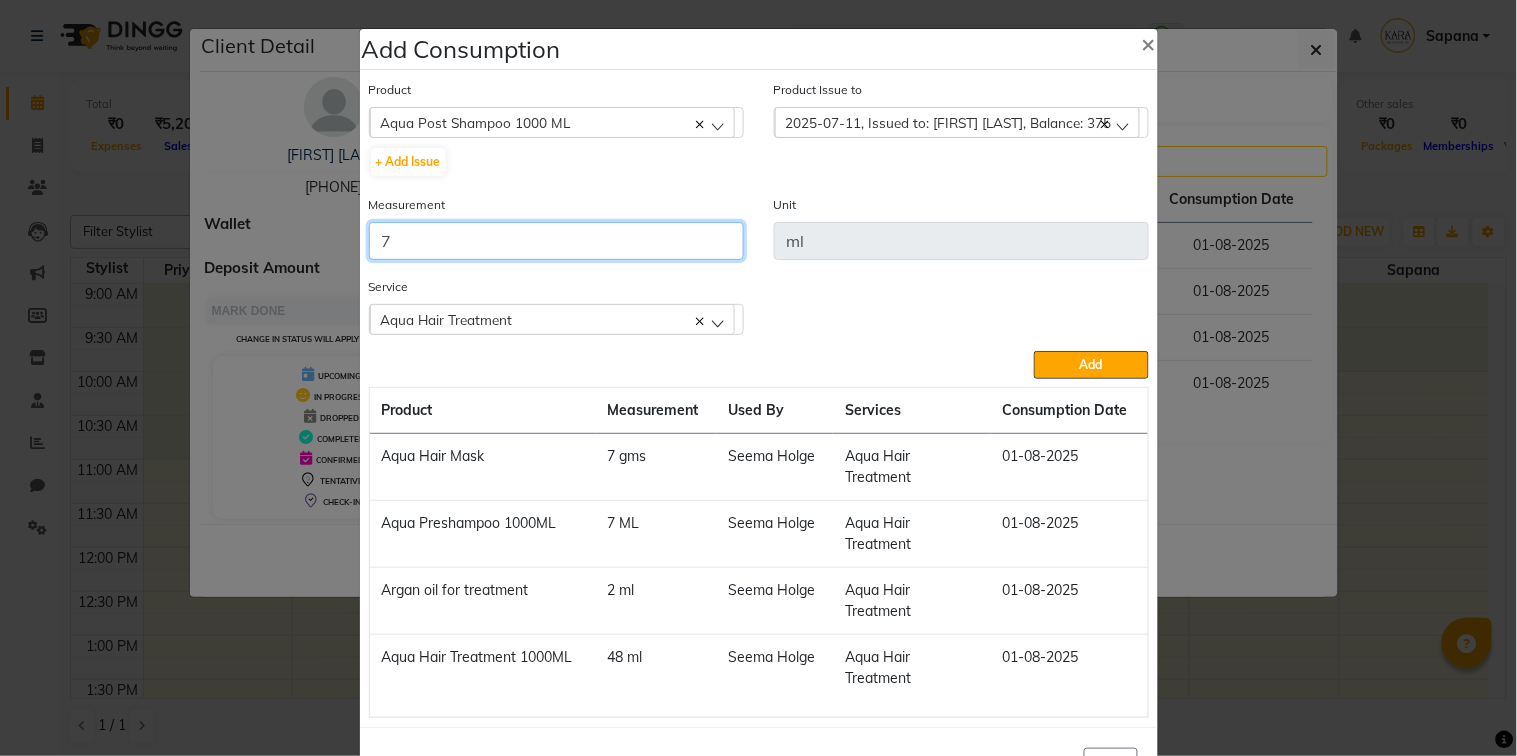 type on "7" 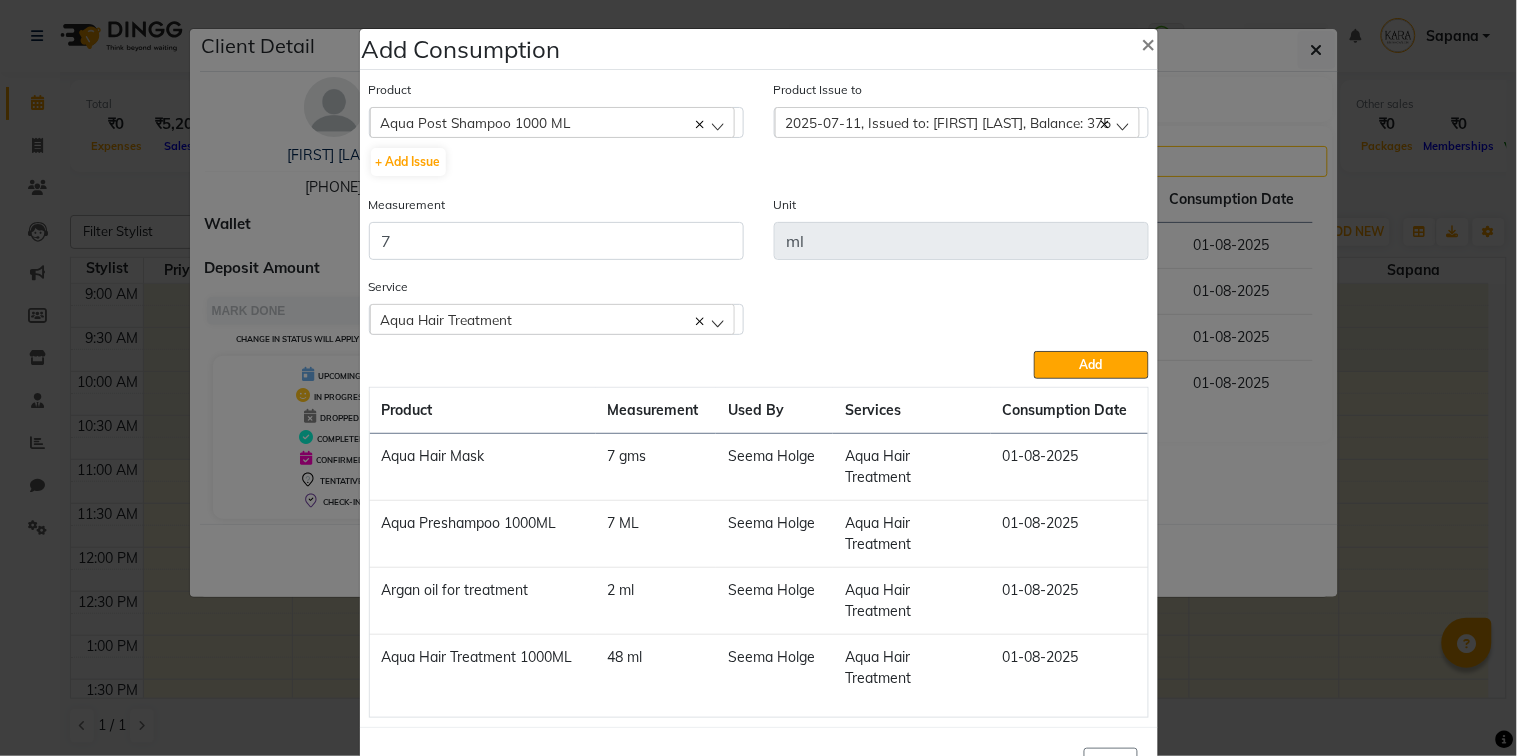click on "Service  Aqua Hair Treatment  Aqua Hair Treatment" 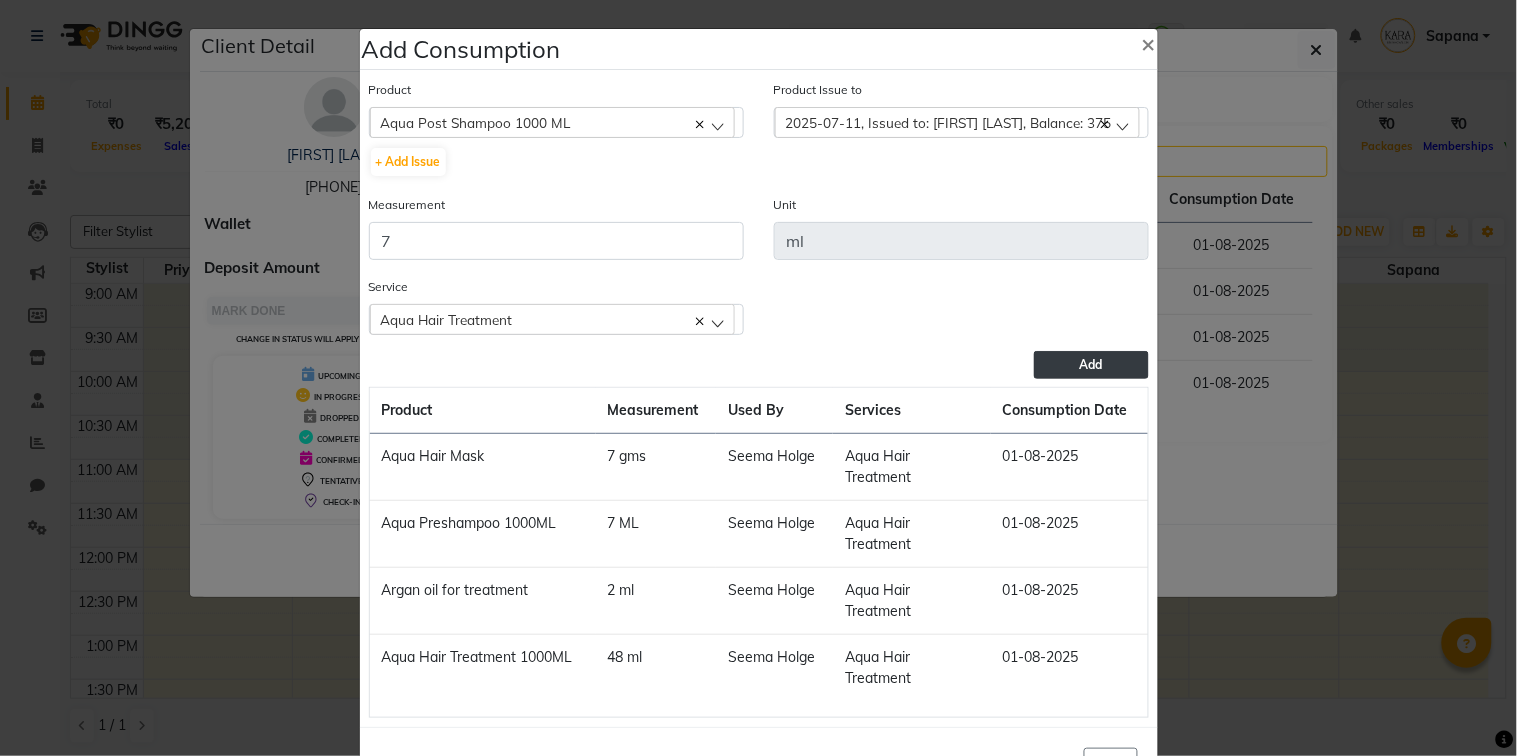 click on "Add" 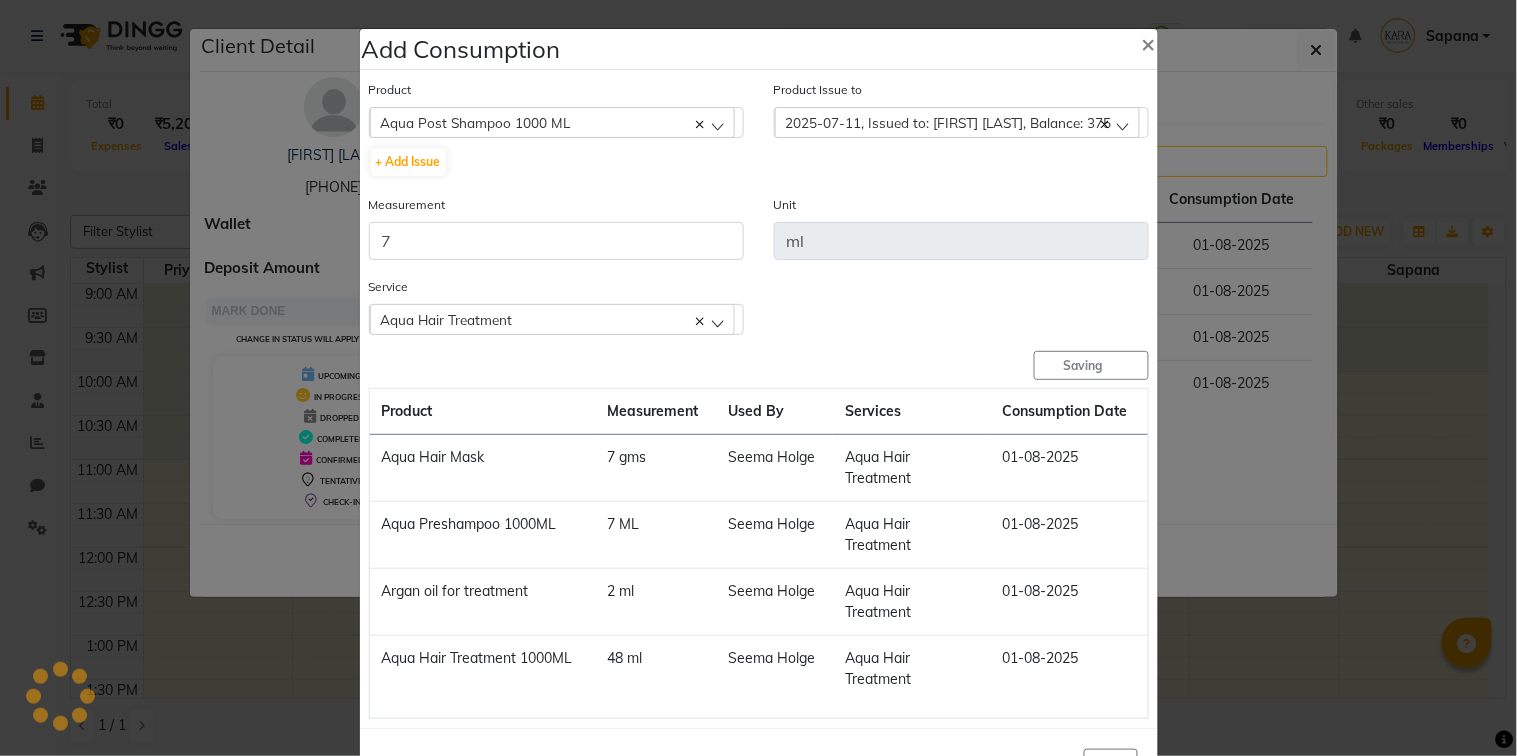 type 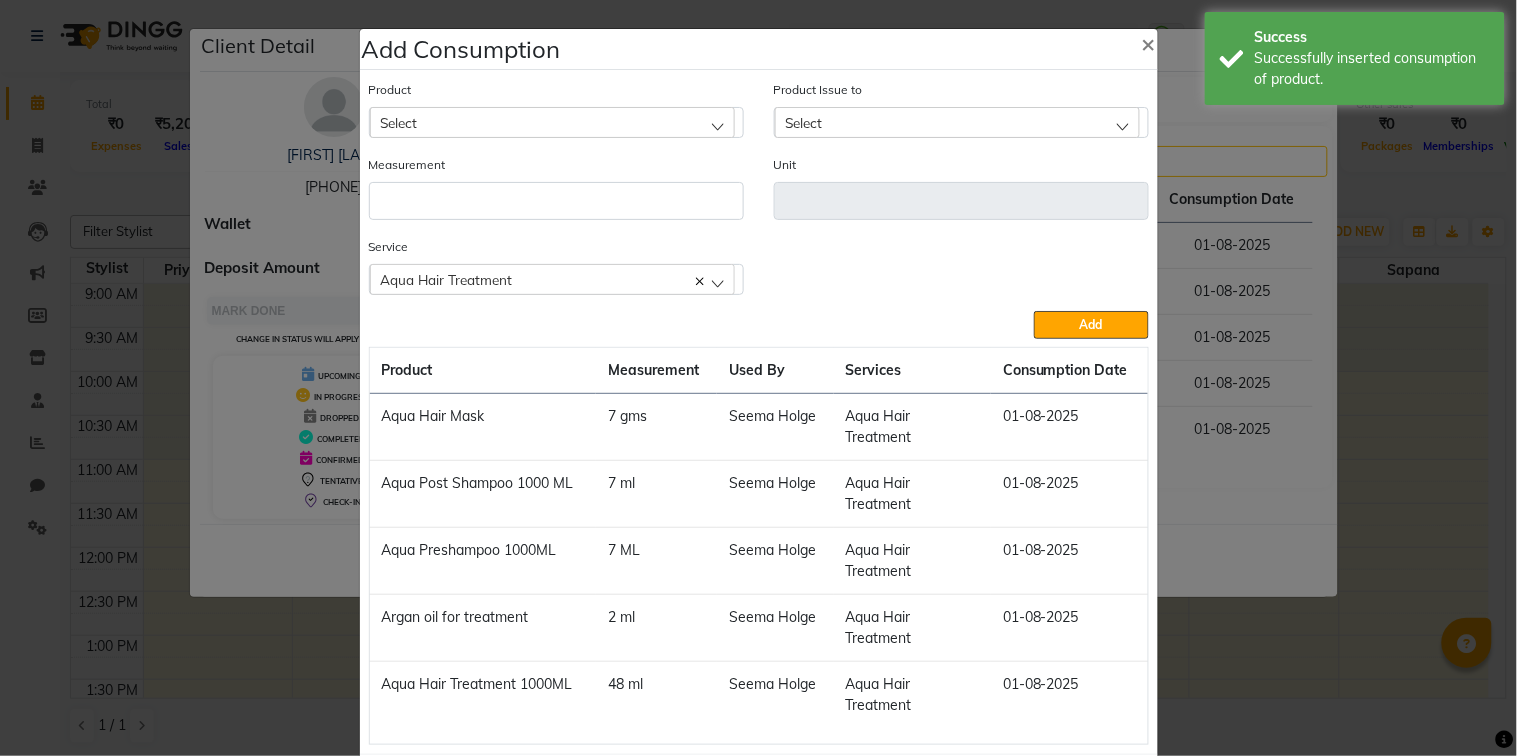click on "Select" 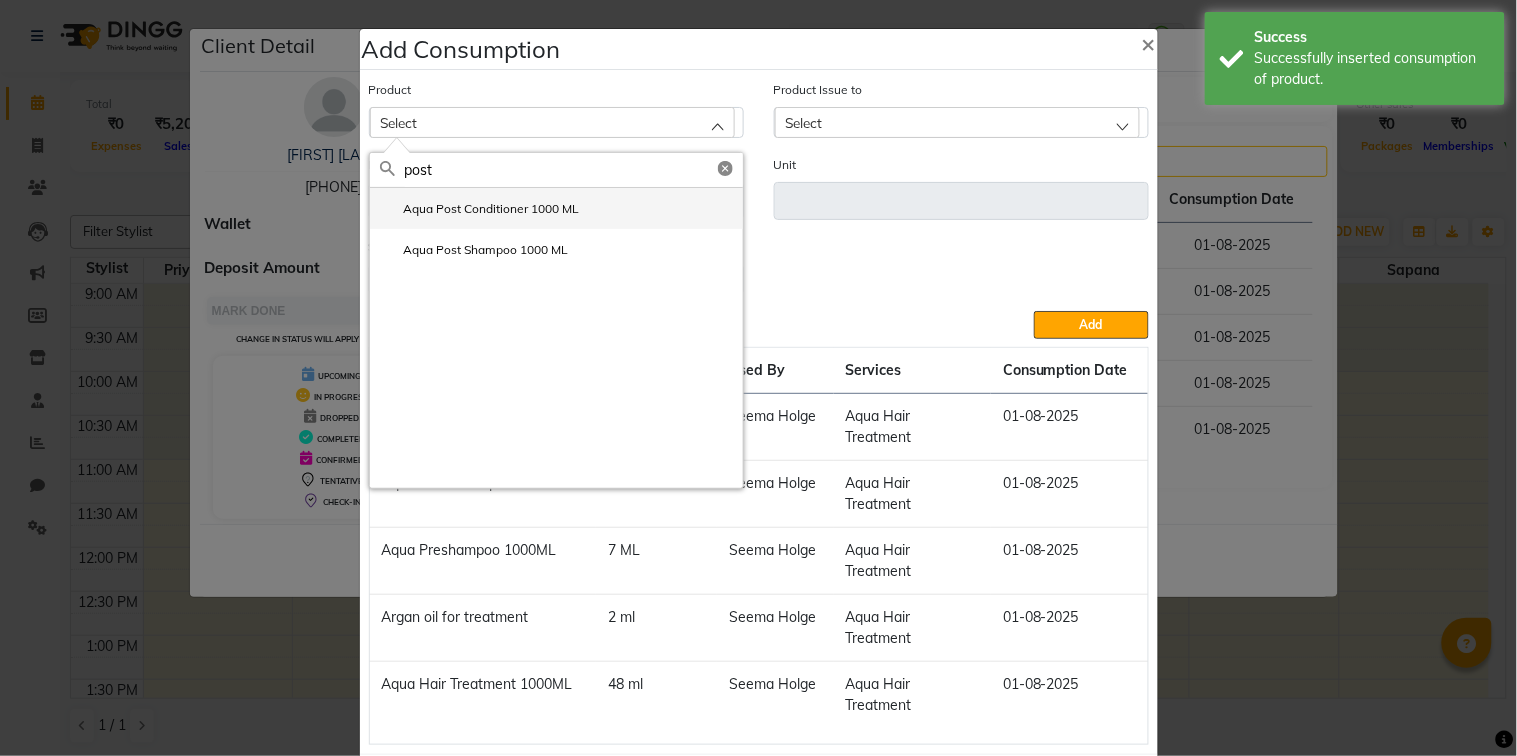 type on "post" 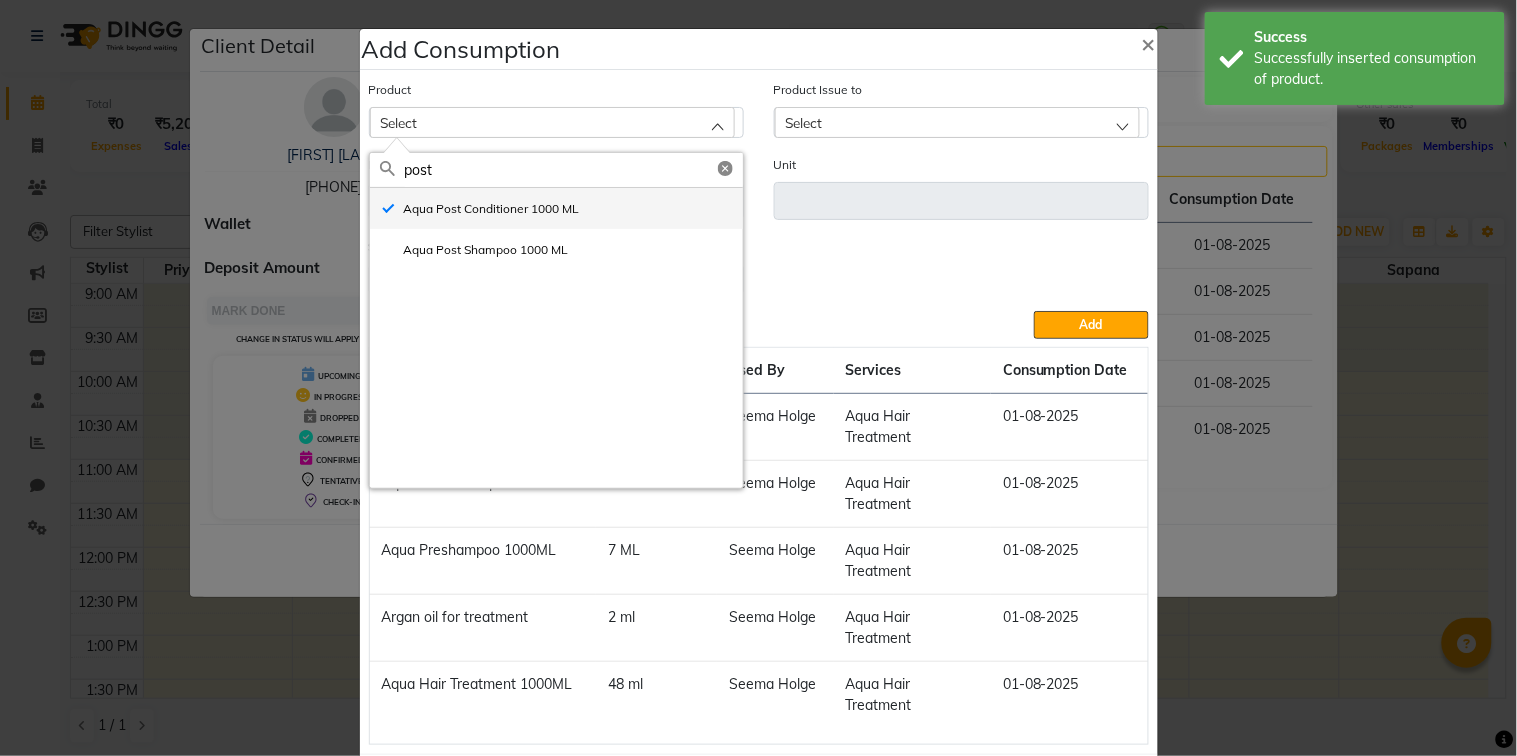 type on "ml" 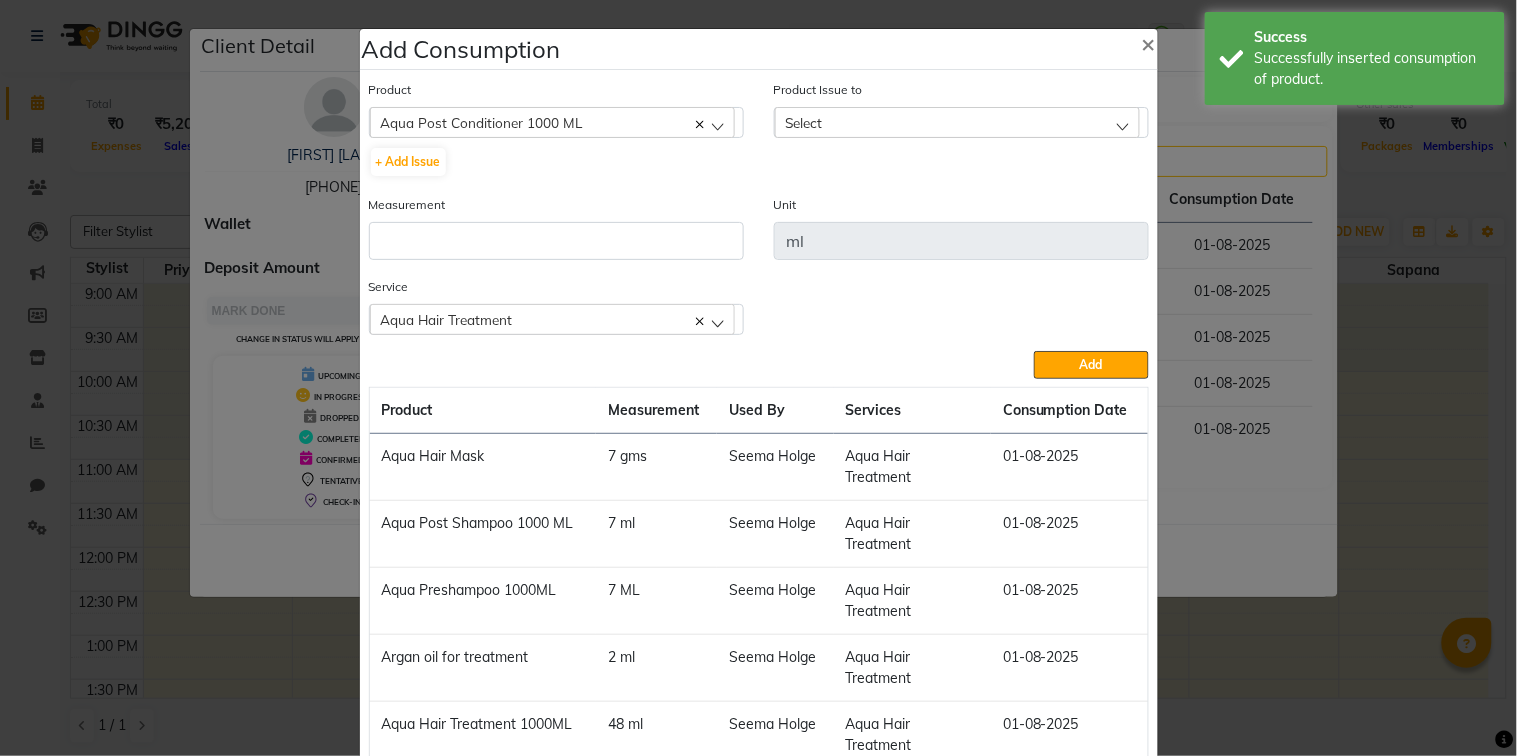 click on "Select" 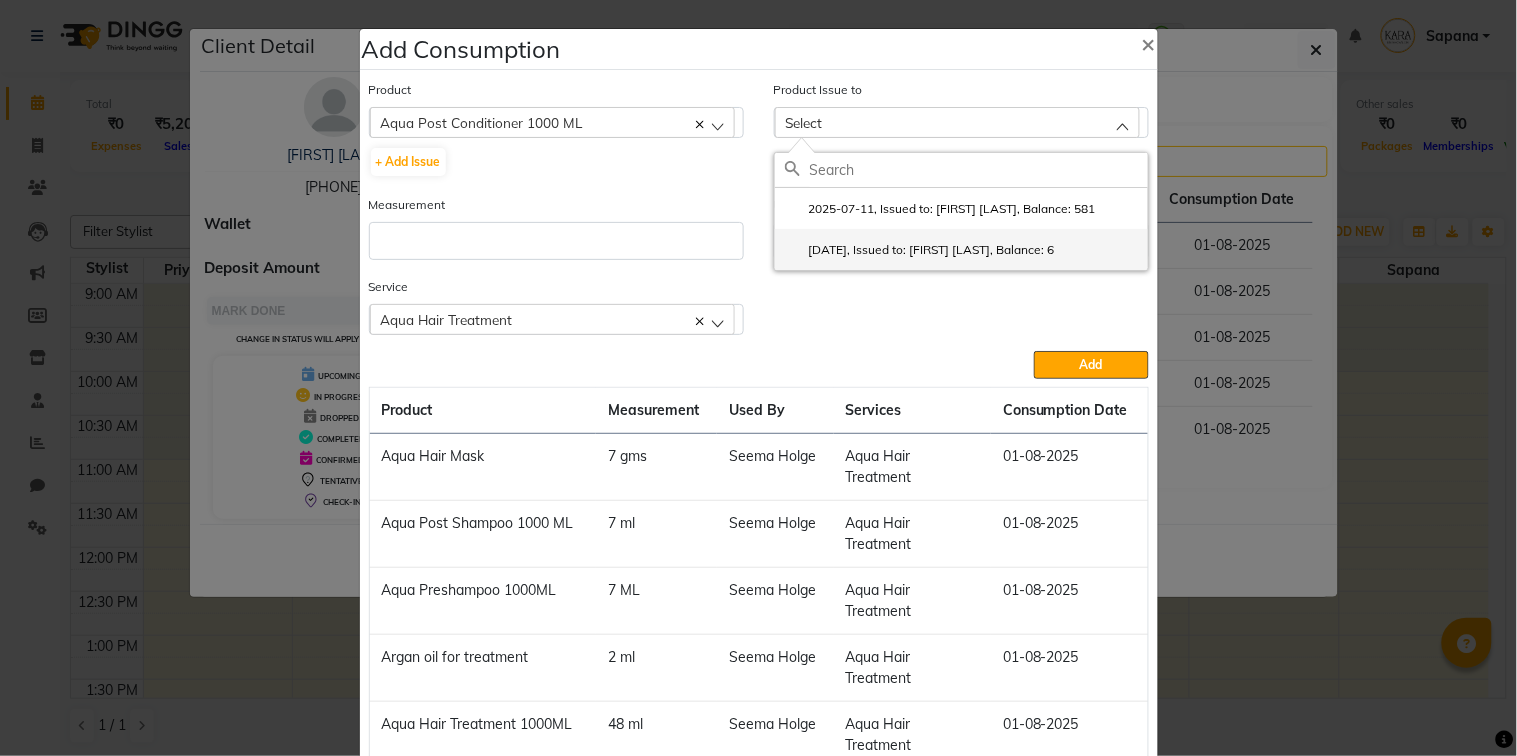 click on "[DATE], Issued to: [FIRST] [LAST], Balance: 6" 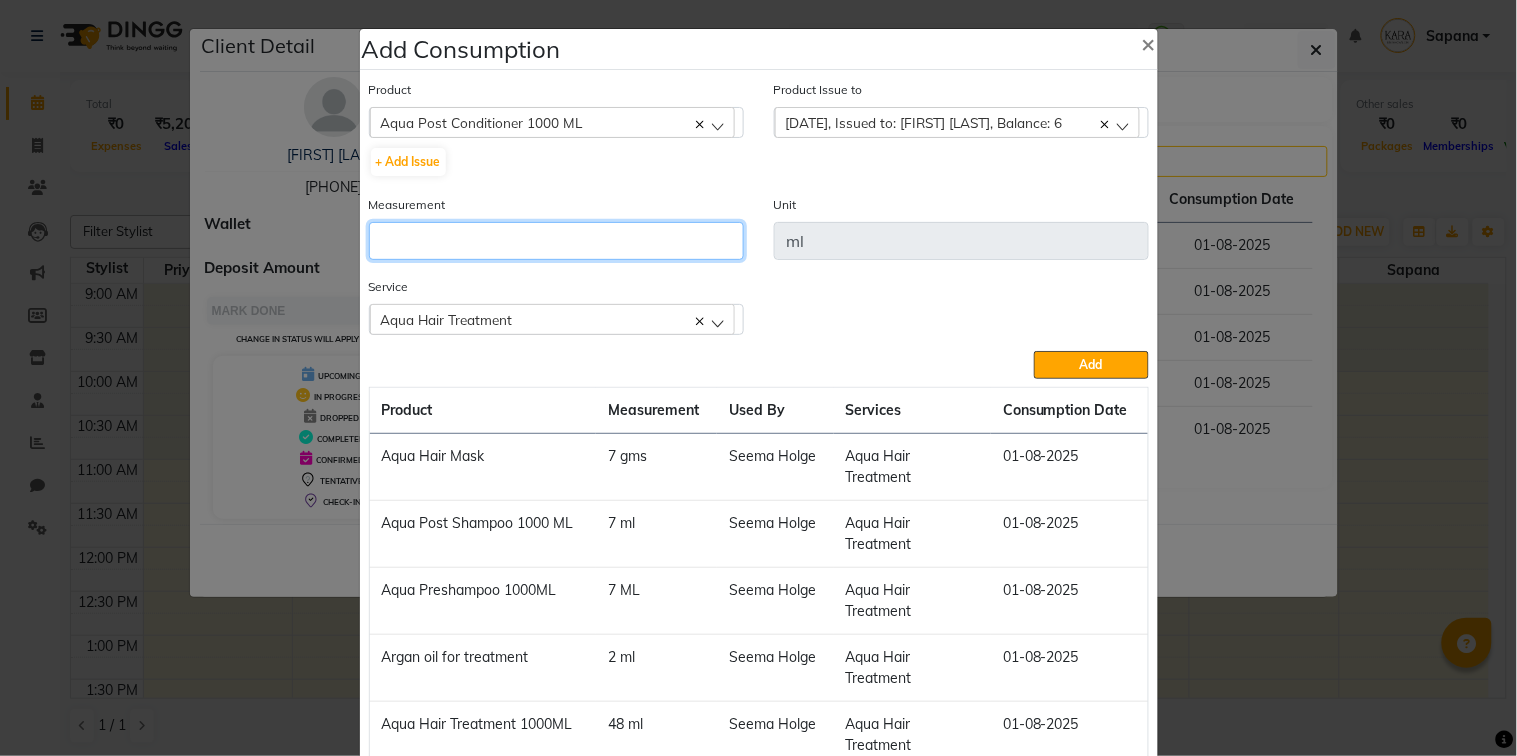 click 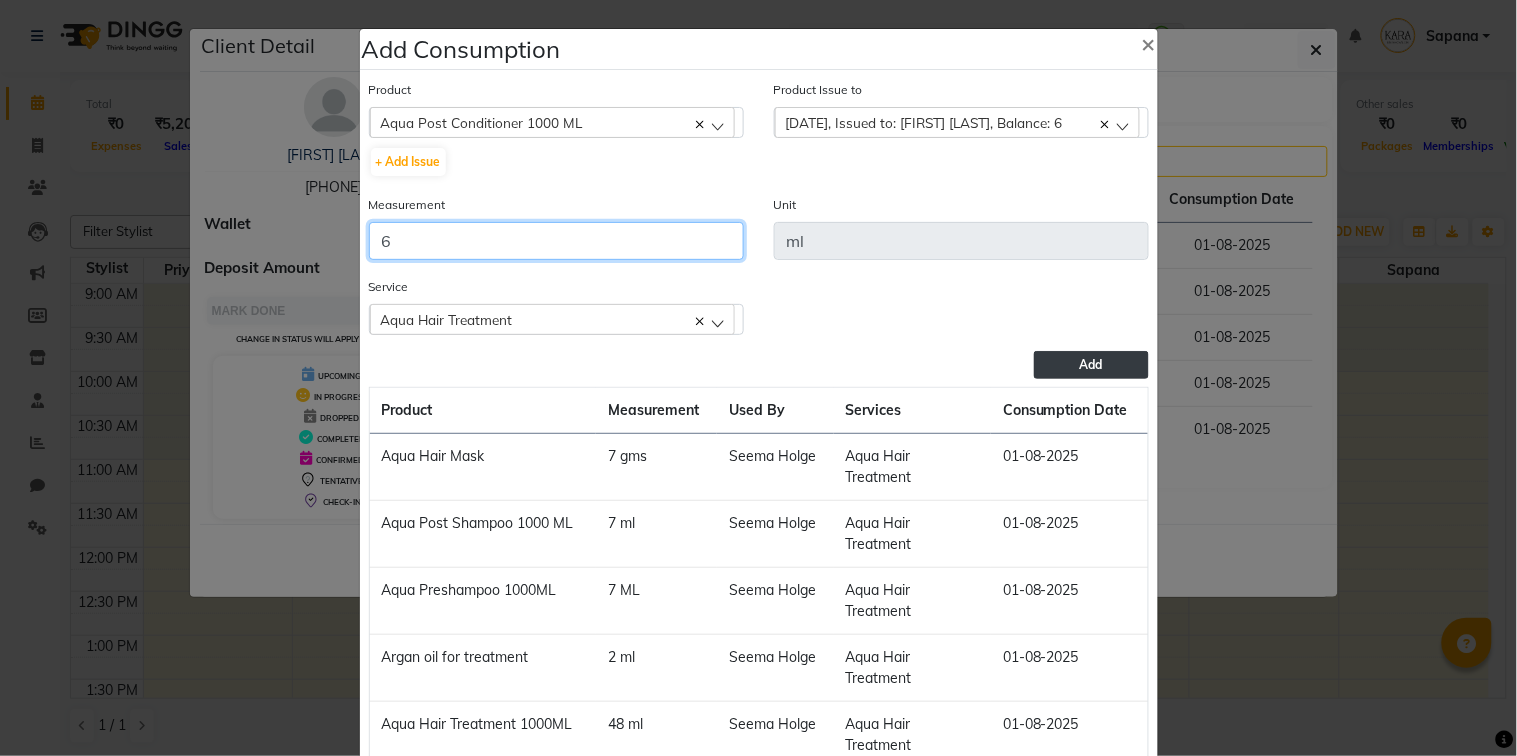 type on "6" 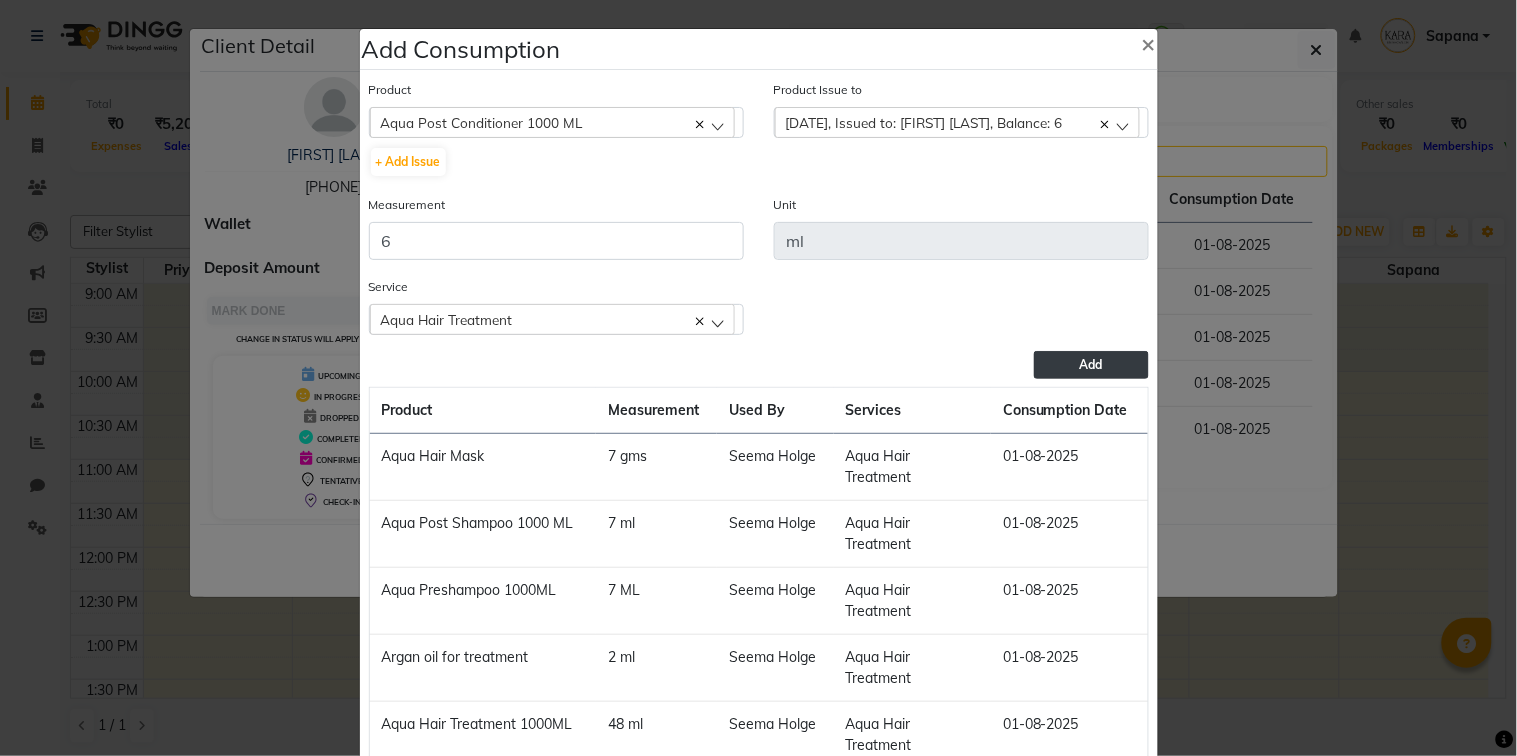click on "Add" 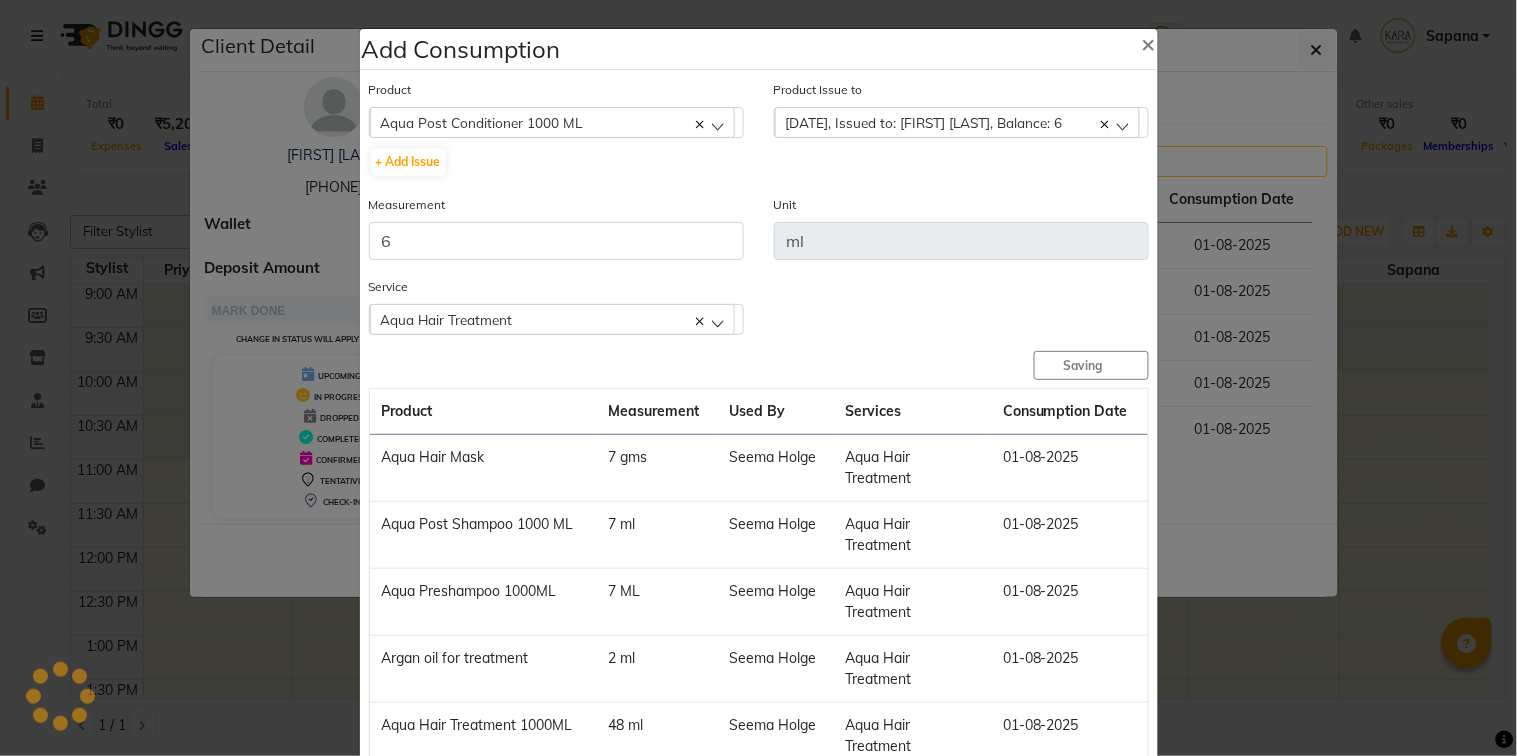 type 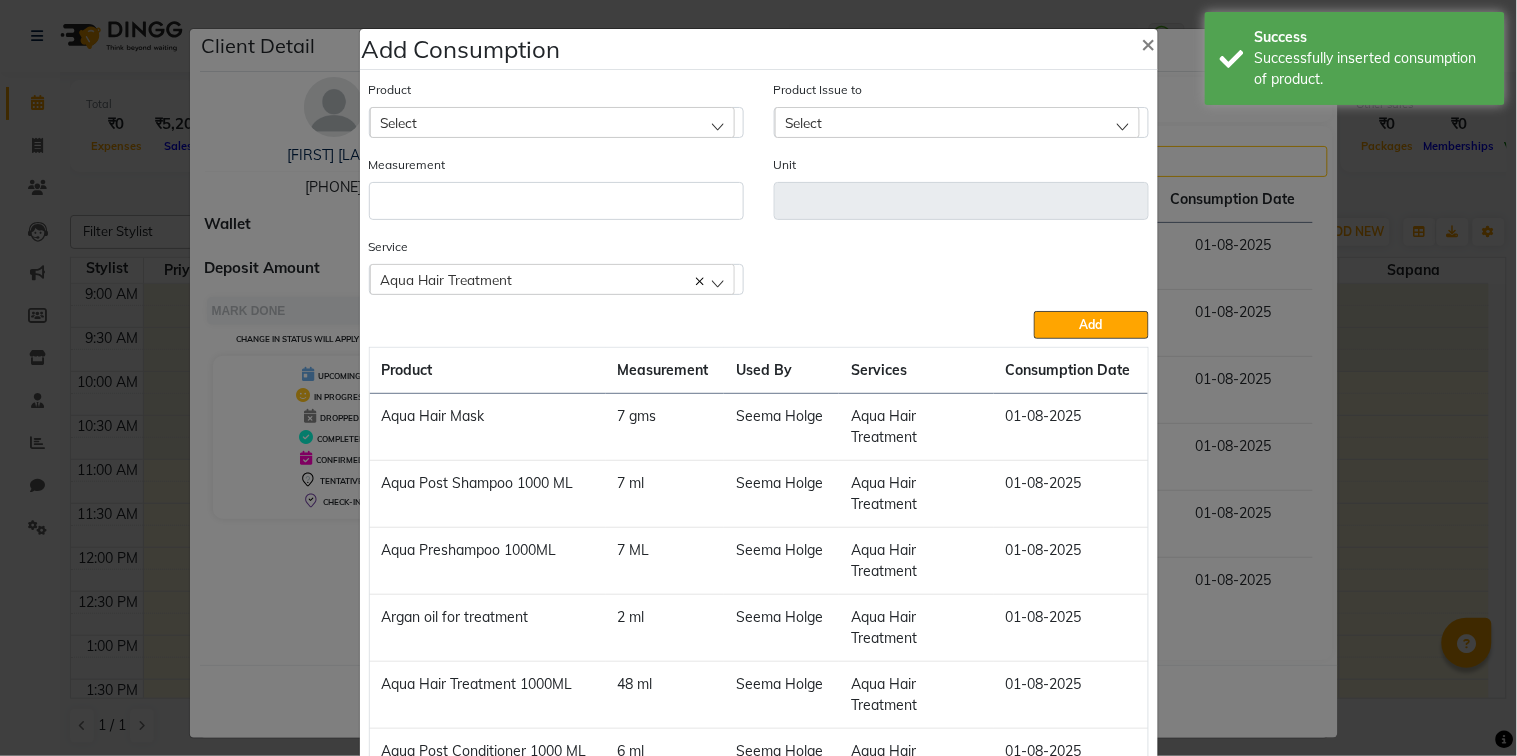 click on "Add Consumption × Product Select Aknea Face Gel Product Issue to Select [DATE], Issued to: [FIRST] [LAST], Balance: 581 [DATE], Issued to: [FIRST] [LAST], Balance: 6 Measurement Unit Service  Aqua Hair Treatment  Aqua Hair Treatment  Add  Product Measurement Used By Services Consumption Date  Aqua Hair Mask    7 gms   [LAST]   Aqua Hair Treatment   [DATE]   Aqua Post Shampoo 1000 ML   7 ml   [LAST]   Aqua Hair Treatment   [DATE]   Aqua Preshampoo 1000ML    7 ML   [LAST]   Aqua Hair Treatment   [DATE]   Argan oil for treatment    2 ml   [LAST]   Aqua Hair Treatment   [DATE]   Aqua Hair Treatment 1000ML   48 ml   [LAST]   Aqua Hair Treatment   [DATE]   Aqua Post Conditioner 1000 ML   6 ml   [LAST]   Aqua Hair Treatment   [DATE]   Close" 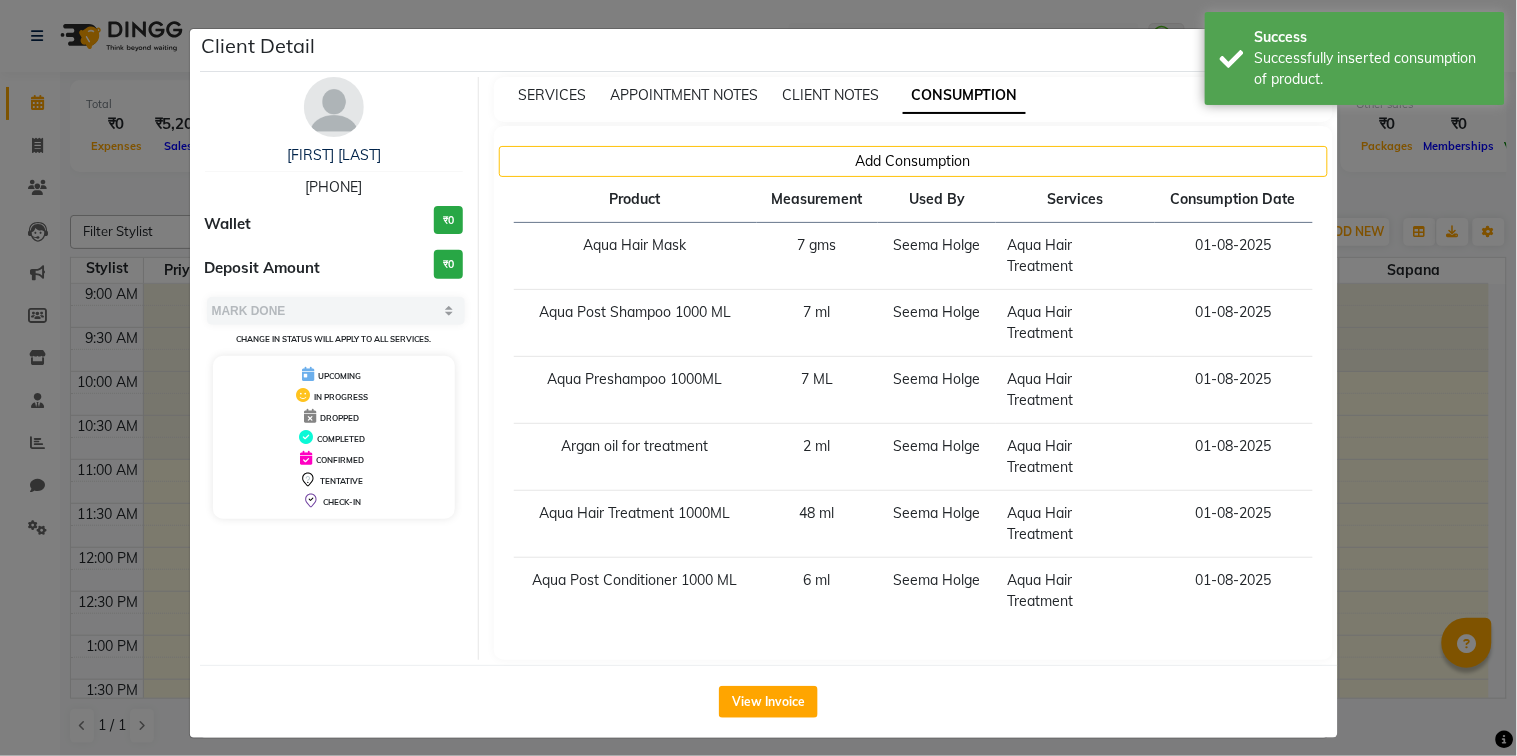 click on "Client Detail  [FIRST] [LAST]   [PHONE] Wallet ₹0 Deposit Amount  ₹0  Select MARK DONE UPCOMING Change in status will apply to all services. UPCOMING IN PROGRESS DROPPED COMPLETED CONFIRMED TENTATIVE CHECK-IN SERVICES APPOINTMENT NOTES CLIENT NOTES CONSUMPTION Add Consumption Product Measurement Used By Services Consumption Date  Aqua Hair Mask    7 gms   [FIRST] [LAST]   Aqua Hair Treatment   01-08-2025   Aqua Post Shampoo 1000 ML   7 ml   [FIRST] [LAST]   Aqua Hair Treatment   01-08-2025   Aqua Preshampoo 1000ML    7 ML   [FIRST] [LAST]   Aqua Hair Treatment   01-08-2025   Argan oil for treatment    2 ml   [FIRST] [LAST]   Aqua Hair Treatment   01-08-2025   Aqua Hair Treatment 1000ML   48 ml   [FIRST] [LAST]   Aqua Hair Treatment   01-08-2025   Aqua Post Conditioner 1000 ML   6 ml   [FIRST] [LAST]   Aqua Hair Treatment   01-08-2025   View Invoice" 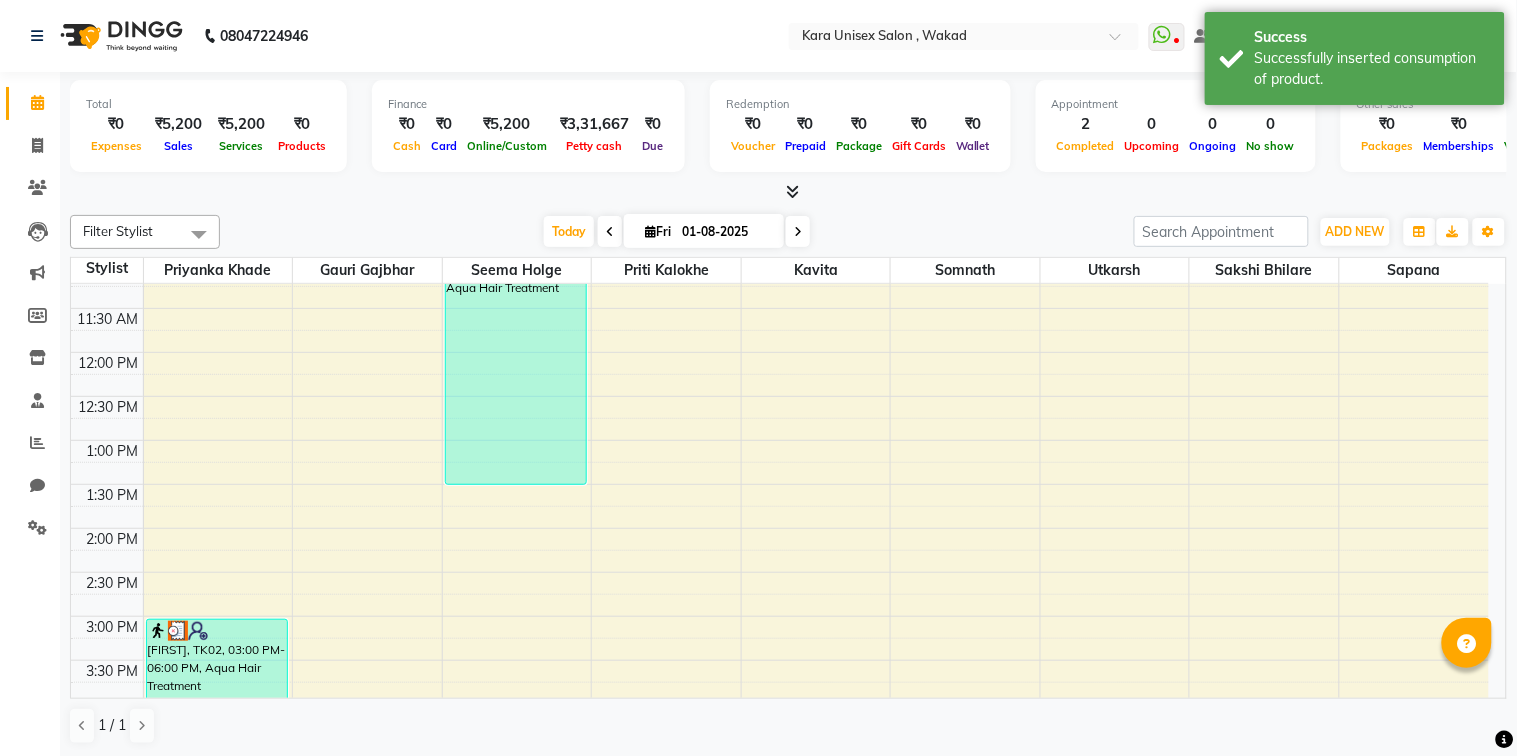 scroll, scrollTop: 185, scrollLeft: 0, axis: vertical 